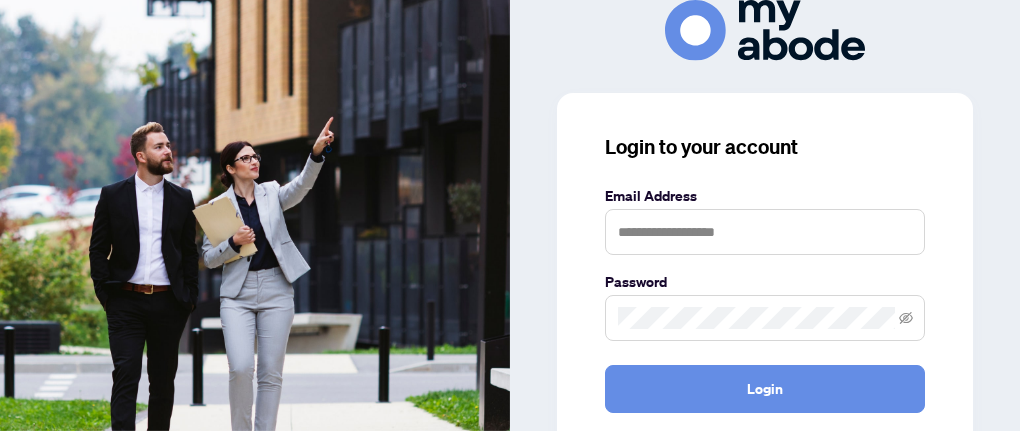 scroll, scrollTop: 0, scrollLeft: 0, axis: both 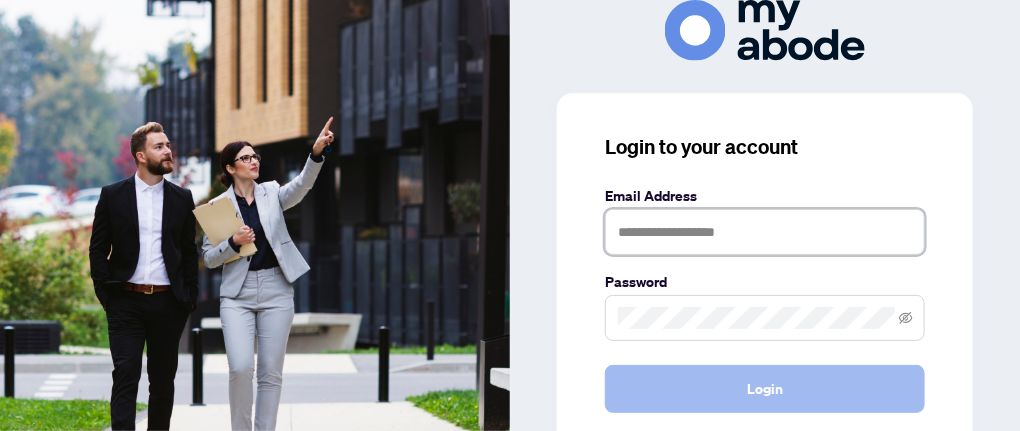 type on "**********" 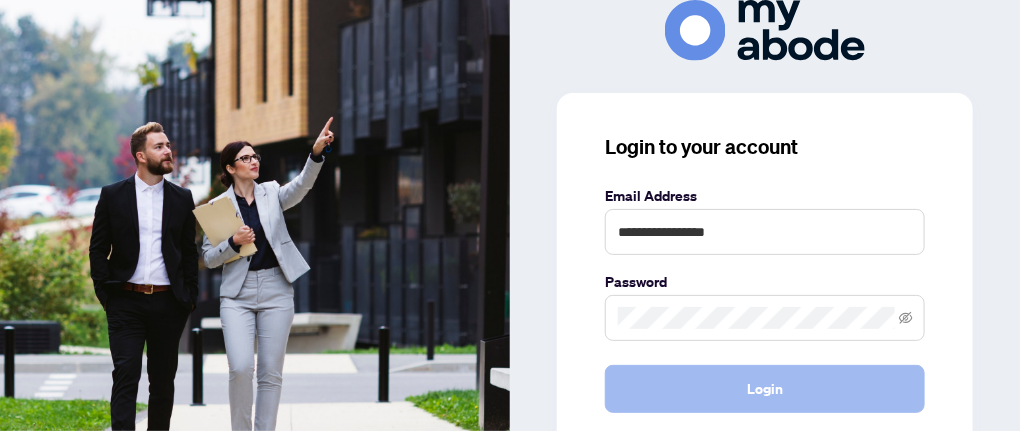 click on "Login" at bounding box center [765, 389] 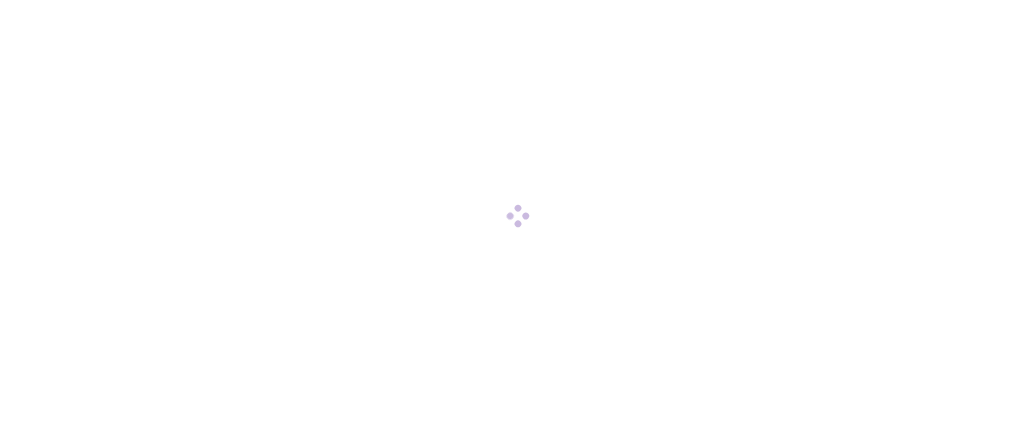 scroll, scrollTop: 0, scrollLeft: 0, axis: both 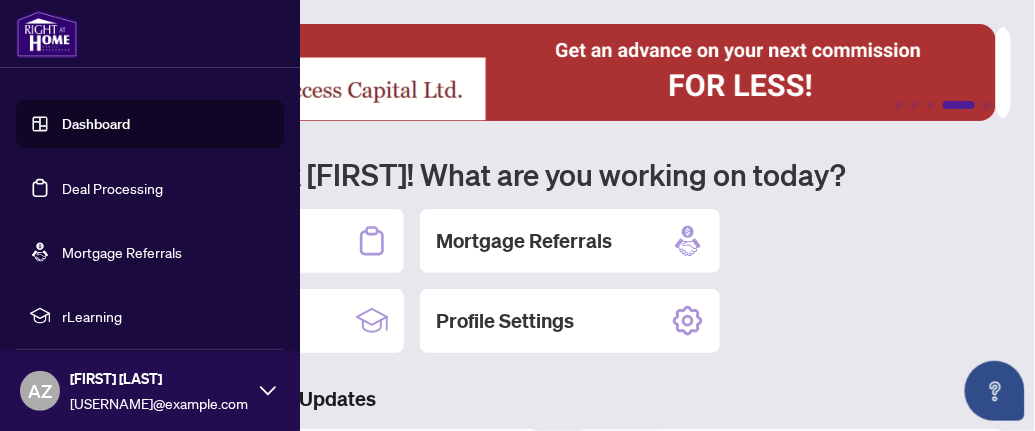 click on "Dashboard" at bounding box center (96, 124) 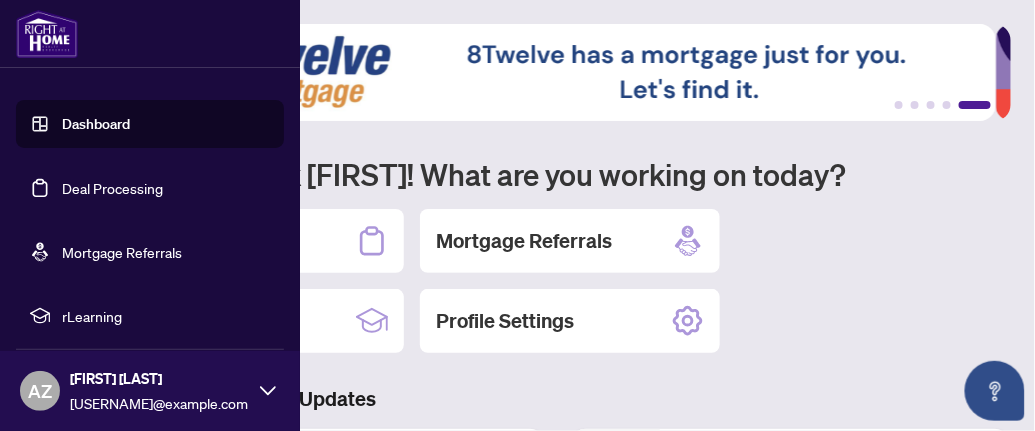 click on "Dashboard" at bounding box center [96, 124] 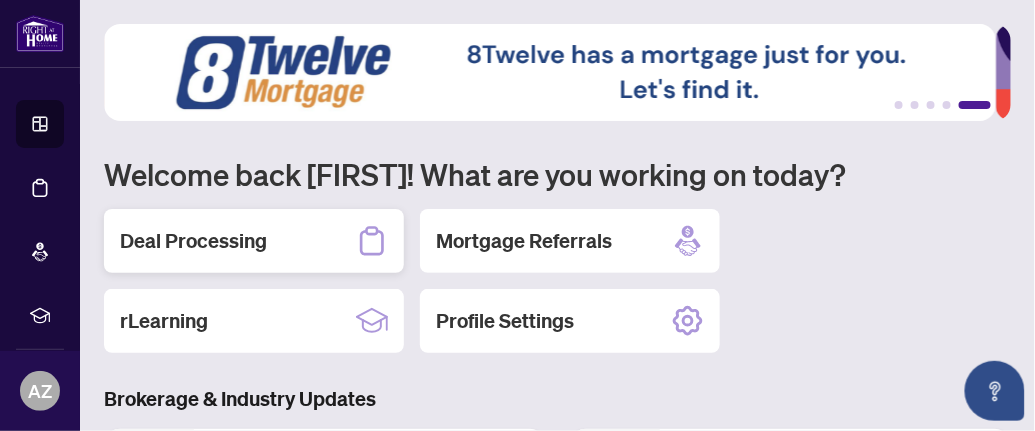 click on "Deal Processing" at bounding box center [193, 241] 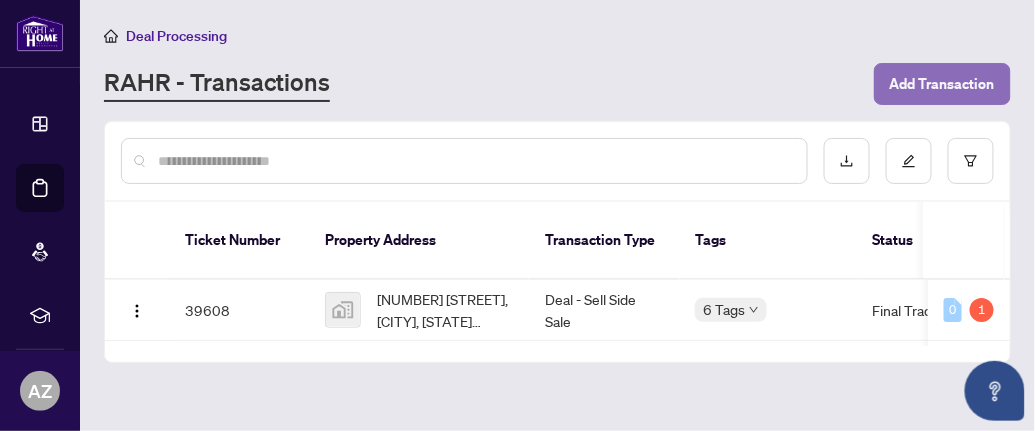 click on "Add Transaction" at bounding box center [942, 84] 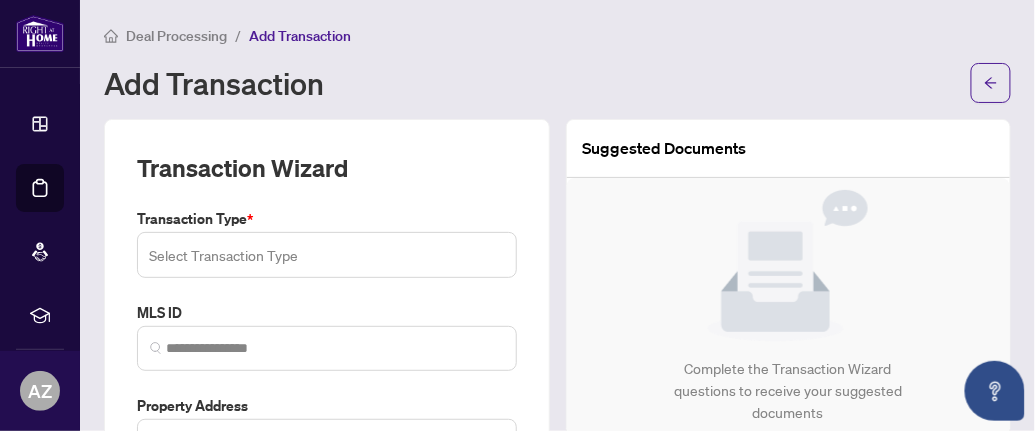 click on "Select Transaction Type 13 14 Listing Listing - Lease Deal - Buy Side Lease Deal - Sell Side Lease Deal - Agent Double End Lease Deal - Buy Side Sale Deal - Sell Side Sale Deal - Agent Double End Sale Deal - Sell Side Assignment Deal - Buy Side Assignment" at bounding box center [327, 255] 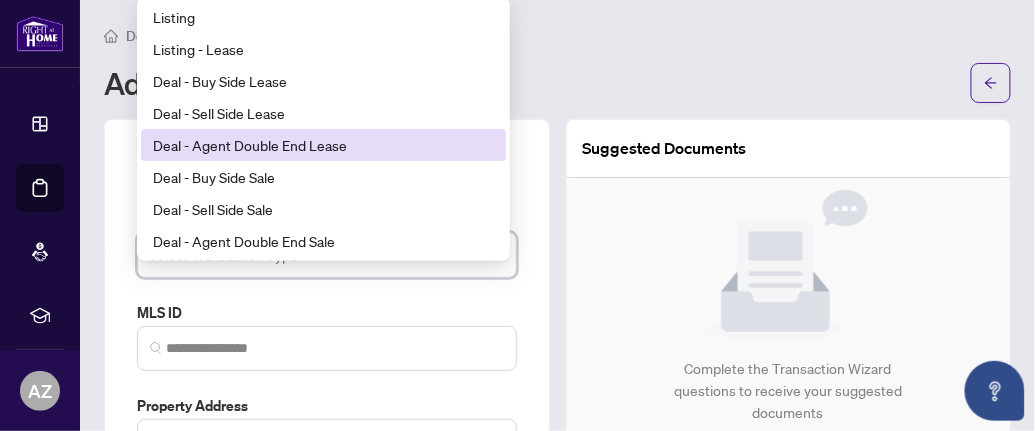 scroll, scrollTop: 159, scrollLeft: 0, axis: vertical 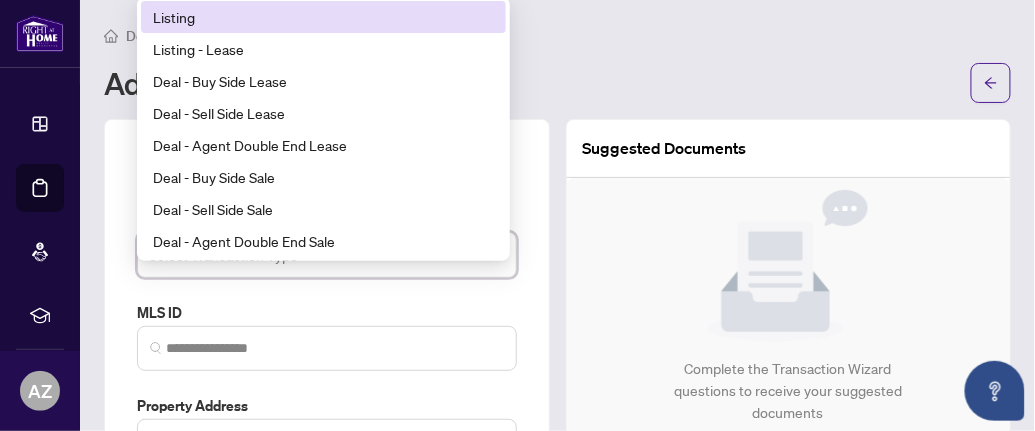 click on "Listing" at bounding box center (323, 17) 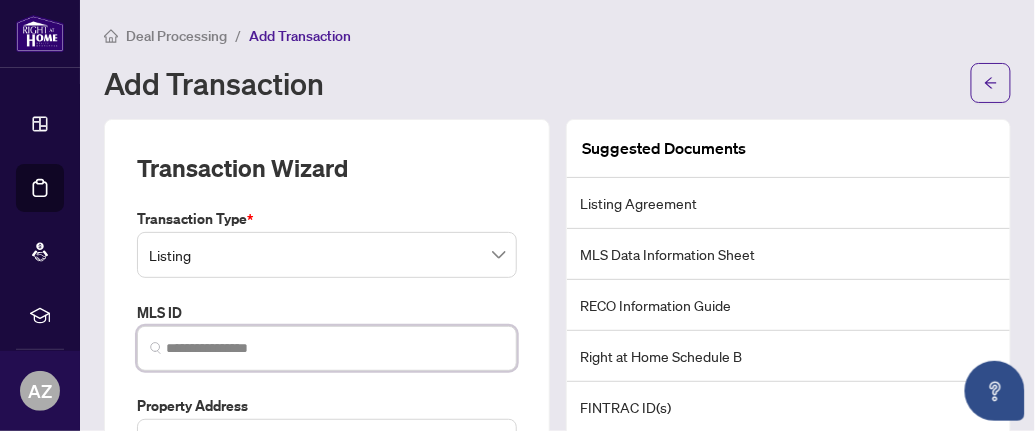 click at bounding box center (335, 348) 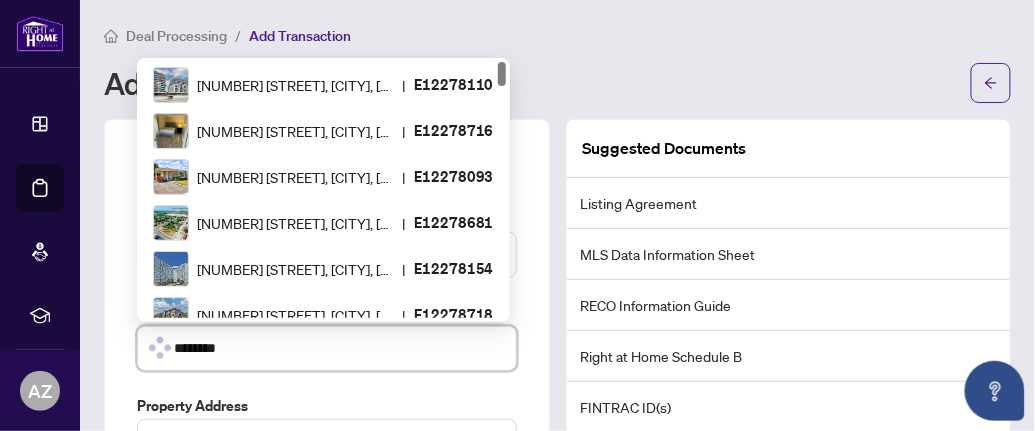 type on "*********" 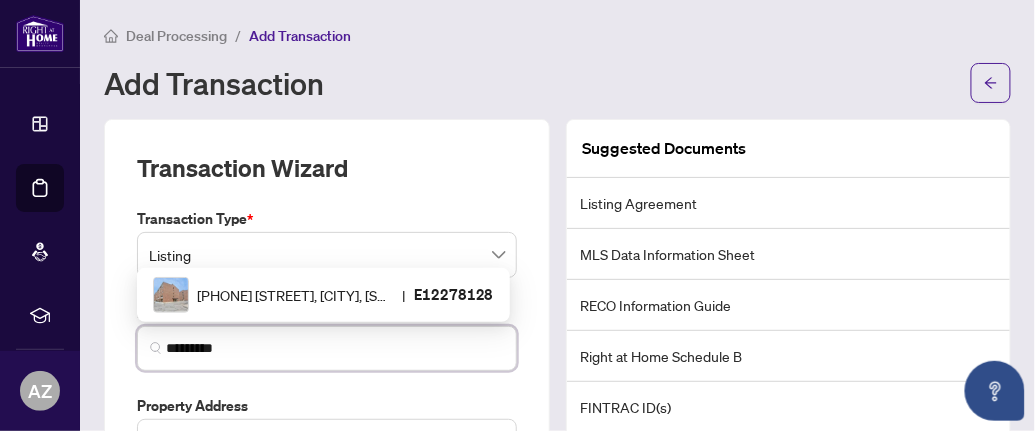 scroll, scrollTop: 0, scrollLeft: 0, axis: both 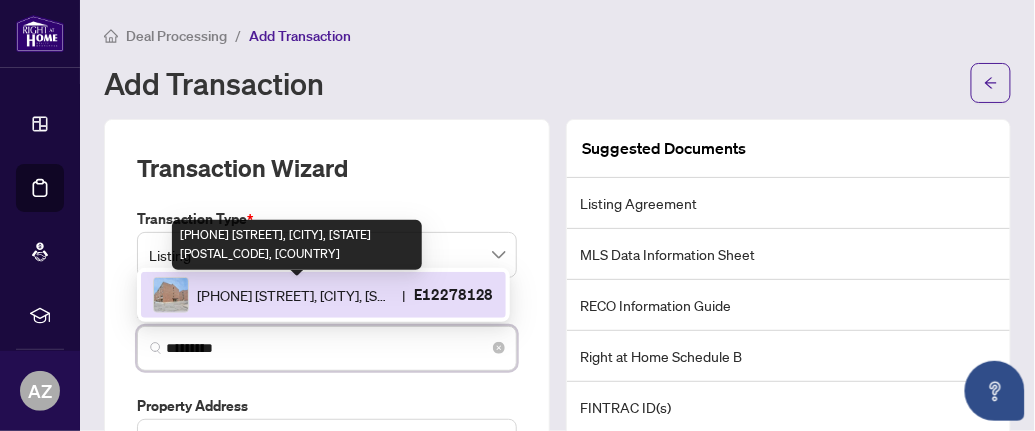 click on "[PHONE] [STREET], [CITY], [STATE] [POSTAL_CODE], [COUNTRY]" at bounding box center (295, 295) 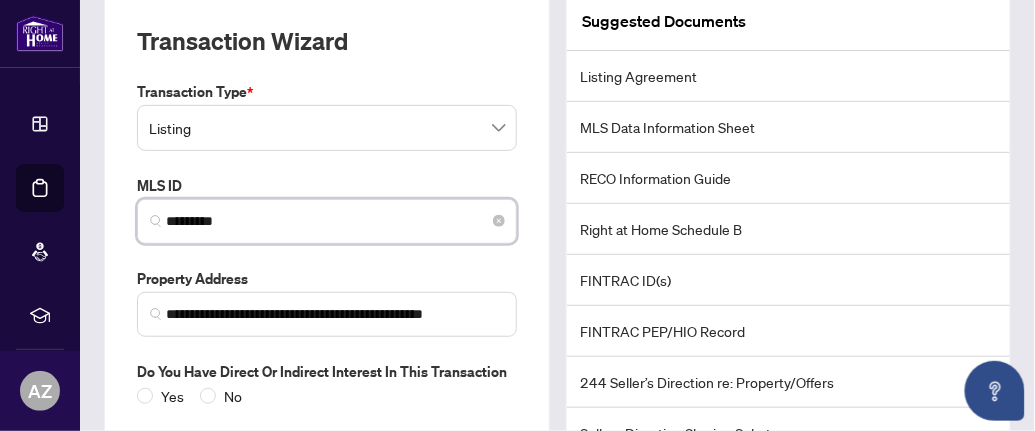 scroll, scrollTop: 247, scrollLeft: 0, axis: vertical 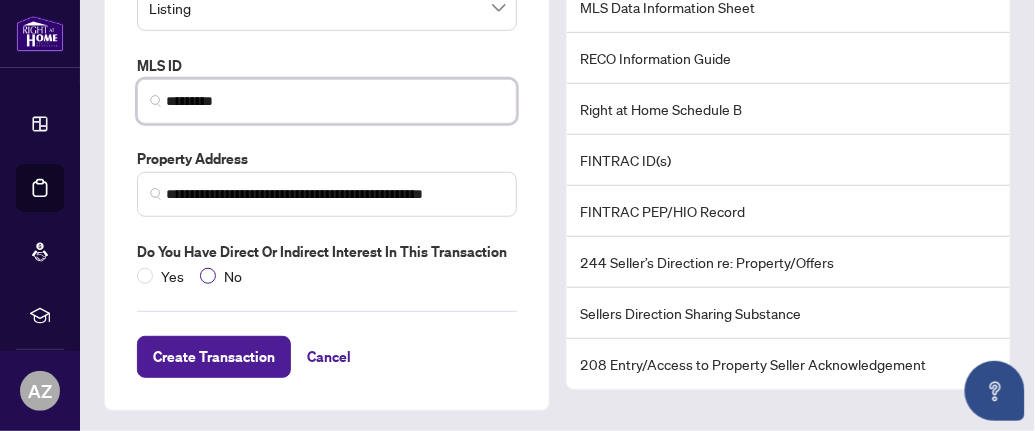 type on "*********" 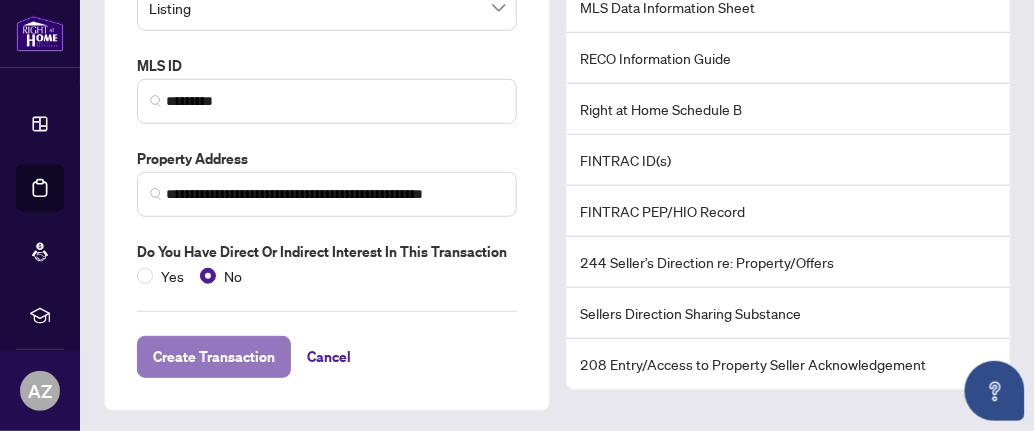 click on "Create Transaction" at bounding box center [214, 357] 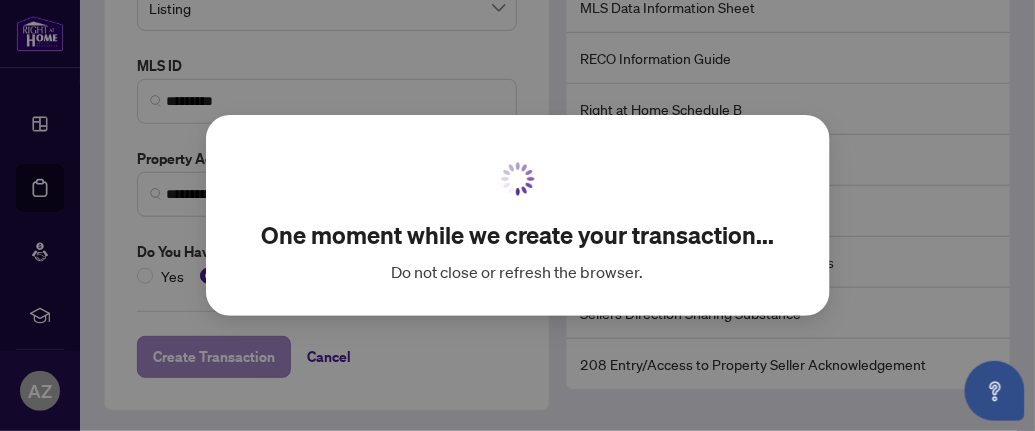 scroll, scrollTop: 0, scrollLeft: 0, axis: both 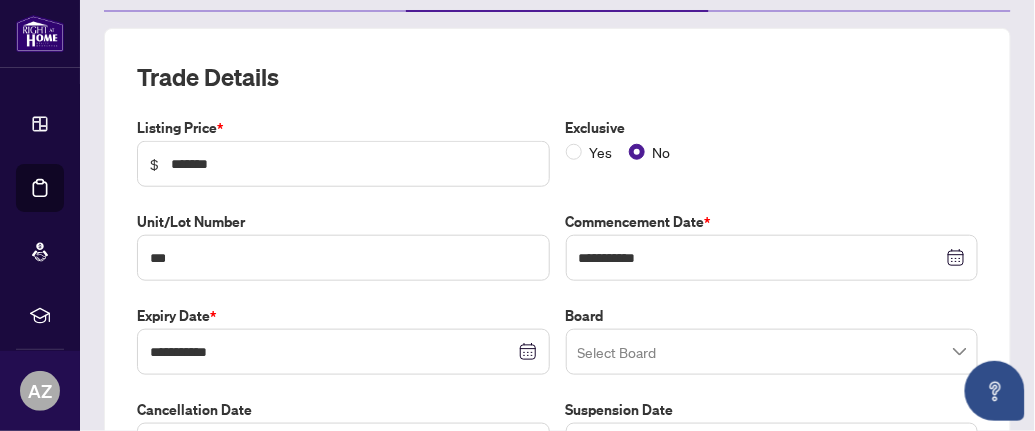click at bounding box center (772, 352) 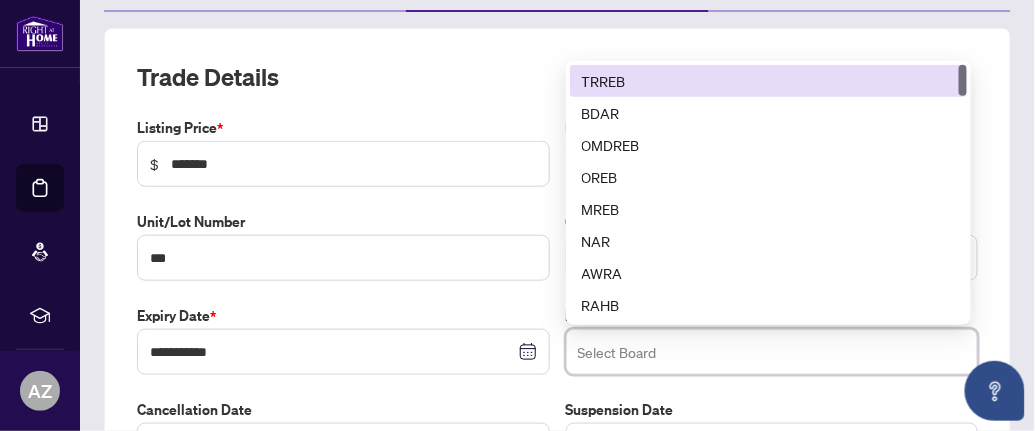 click on "TRREB" at bounding box center [768, 81] 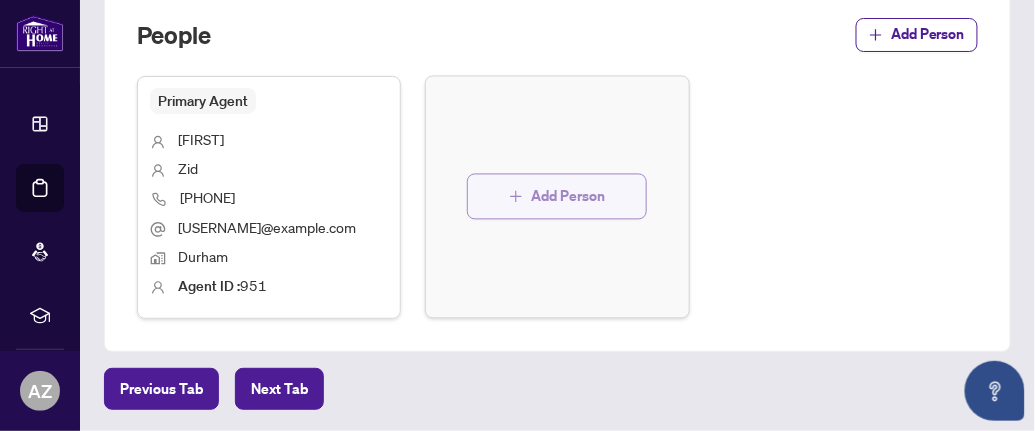 scroll, scrollTop: 843, scrollLeft: 0, axis: vertical 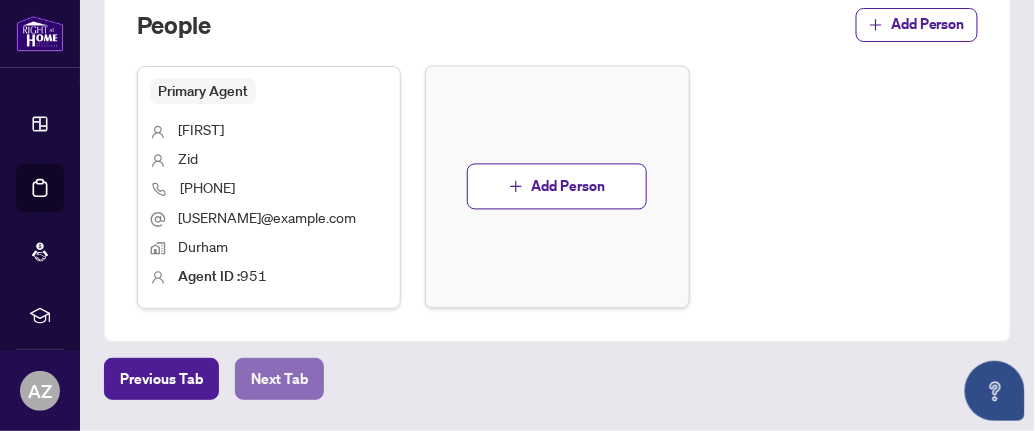 click on "Next Tab" at bounding box center (279, 379) 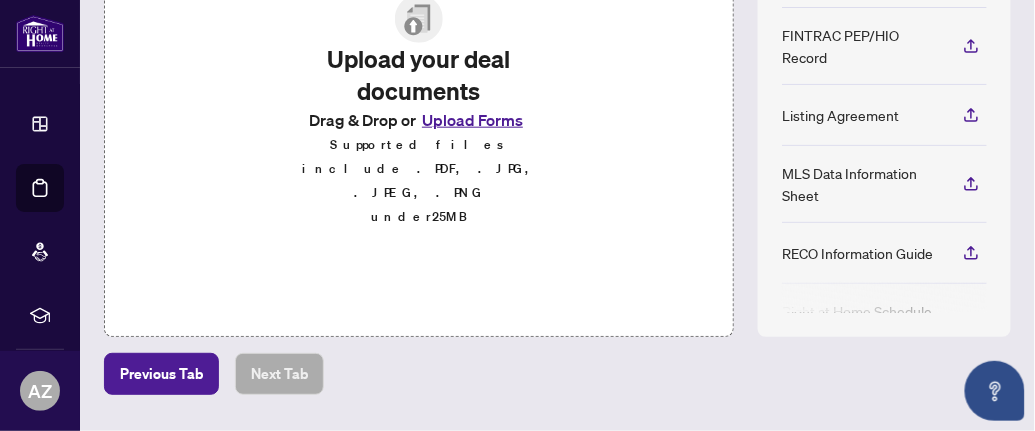 scroll, scrollTop: 141, scrollLeft: 0, axis: vertical 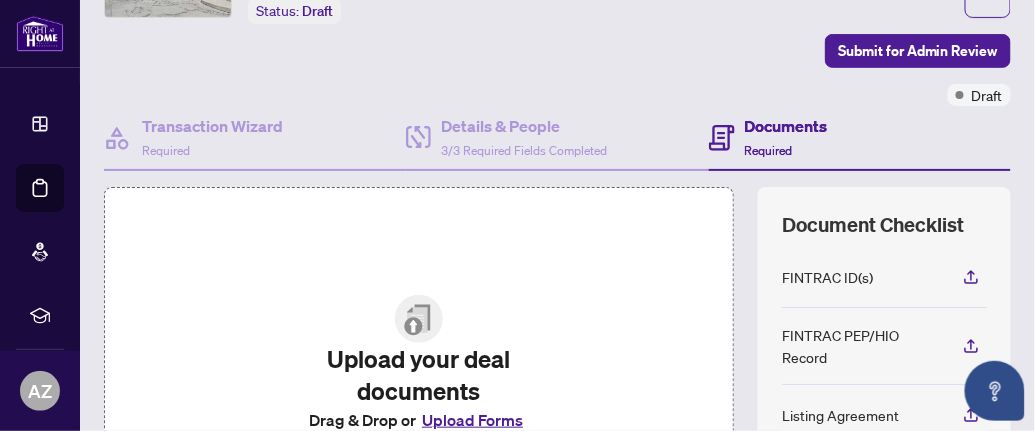 click on "Upload Forms" at bounding box center [472, 420] 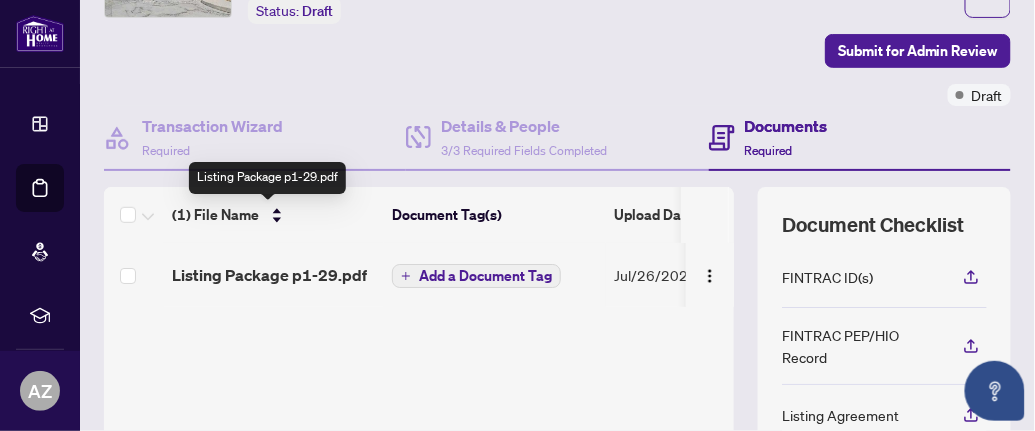 click on "Listing Package p1-29.pdf" at bounding box center [269, 275] 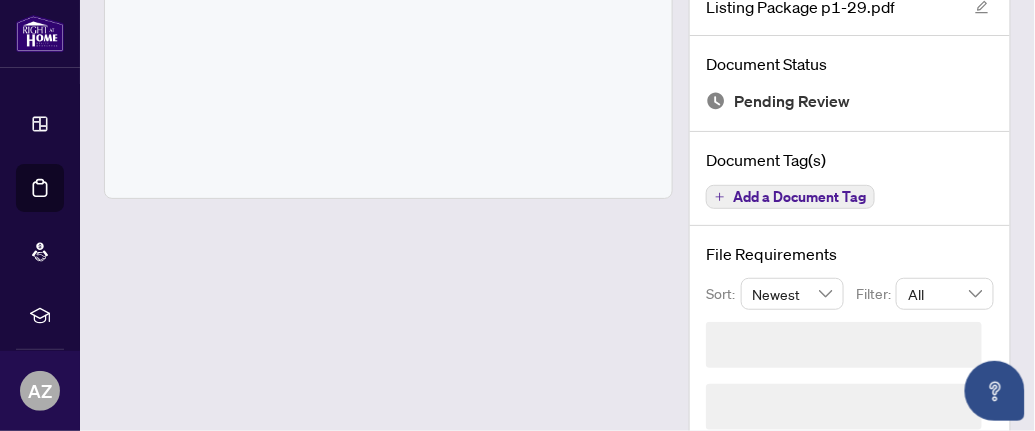 scroll, scrollTop: 115, scrollLeft: 0, axis: vertical 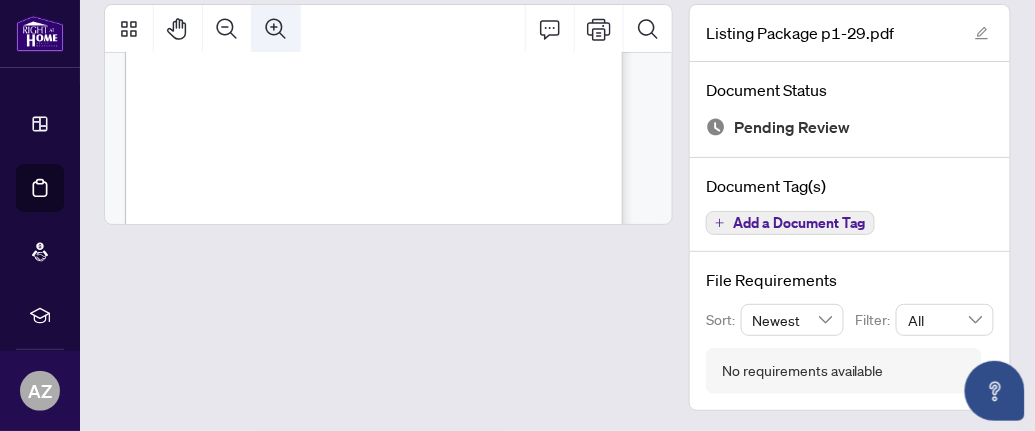 click 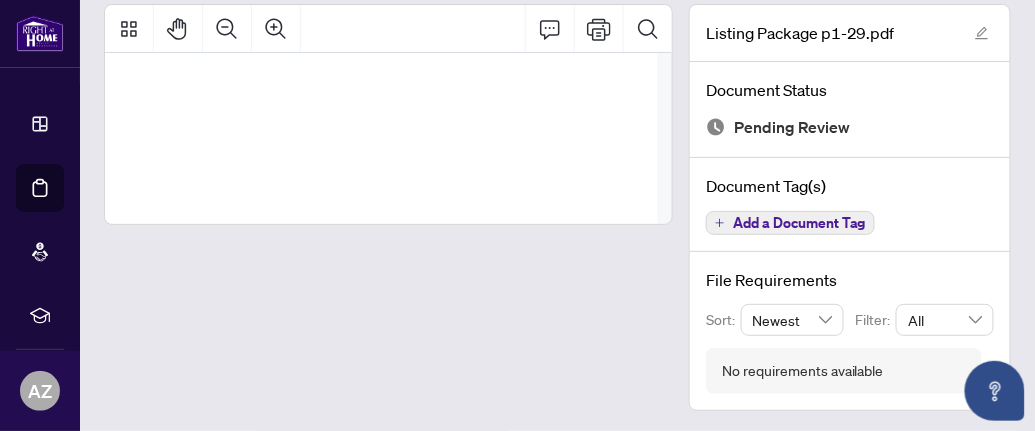 scroll, scrollTop: 8274, scrollLeft: 62, axis: both 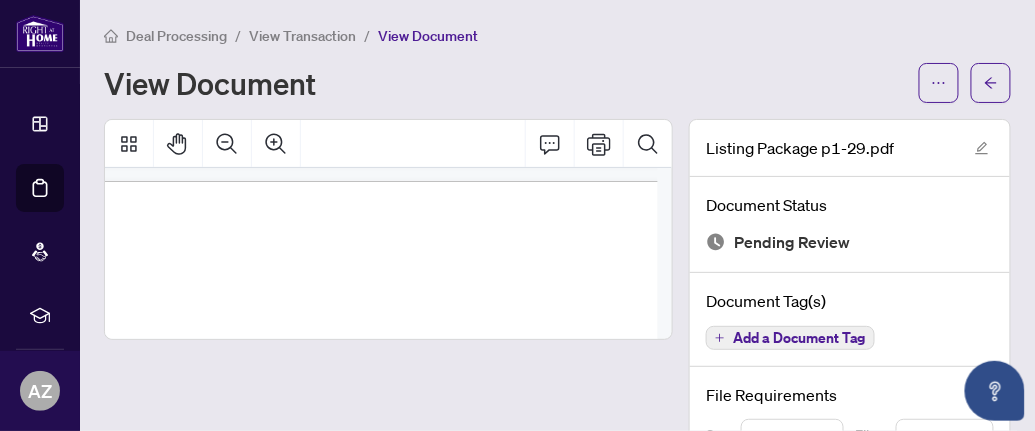 click on "View Transaction" at bounding box center [302, 36] 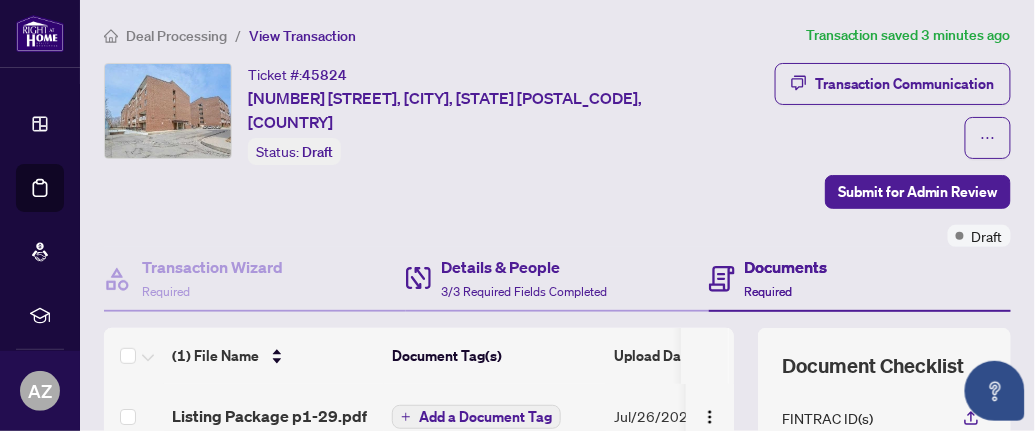 scroll, scrollTop: 199, scrollLeft: 0, axis: vertical 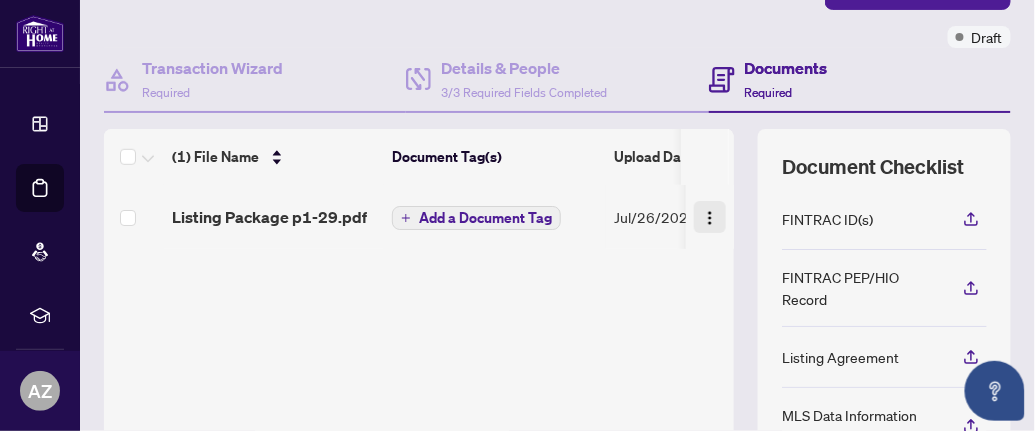 click at bounding box center [710, 218] 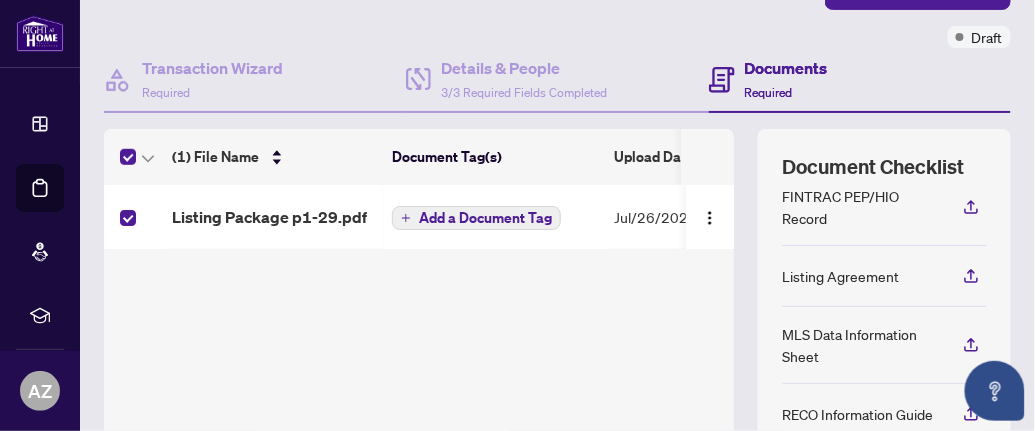 scroll, scrollTop: 300, scrollLeft: 0, axis: vertical 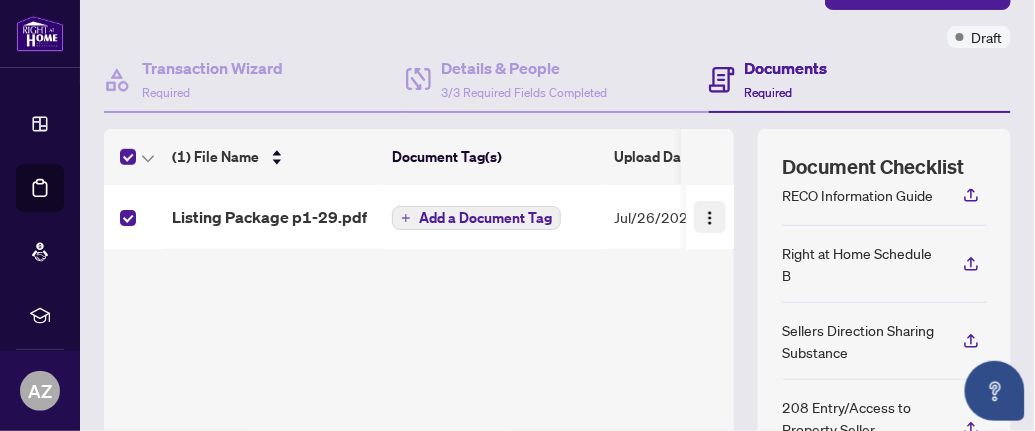 click at bounding box center [710, 218] 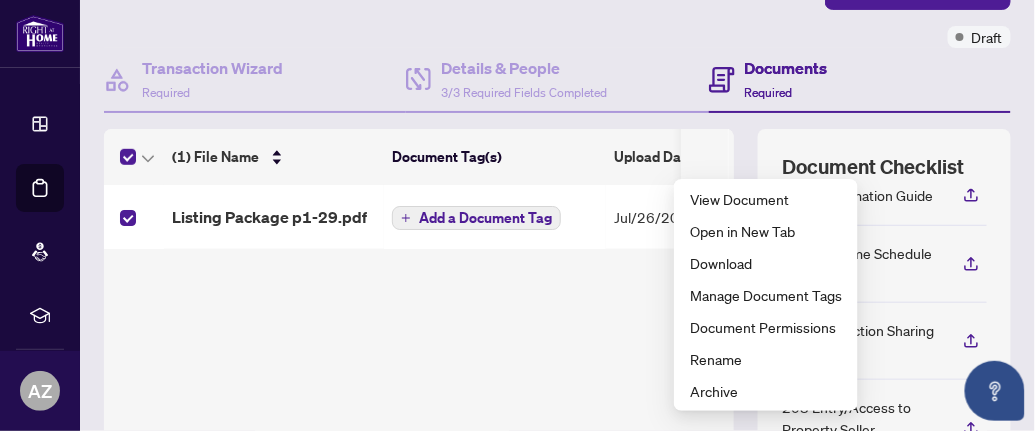 click at bounding box center [710, 218] 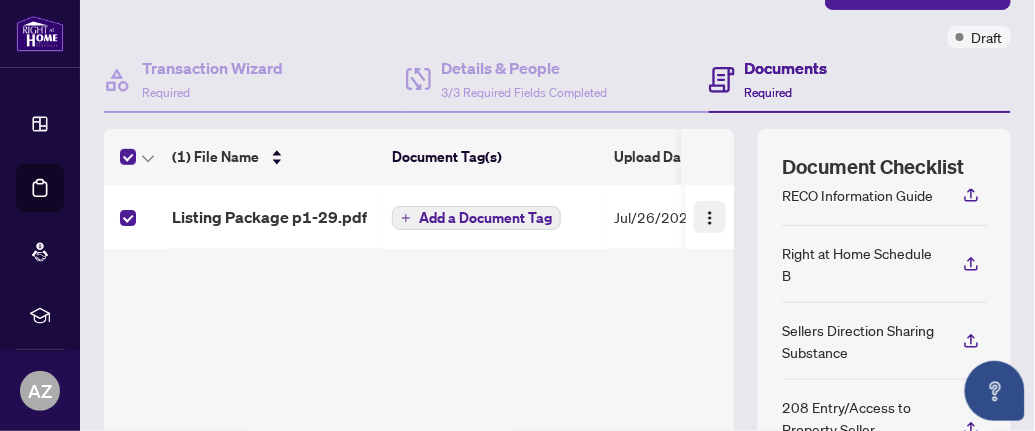 click at bounding box center (710, 218) 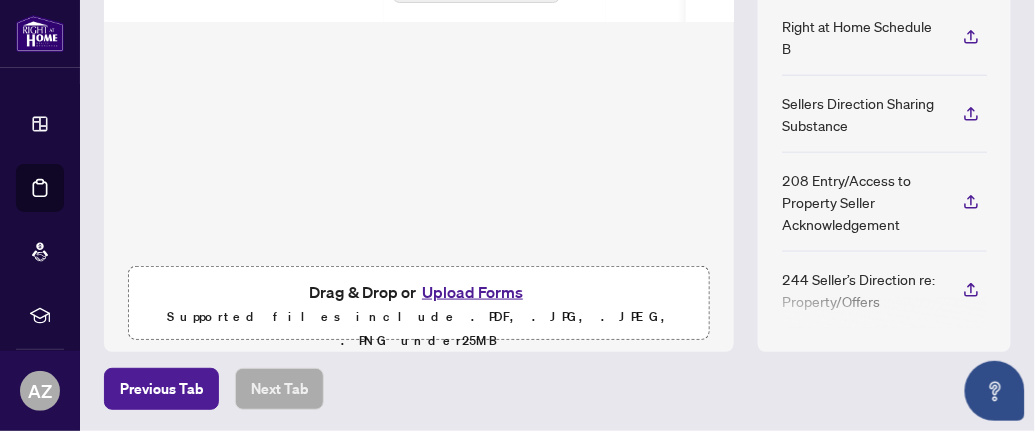 scroll, scrollTop: 441, scrollLeft: 0, axis: vertical 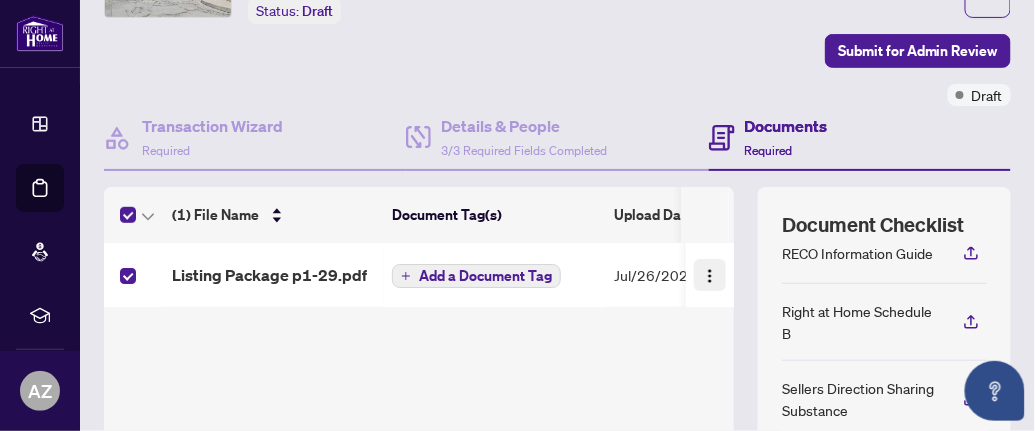 click at bounding box center (710, 276) 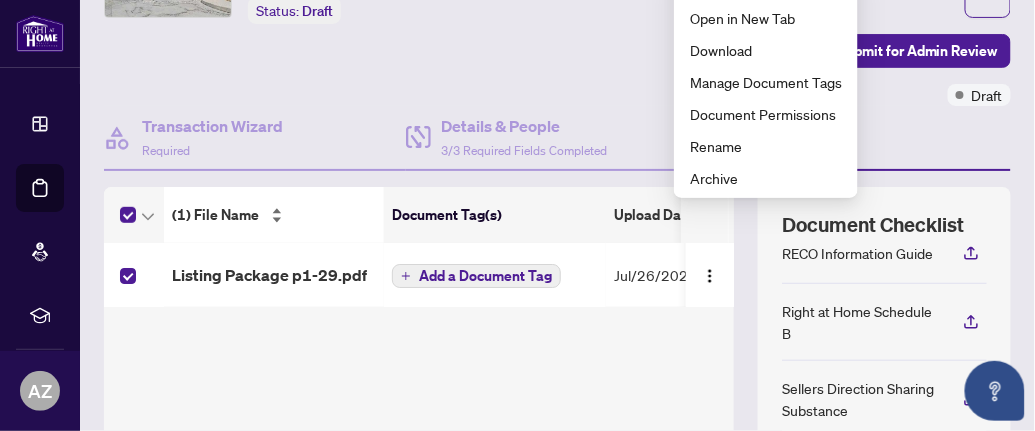 click on "(1) File Name" at bounding box center [274, 215] 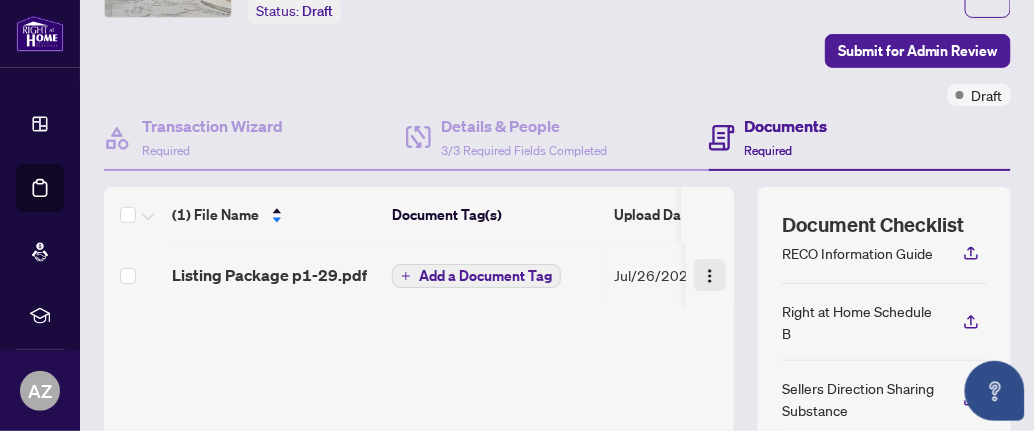 click at bounding box center (710, 276) 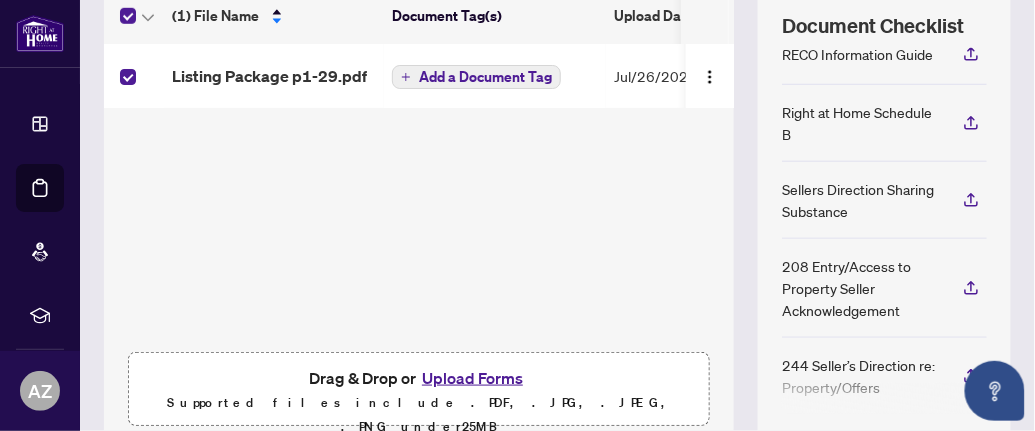 scroll, scrollTop: 441, scrollLeft: 0, axis: vertical 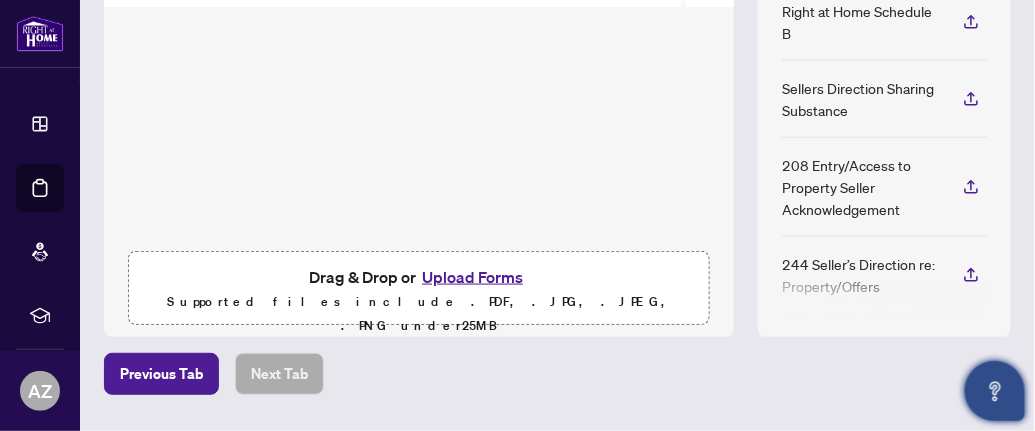 click 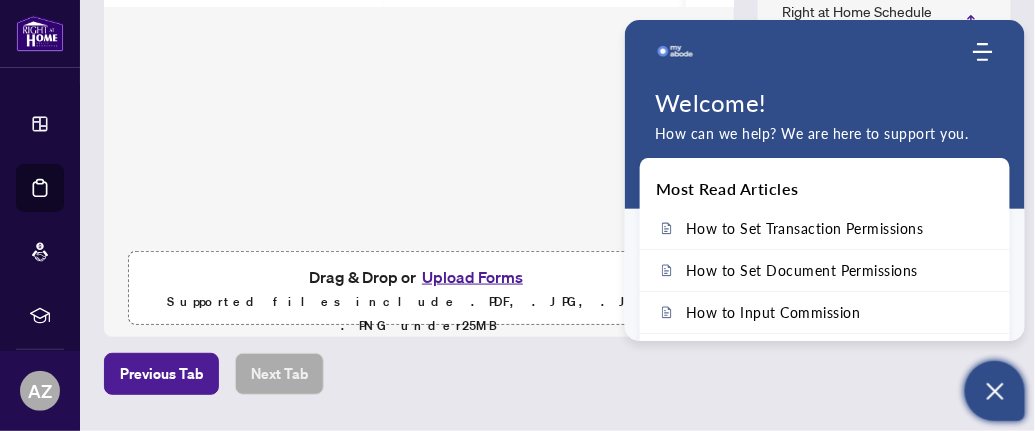 click on "Welcome! How can we help? We are here to support you." at bounding box center (825, 142) 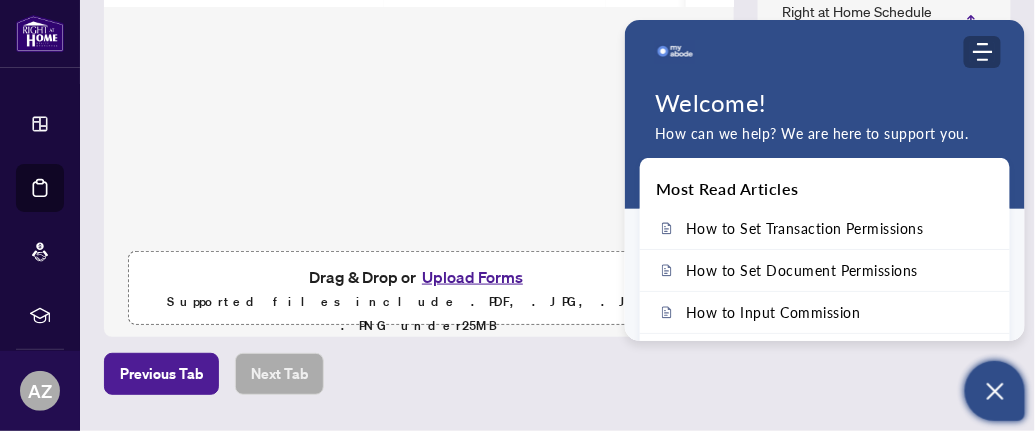 click 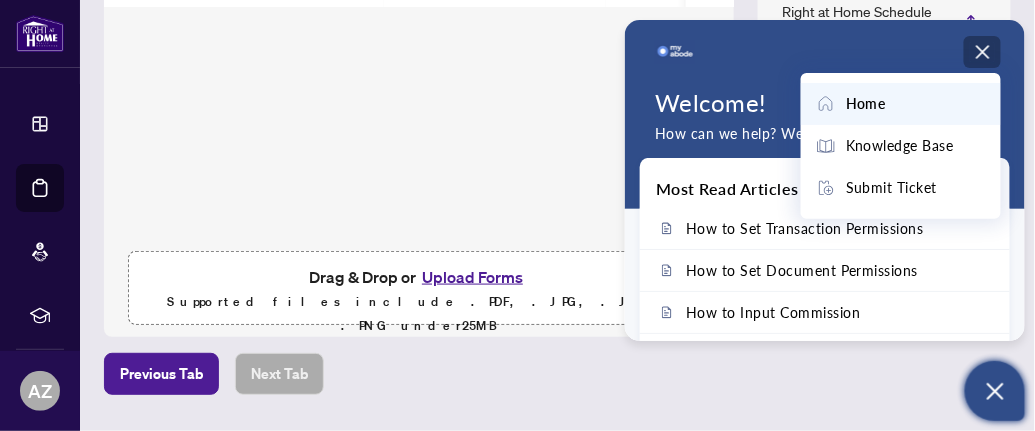 click on "(1) File Name Document Tag(s) Upload Date Status             Listing Package p1-29.pdf Add a Document Tag Jul/26/2025 - Drag & Drop or Upload Forms Supported files include .PDF, .JPG, .JPEG, .PNG under 25 MB" at bounding box center [419, 112] 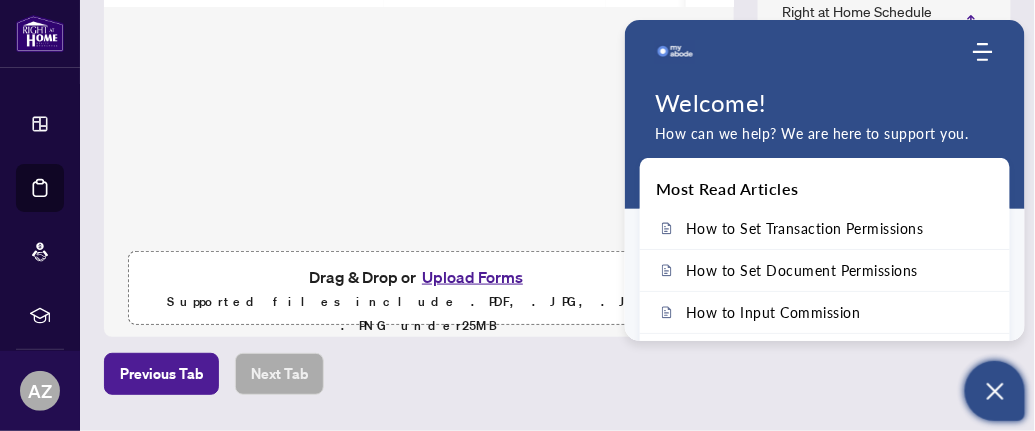 click 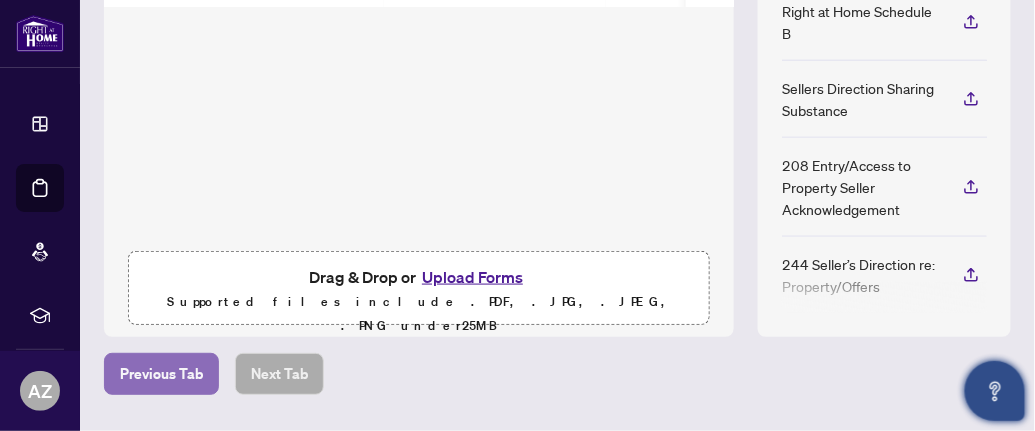 click on "Previous Tab" at bounding box center [161, 374] 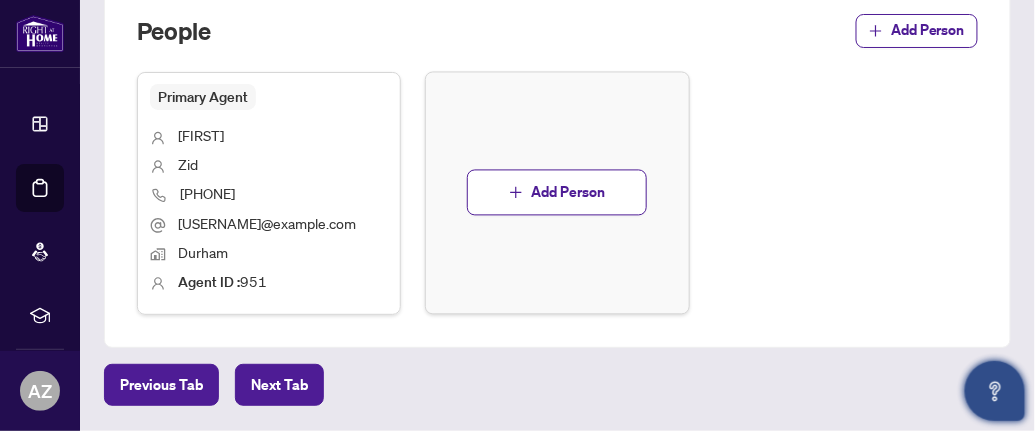 scroll, scrollTop: 843, scrollLeft: 0, axis: vertical 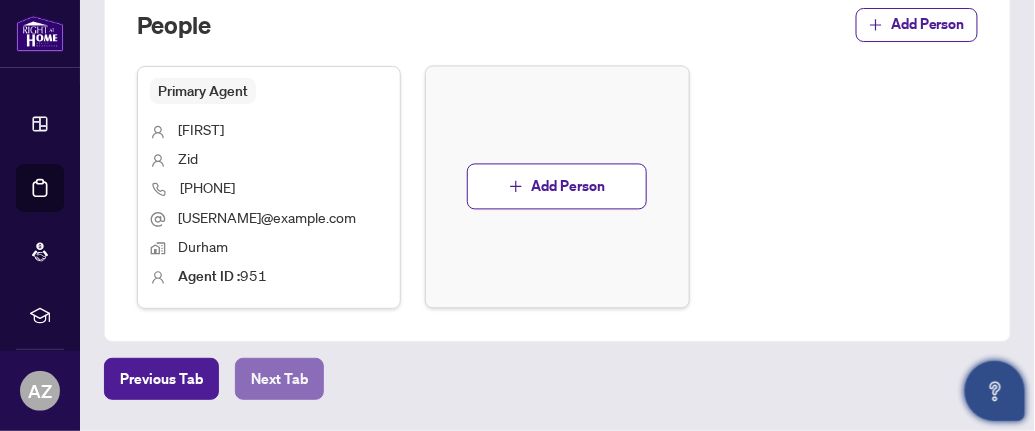 click on "Next Tab" at bounding box center [279, 379] 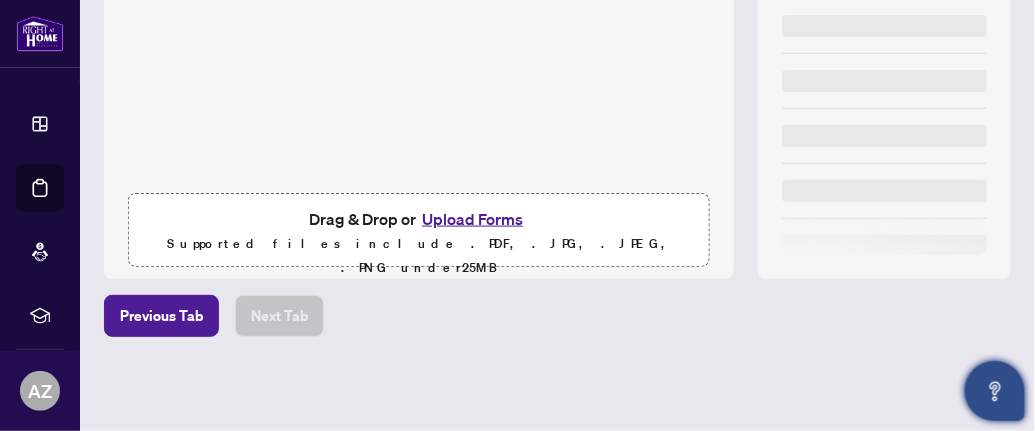 scroll, scrollTop: 0, scrollLeft: 0, axis: both 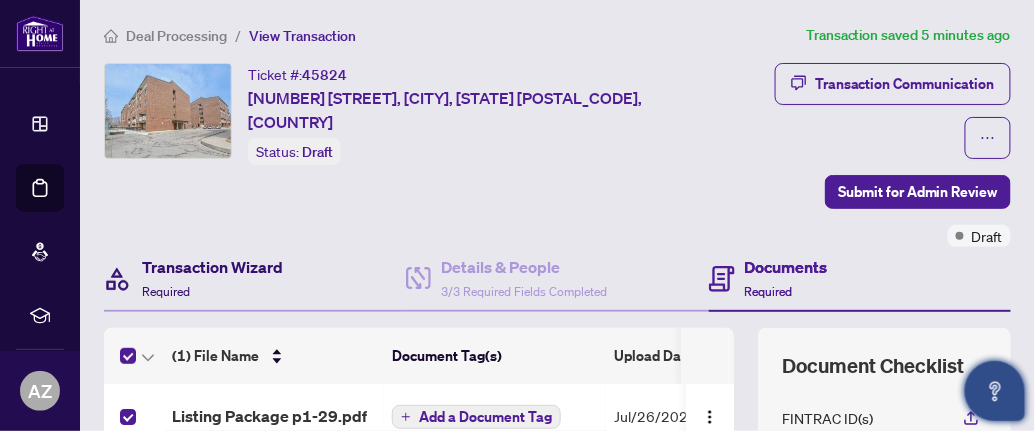 click on "Transaction Wizard" at bounding box center [212, 267] 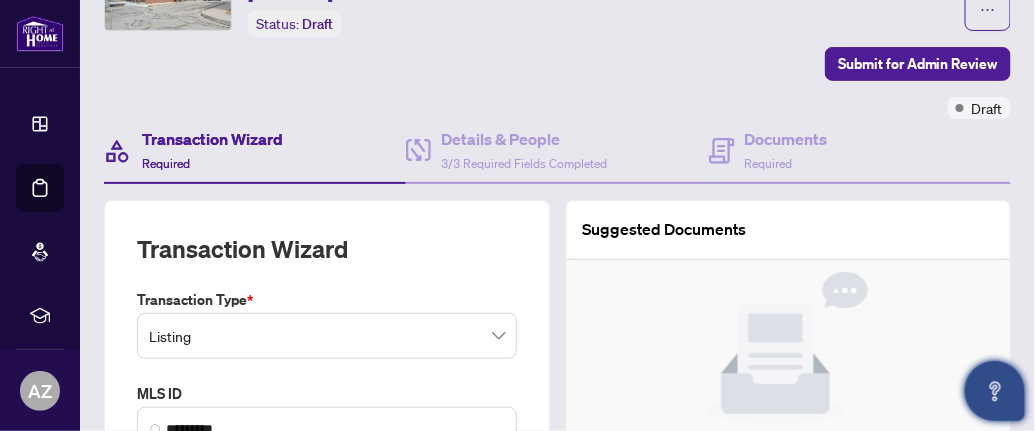 type on "**********" 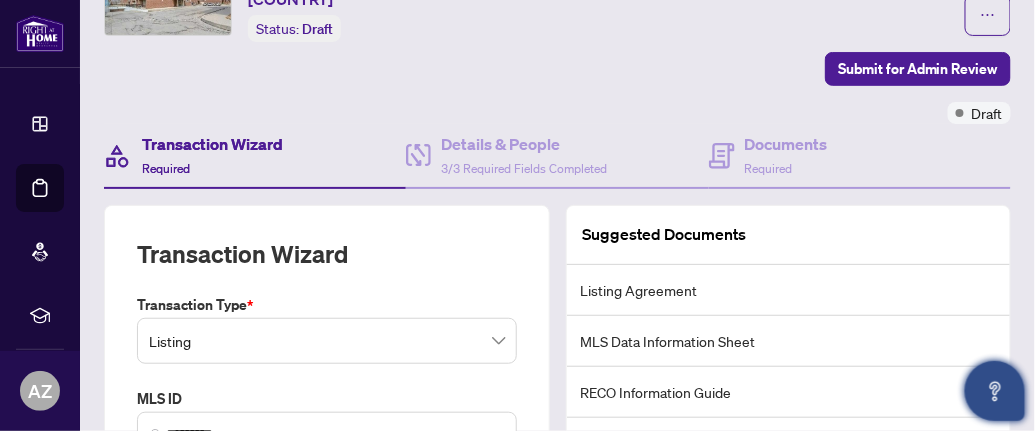 scroll, scrollTop: 99, scrollLeft: 0, axis: vertical 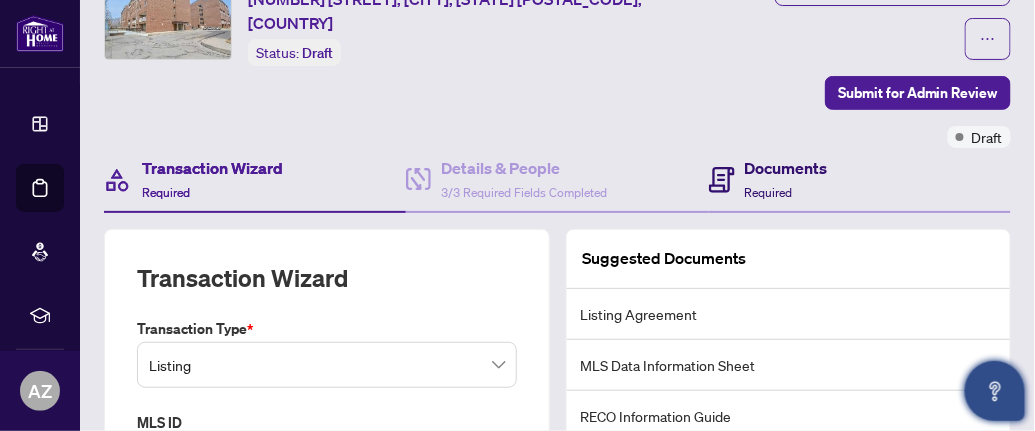 click on "Documents Required" at bounding box center [786, 179] 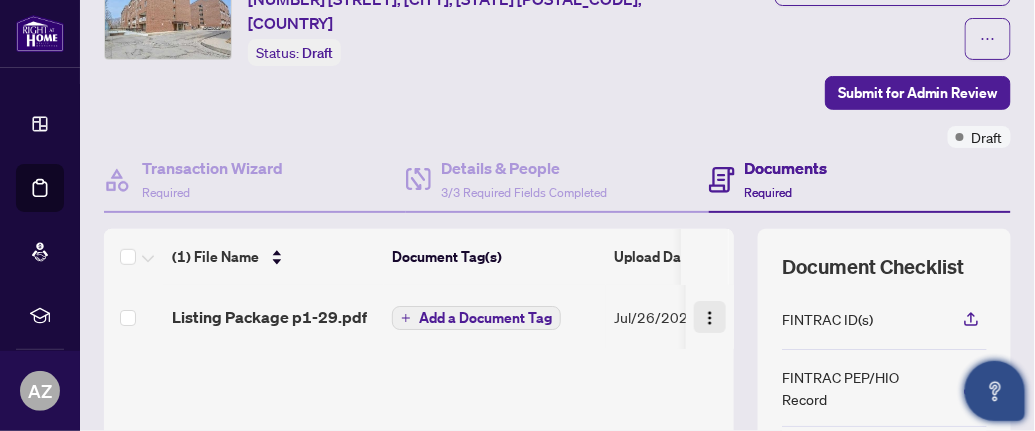 click at bounding box center (710, 318) 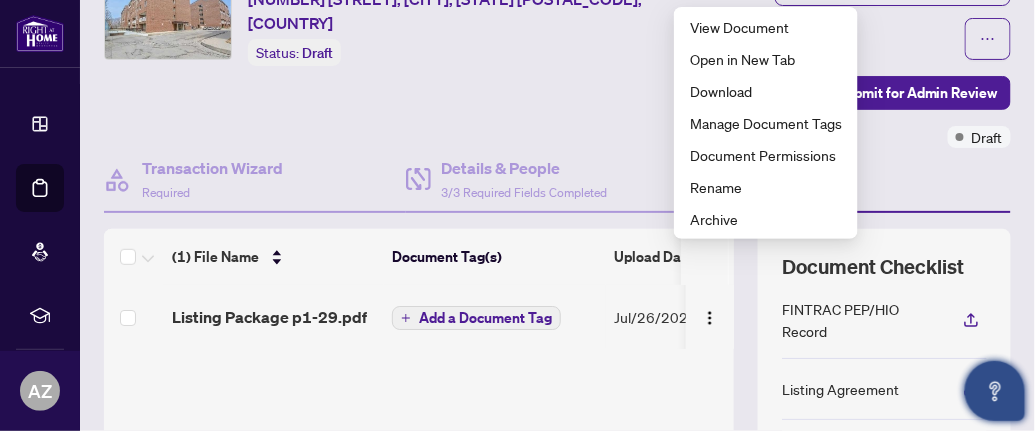 scroll, scrollTop: 199, scrollLeft: 0, axis: vertical 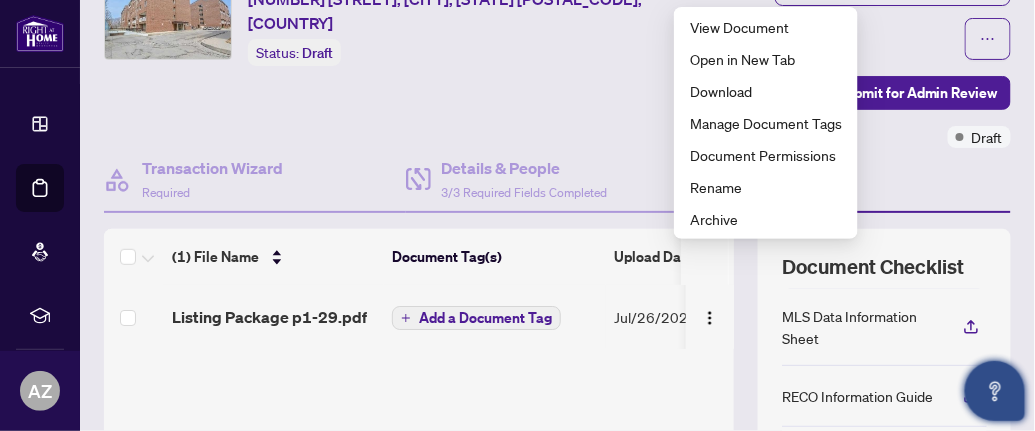 click on "Ticket #: [NUMBER] [PHONE] [STREET], [CITY], [STATE] [POSTAL_CODE], [COUNTRY] Status: Draft" at bounding box center [482, 15] 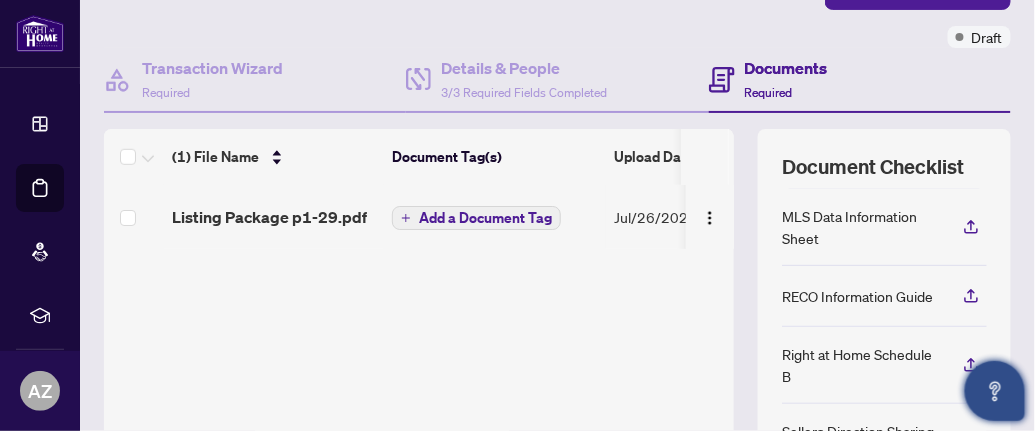scroll, scrollTop: 99, scrollLeft: 0, axis: vertical 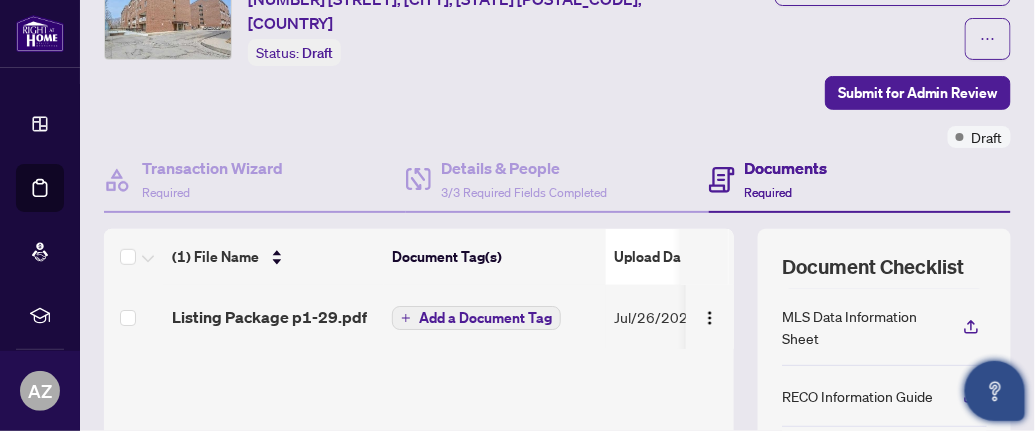 click on "Upload Date" at bounding box center [654, 257] 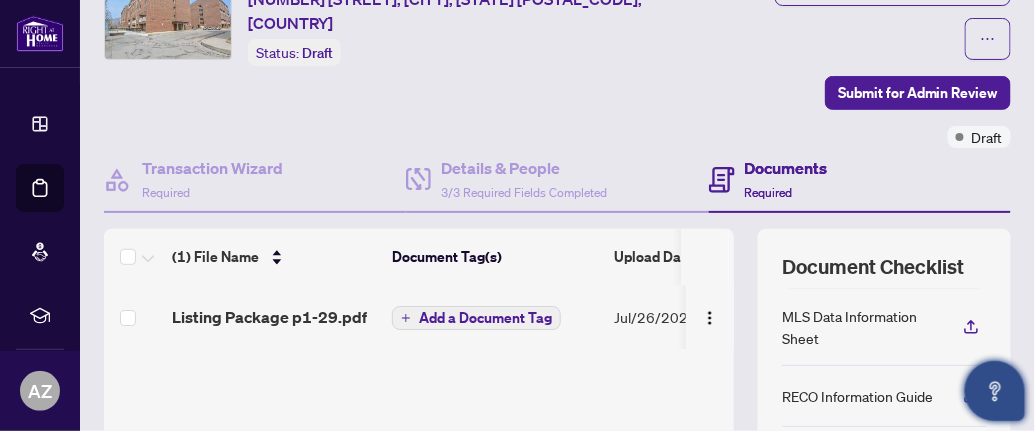 click at bounding box center (705, 257) 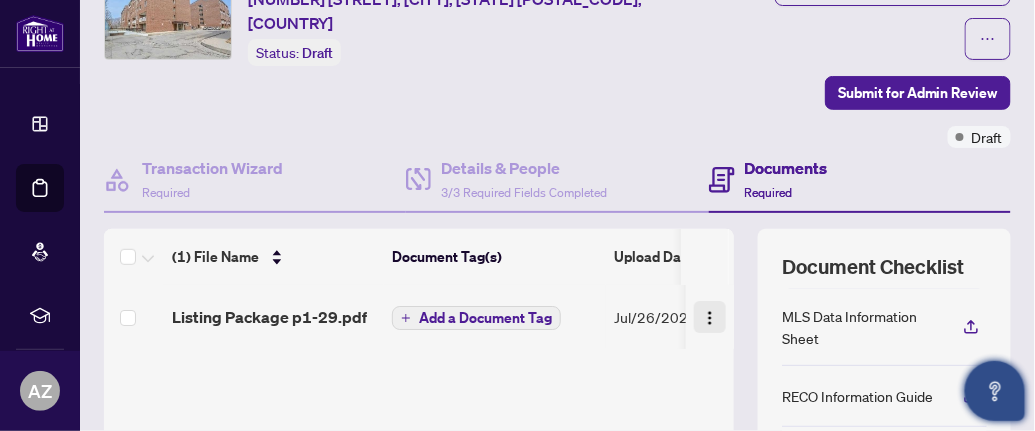 click at bounding box center [710, 318] 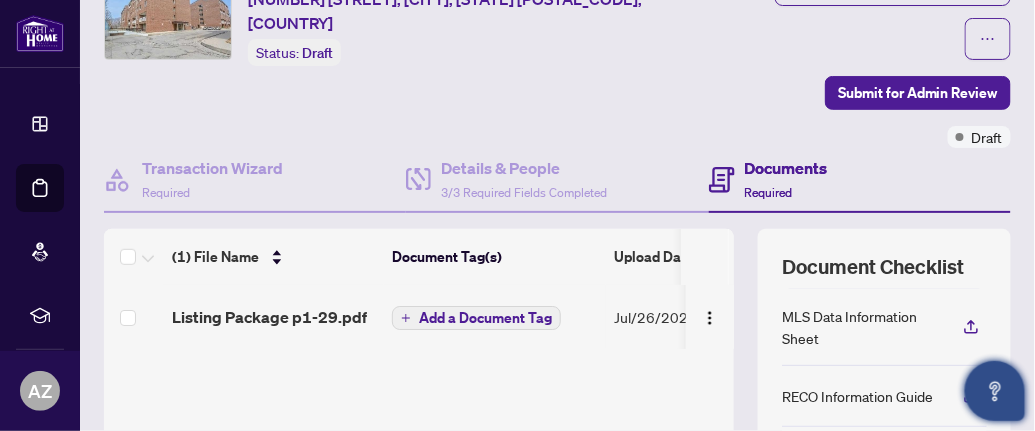 click on "(1) File Name Document Tag(s) Upload Date Status             Listing Package p1-29.pdf Add a Document Tag Jul/26/2025 - Drag & Drop or Upload Forms Supported files include .PDF, .JPG, .JPEG, .PNG under 25 MB" at bounding box center (419, 454) 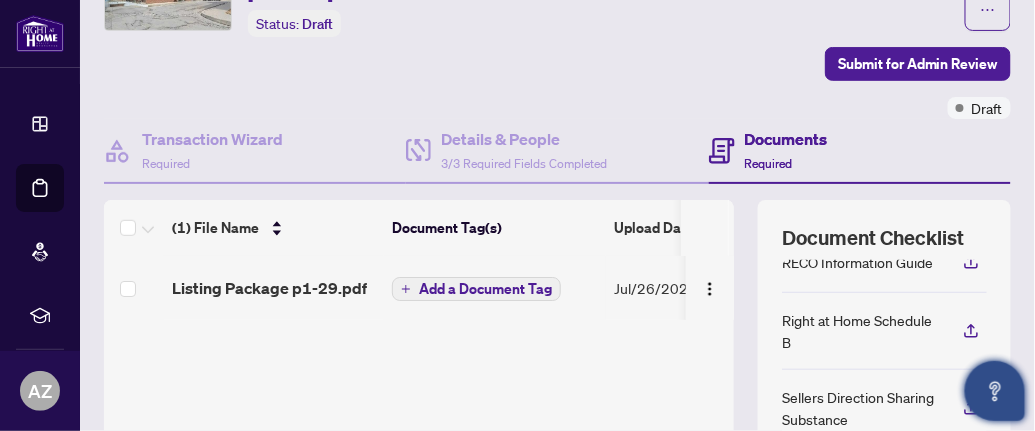 scroll, scrollTop: 99, scrollLeft: 0, axis: vertical 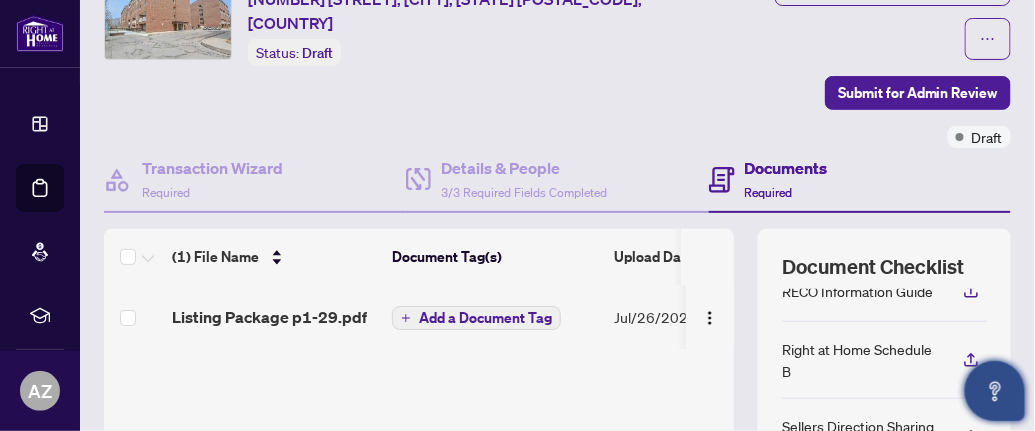click on "Documents" at bounding box center (786, 168) 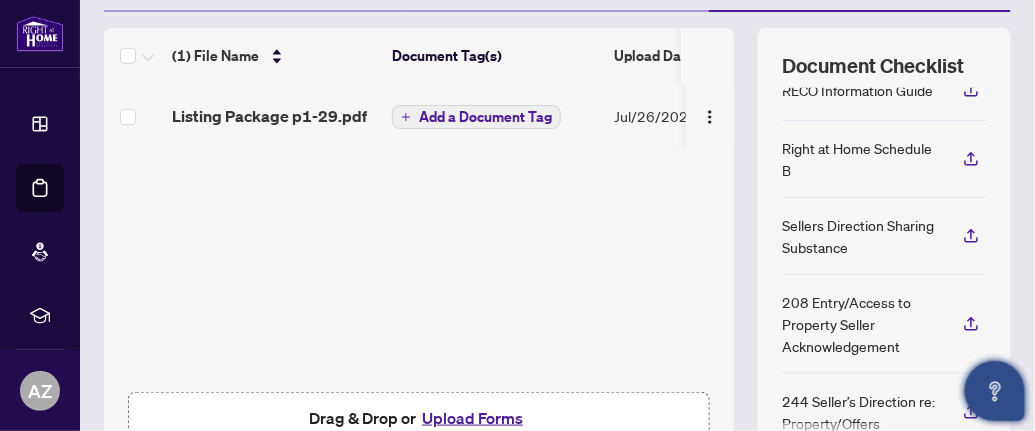 click on "Upload Forms" at bounding box center (472, 418) 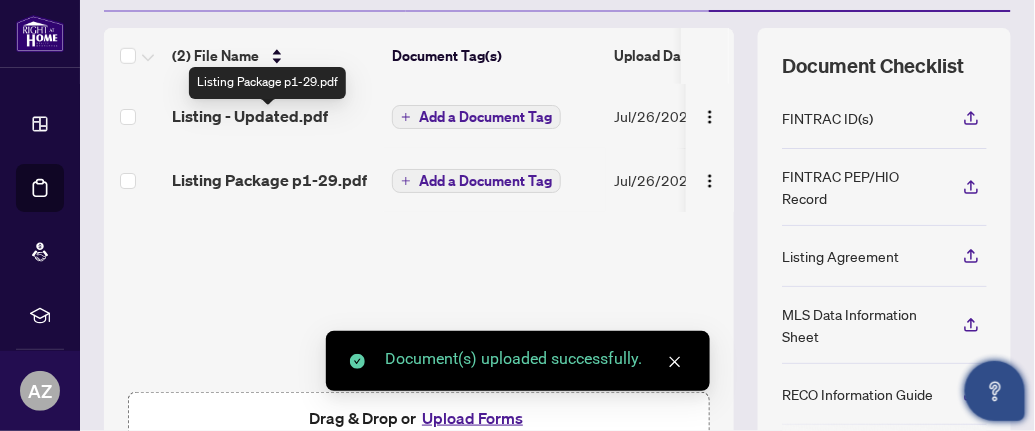 click on "Listing Package p1-29.pdf" at bounding box center [269, 180] 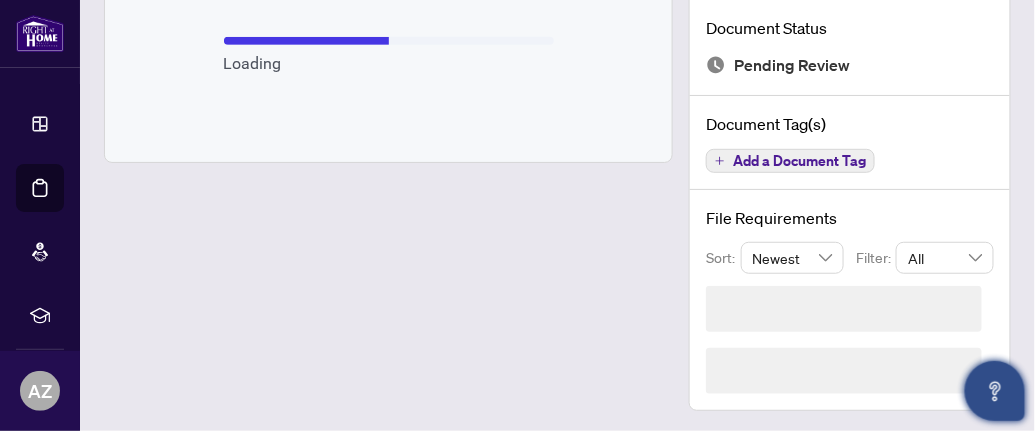 scroll, scrollTop: 115, scrollLeft: 0, axis: vertical 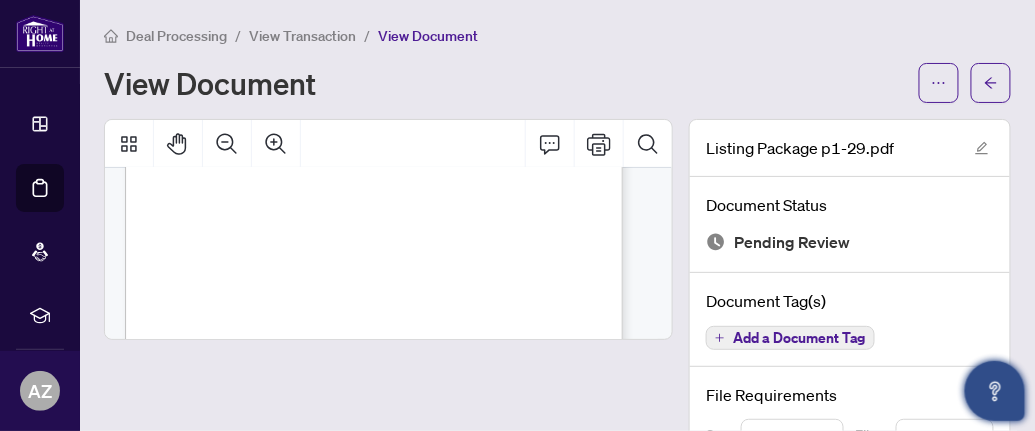 click on "View Transaction" at bounding box center [302, 36] 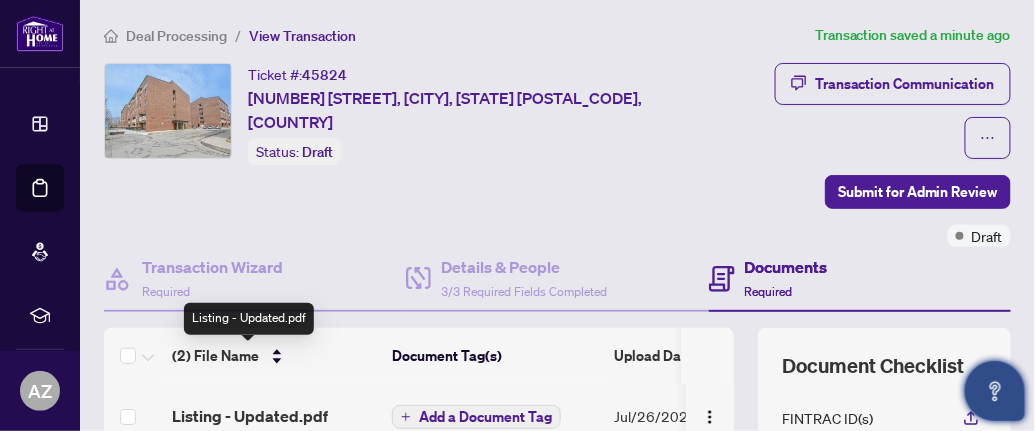 click on "Listing - Updated.pdf" at bounding box center (250, 416) 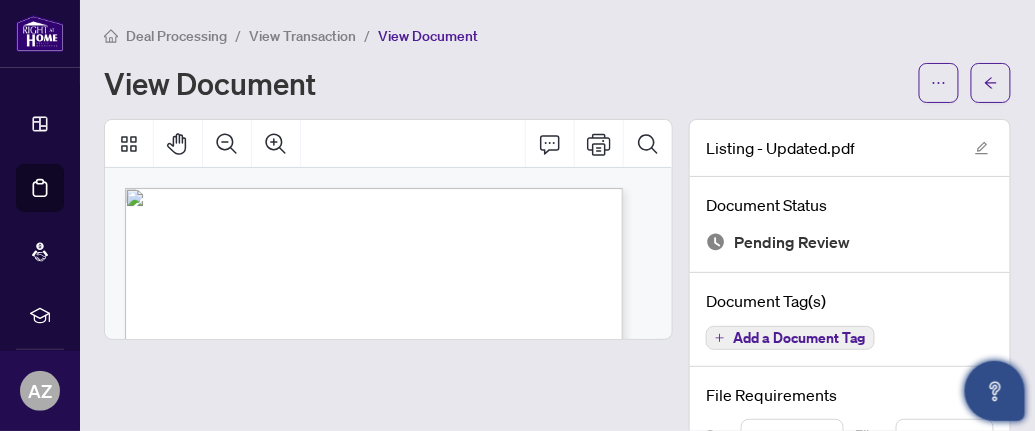 scroll, scrollTop: 115, scrollLeft: 0, axis: vertical 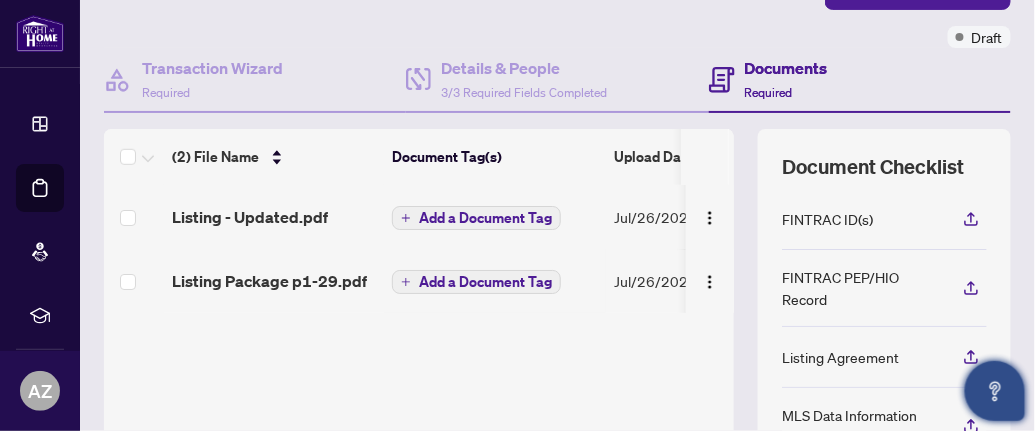click on "Add a Document Tag" at bounding box center (485, 282) 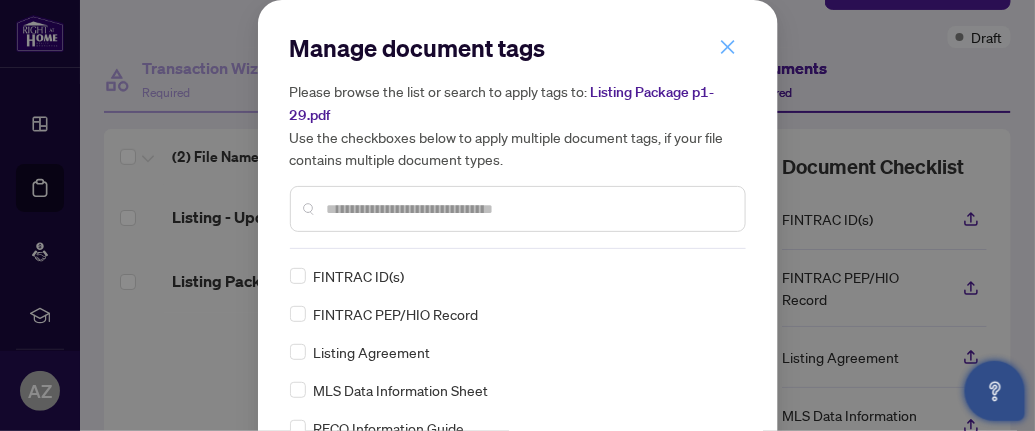 click 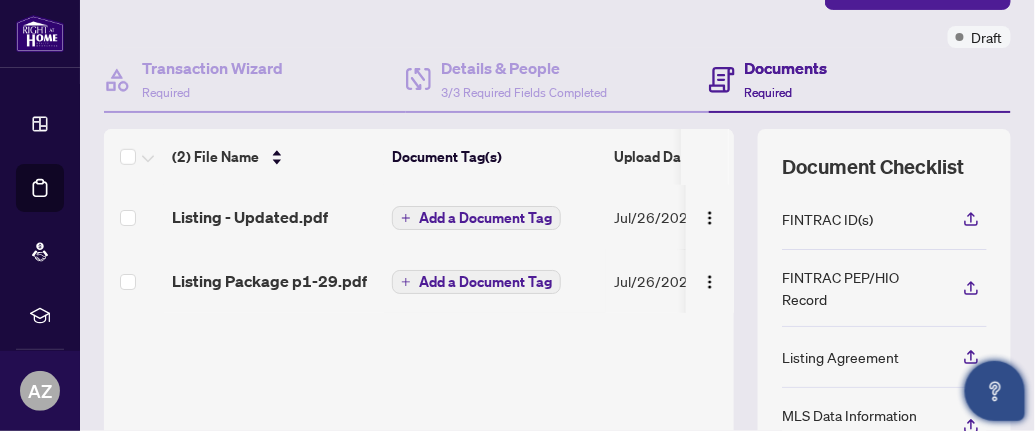 click on "Add a Document Tag" at bounding box center (485, 218) 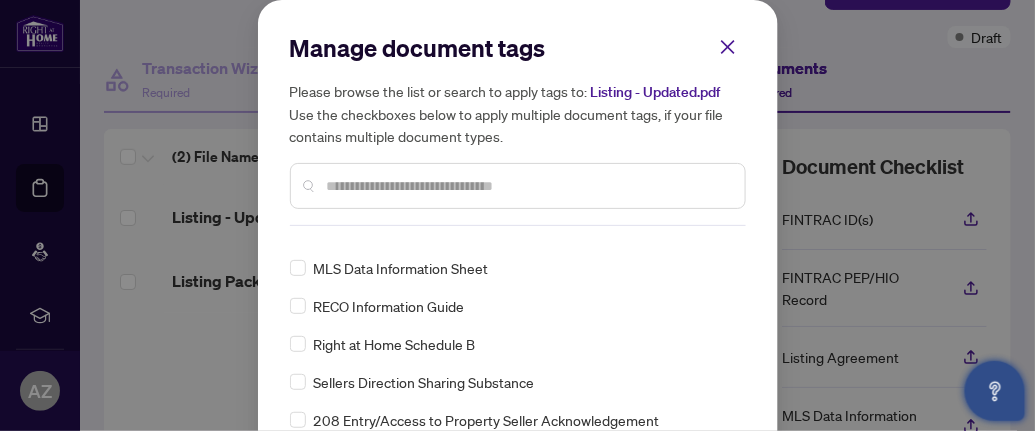 scroll, scrollTop: 0, scrollLeft: 0, axis: both 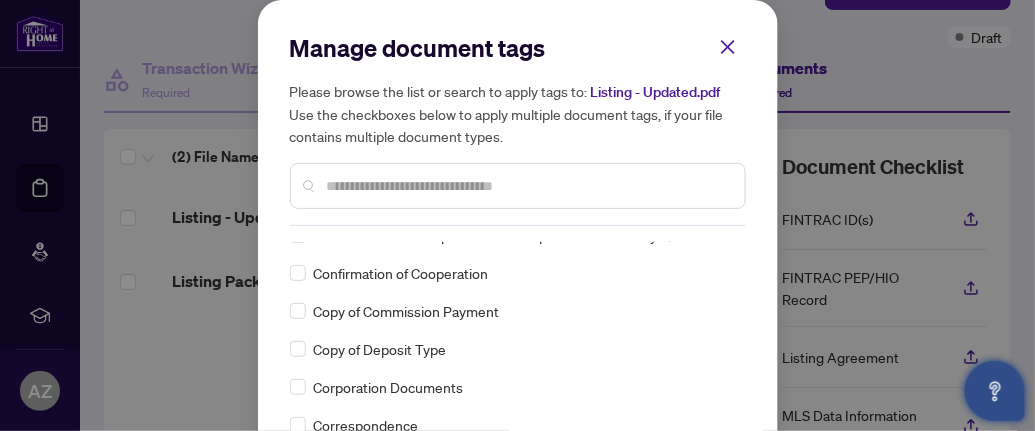 click on "Manage document tags Please browse the list or search to apply tags to: Listing - Updated.pdf Use the checkboxes below to apply multiple document tags, if your file contains multiple document types. Listing Agreement RECO Information Guide FINTRAC ID(s) FINTRAC PEP/HIO Record MLS Data Information Sheet Right at Home Schedule B Sellers Direction Sharing Substance 208 Entry/Access to Property Seller Acknowledgement 244 Seller’s Direction re: Property/Offers 1st Page of the APS Advance Paperwork Agent Correspondence Agreement of Assignment of Purchase and Sale Agreement of Purchase and Sale Agreement to Cooperate /Broker Referral Agreement to Lease Articles of Incorporation Back to Vendor Letter Belongs to Another Transaction Builder's Consent Buyer Designated Representation Agreement Buyer Designated Representation Agreement Buyers Lawyer Information Certificate of Estate Trustee(s) Client Refused to Sign Closing Date Change Co-op Brokerage Commission Statement Co-op EFT Co-operating Indemnity Agreement" at bounding box center (517, 215) 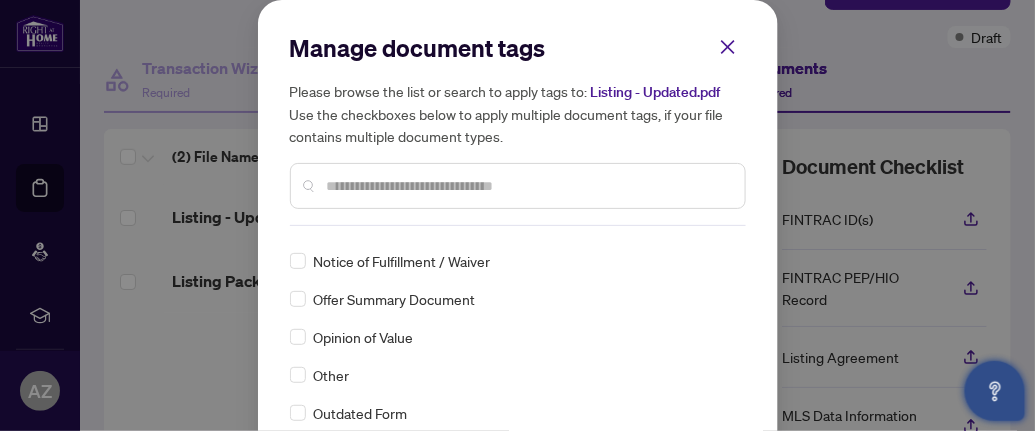 scroll, scrollTop: 3599, scrollLeft: 0, axis: vertical 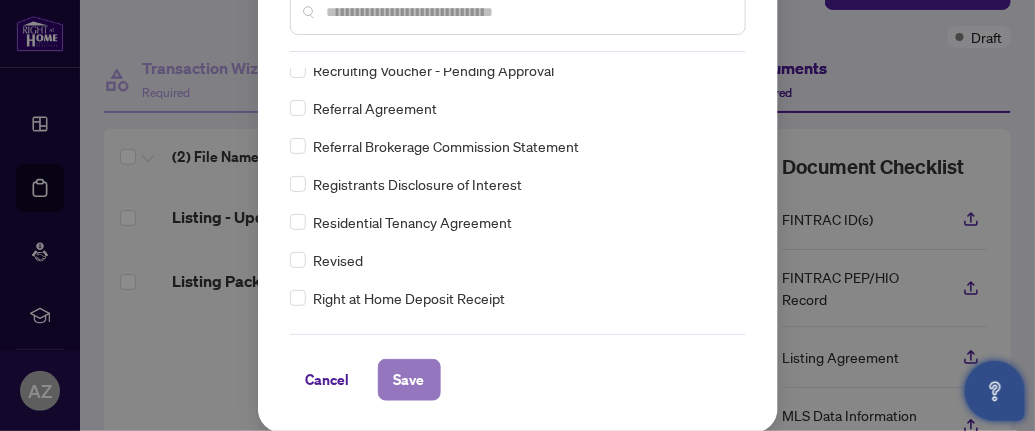 click on "Save" at bounding box center [409, 380] 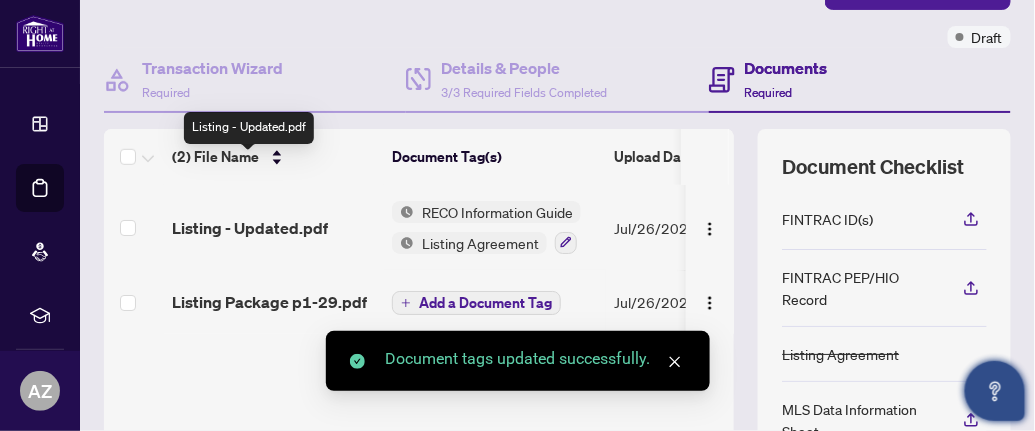 click on "Listing - Updated.pdf" at bounding box center (250, 228) 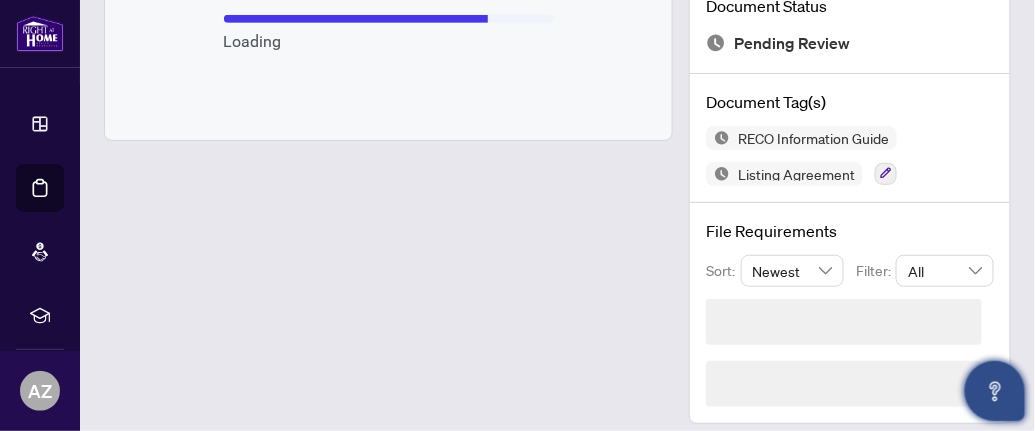 scroll, scrollTop: 150, scrollLeft: 0, axis: vertical 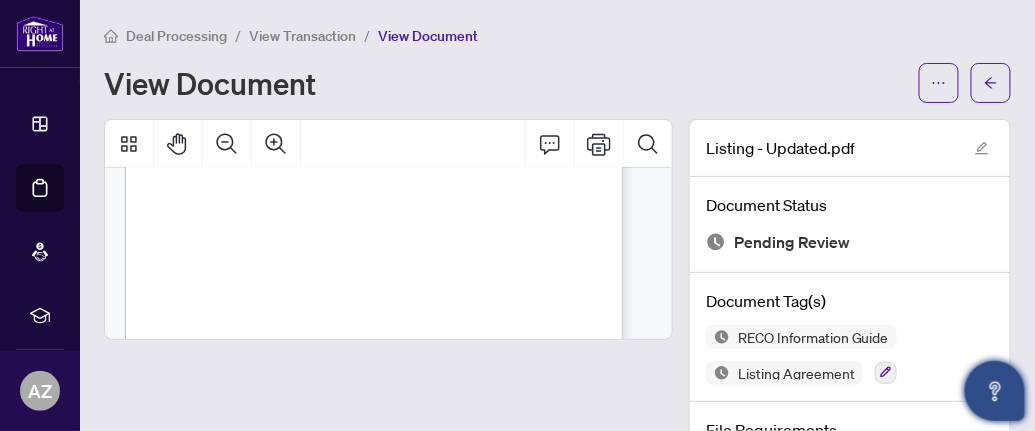 click on "View Transaction" at bounding box center (302, 36) 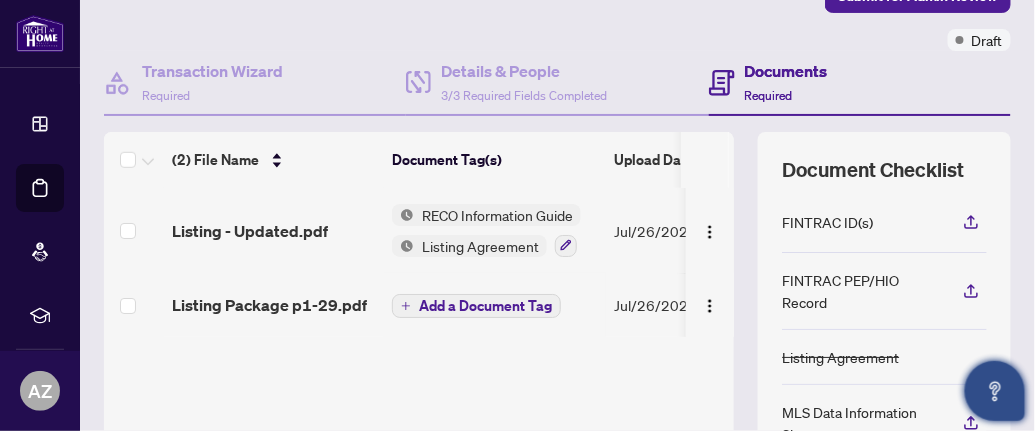 scroll, scrollTop: 199, scrollLeft: 0, axis: vertical 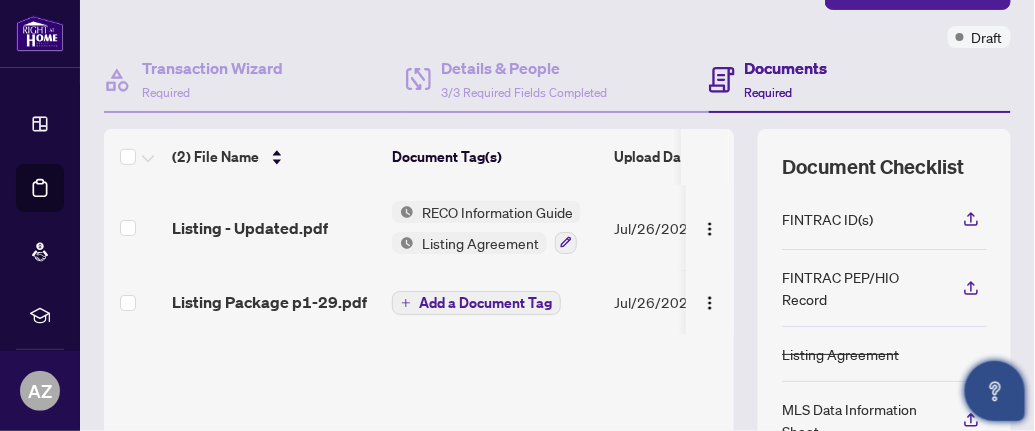 click on "RECO Information Guide Listing Agreement" at bounding box center (495, 227) 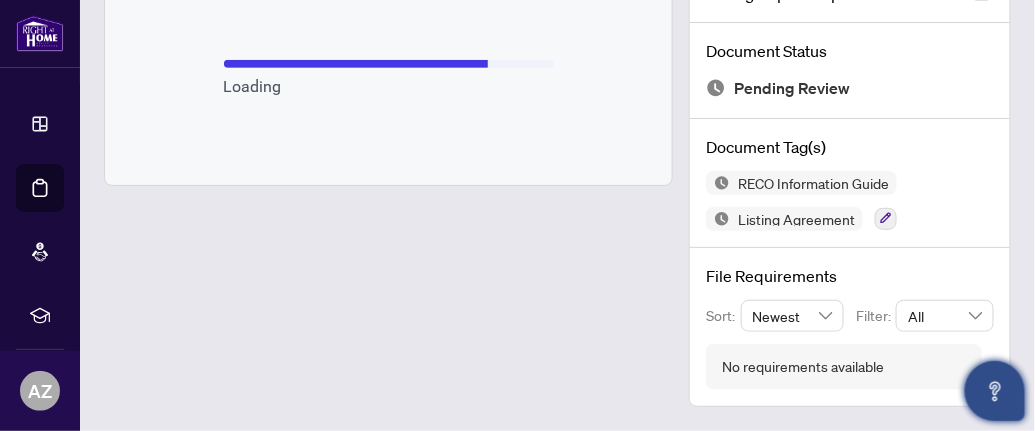 scroll, scrollTop: 150, scrollLeft: 0, axis: vertical 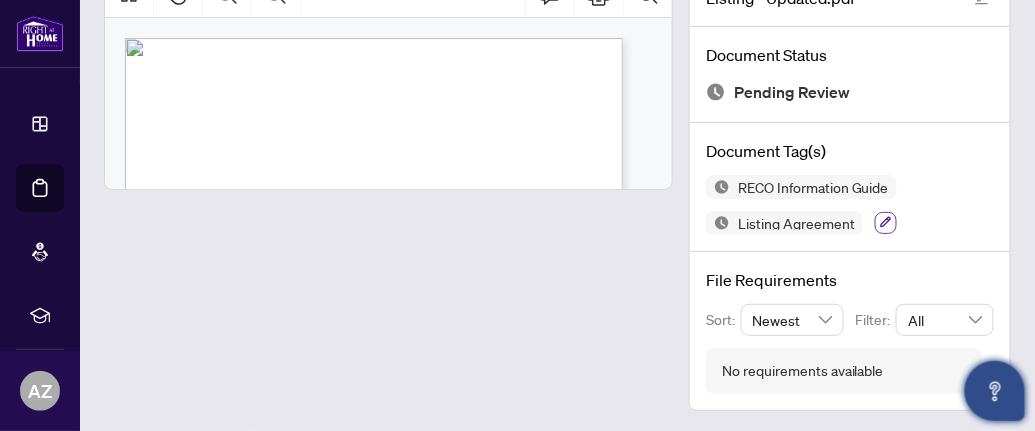 click 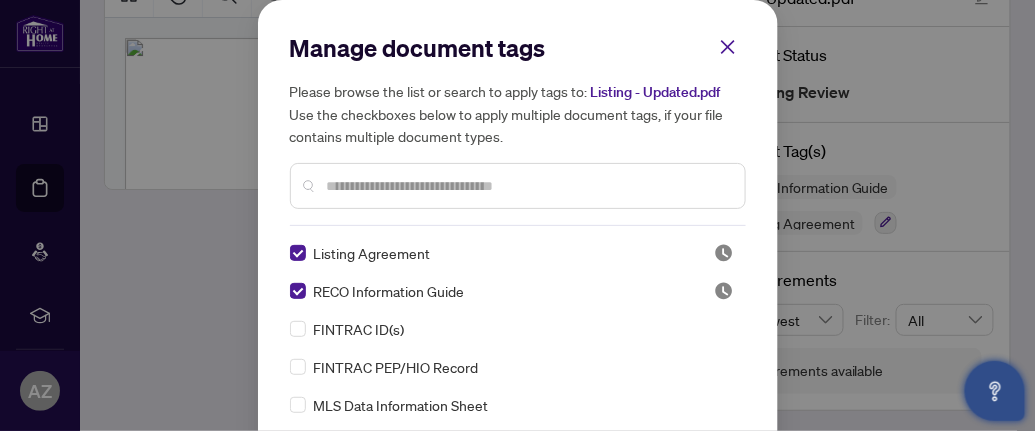 scroll, scrollTop: 99, scrollLeft: 0, axis: vertical 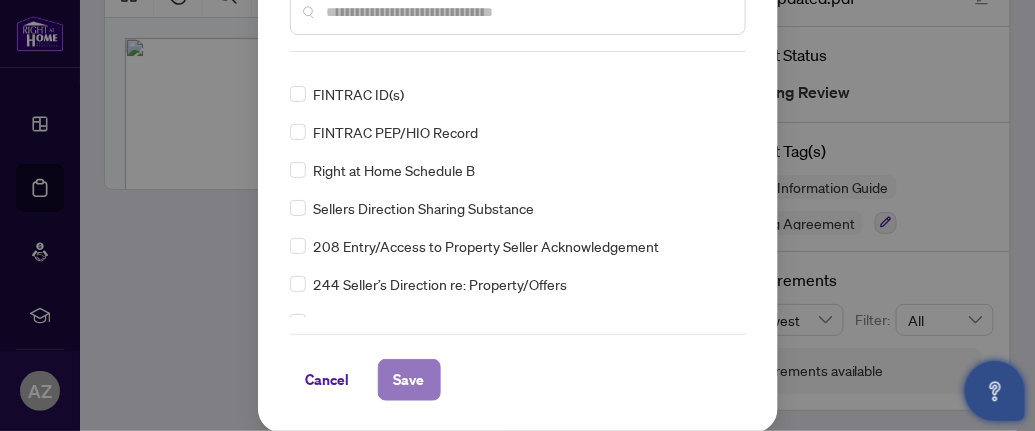 click on "Save" at bounding box center [409, 380] 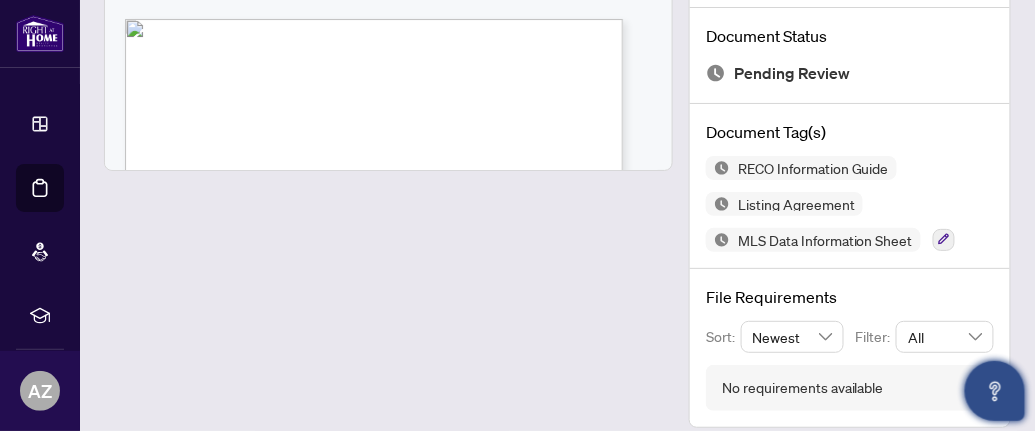 scroll, scrollTop: 187, scrollLeft: 0, axis: vertical 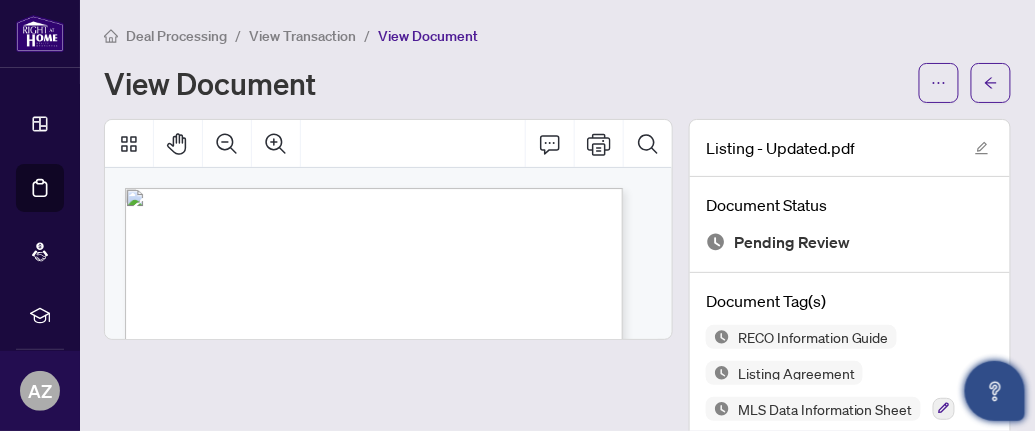 click on "View Document" at bounding box center (428, 36) 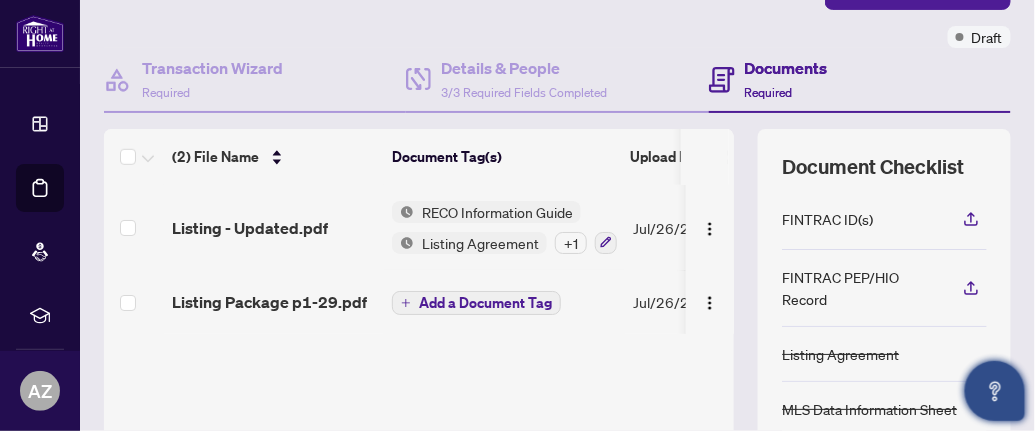 scroll, scrollTop: 99, scrollLeft: 0, axis: vertical 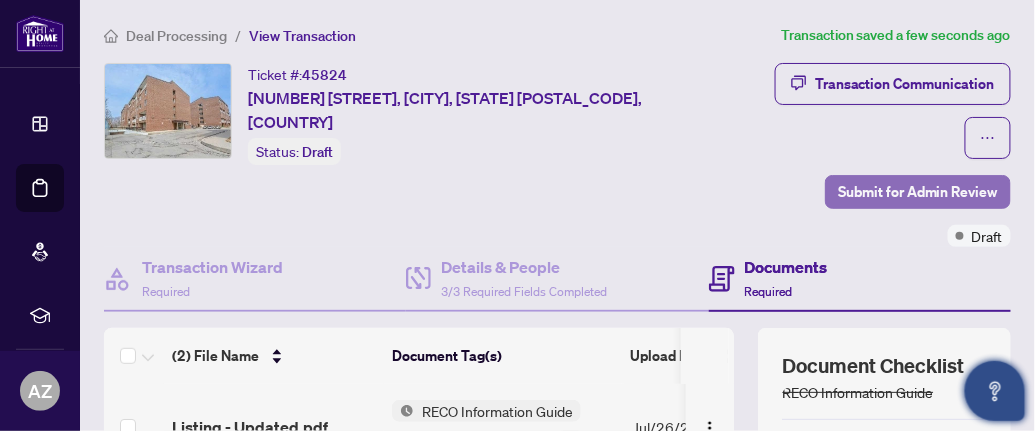 click on "Submit for Admin Review" at bounding box center (918, 192) 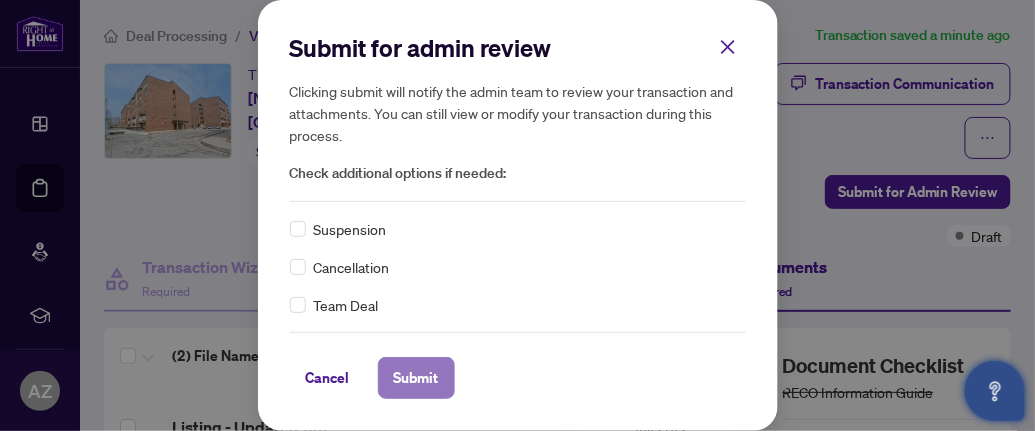 click on "Submit" at bounding box center [416, 378] 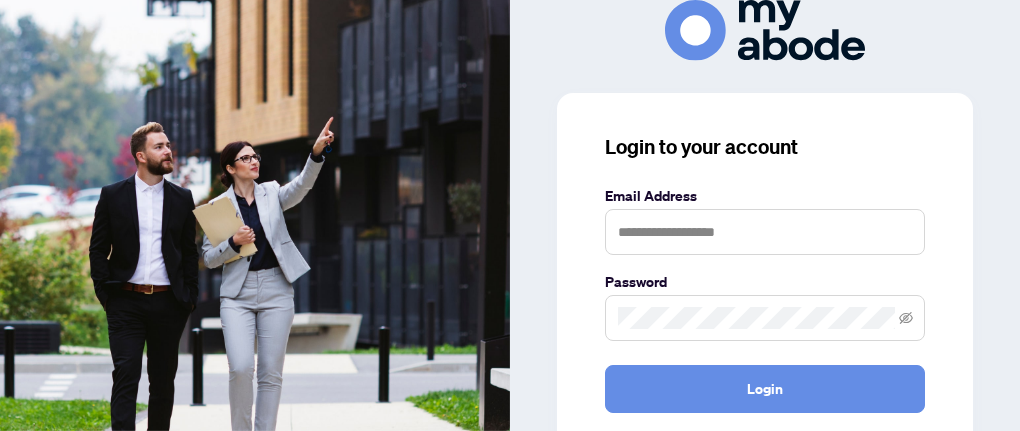 scroll, scrollTop: 0, scrollLeft: 0, axis: both 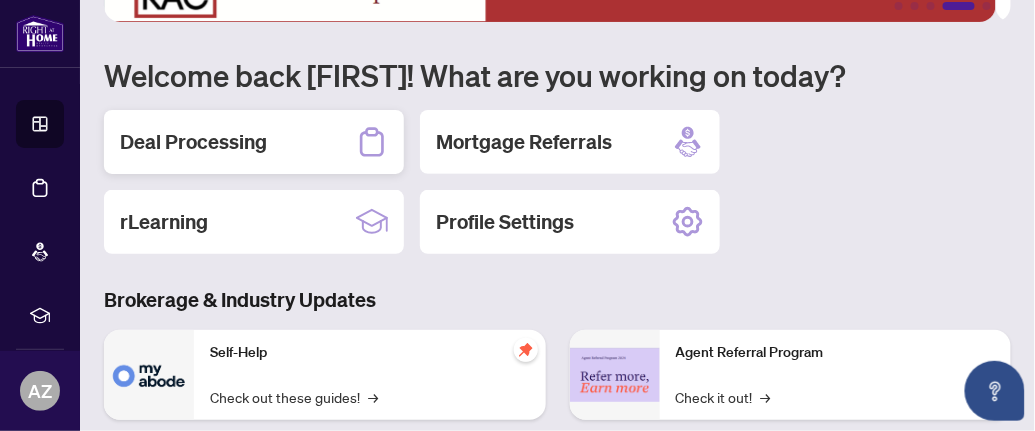 click on "Deal Processing" at bounding box center (193, 142) 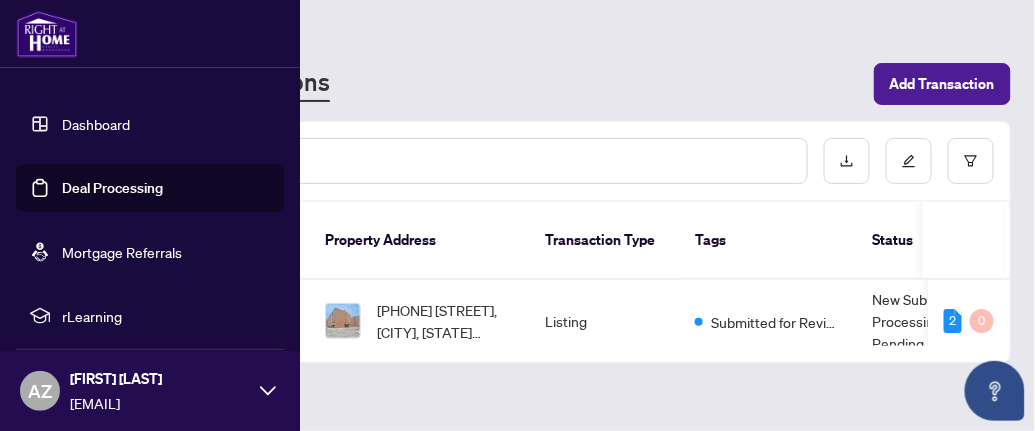 click on "Dashboard" at bounding box center (96, 124) 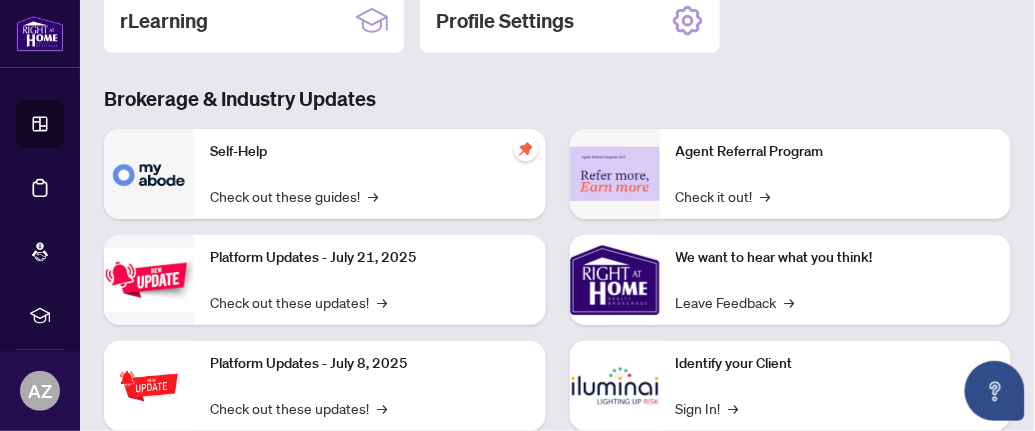 scroll, scrollTop: 0, scrollLeft: 0, axis: both 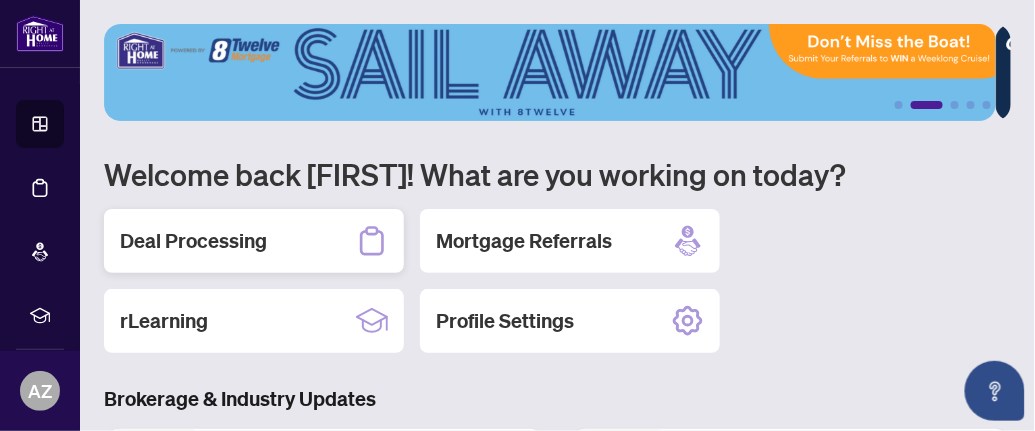 click on "Deal Processing" at bounding box center (193, 241) 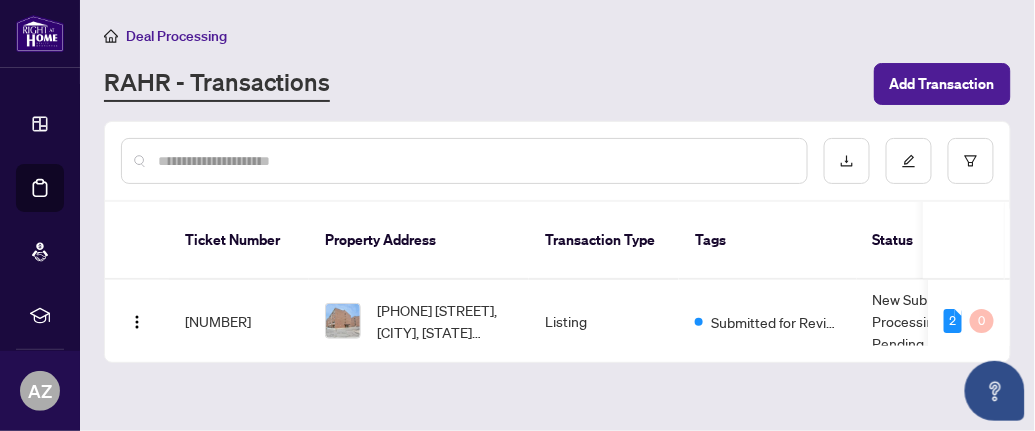 click at bounding box center [474, 161] 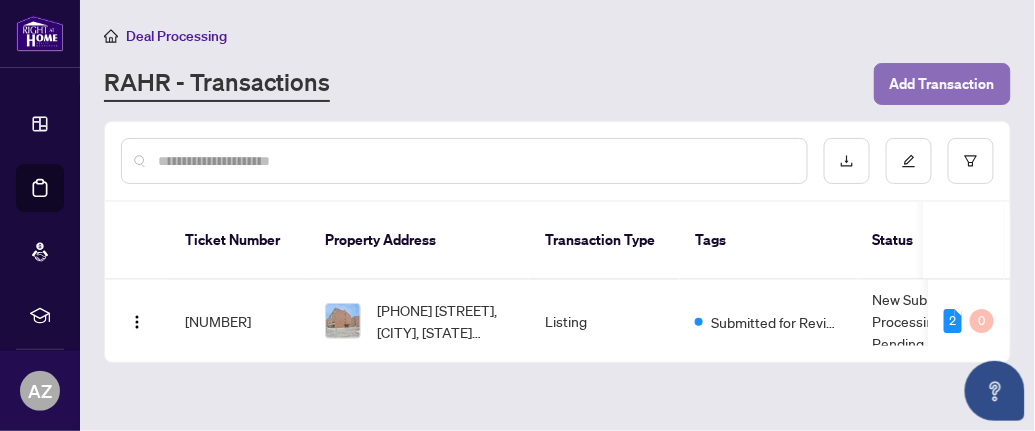 click on "Add Transaction" at bounding box center (942, 84) 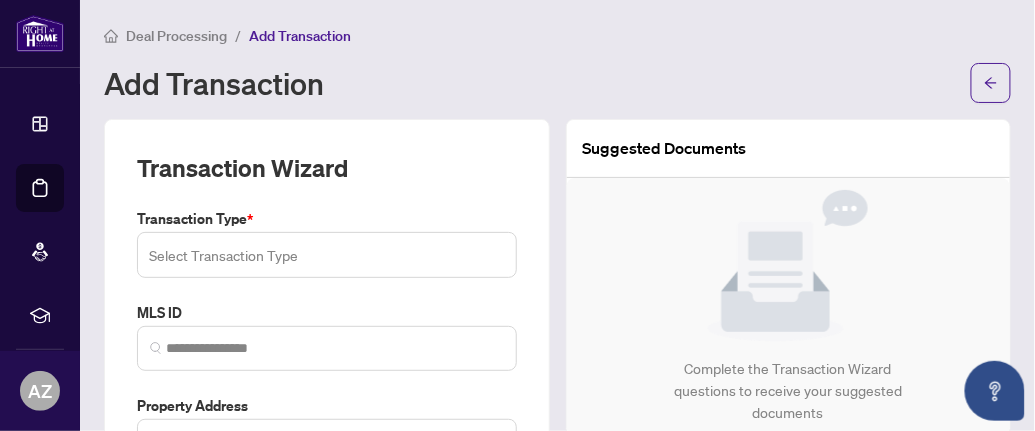 click on "Select Transaction Type 13 14 Listing Listing - Lease Deal - Buy Side Lease Deal - Sell Side Lease Deal - Agent Double End Lease Deal - Buy Side Sale Deal - Sell Side Sale Deal - Agent Double End Sale Deal - Sell Side Assignment Deal - Buy Side Assignment" at bounding box center (327, 255) 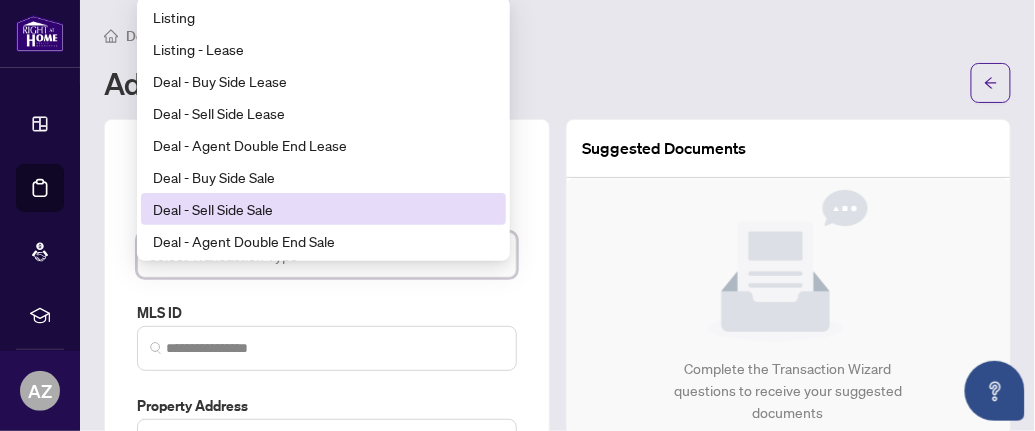 click on "Deal - Sell Side Sale" at bounding box center (323, 209) 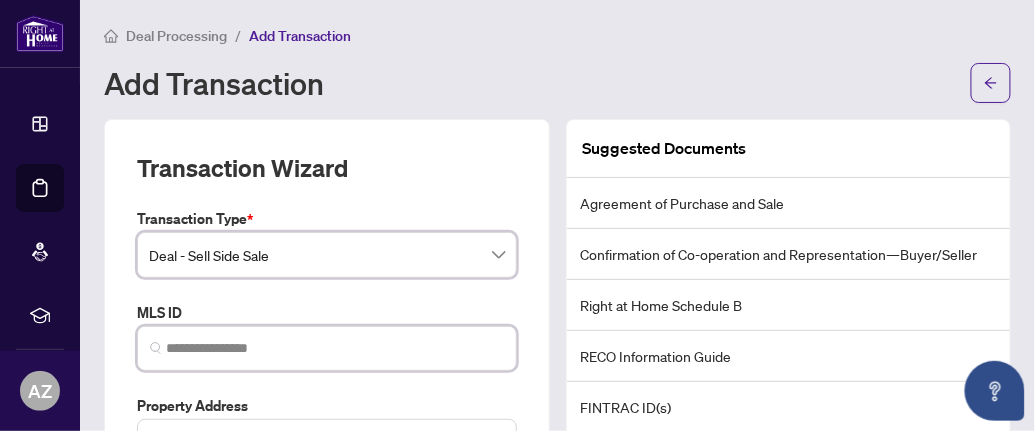 click at bounding box center [335, 348] 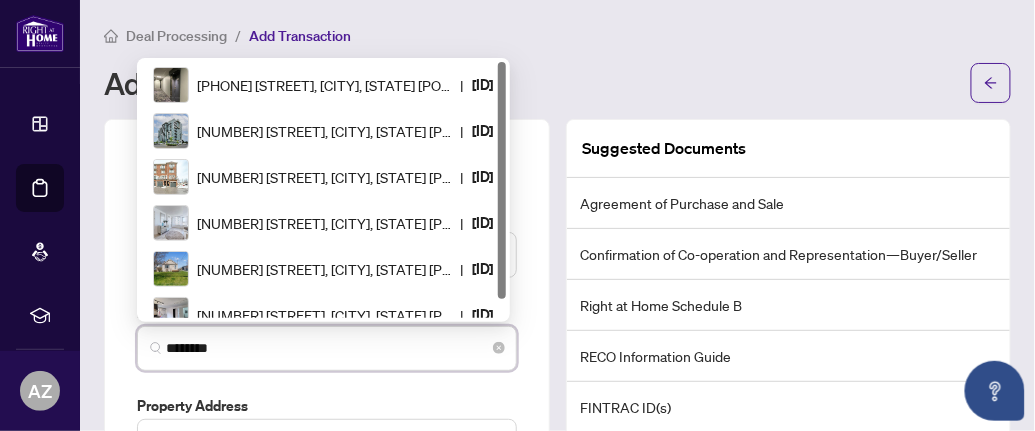 type on "*********" 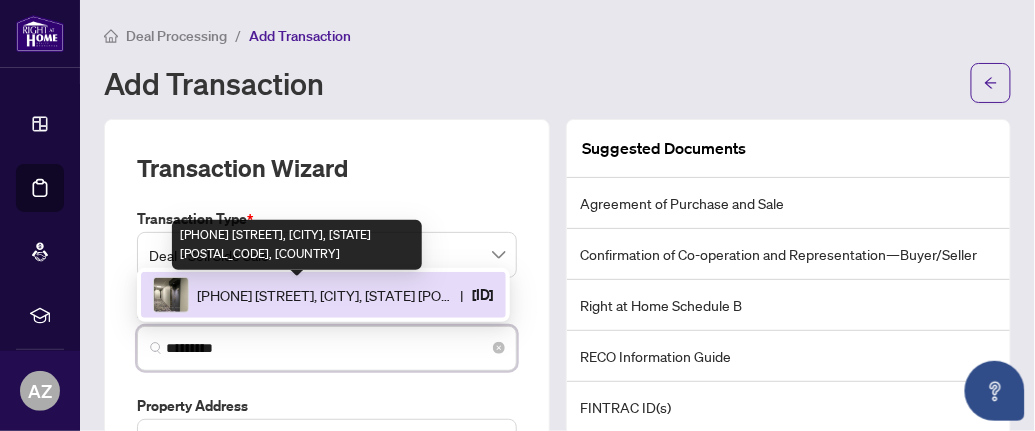 click on "[PHONE] [STREET], [CITY], [STATE] [POSTAL_CODE], [COUNTRY]" at bounding box center (324, 295) 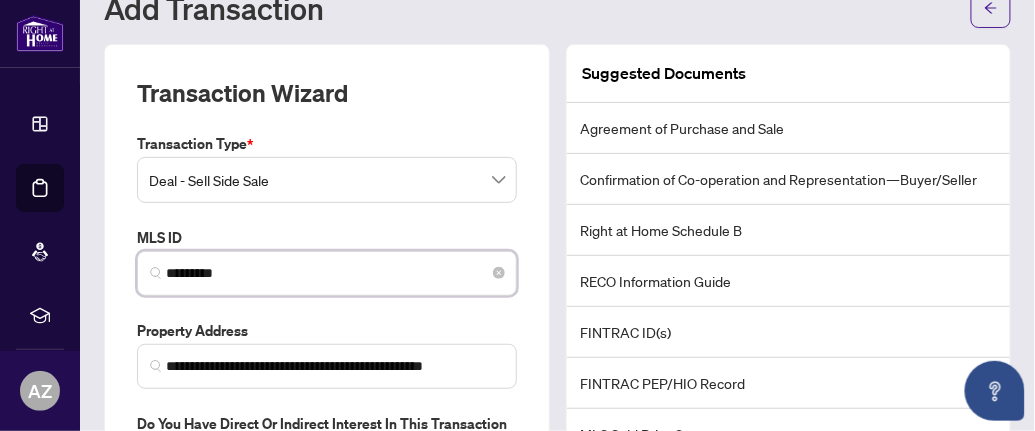 scroll, scrollTop: 199, scrollLeft: 0, axis: vertical 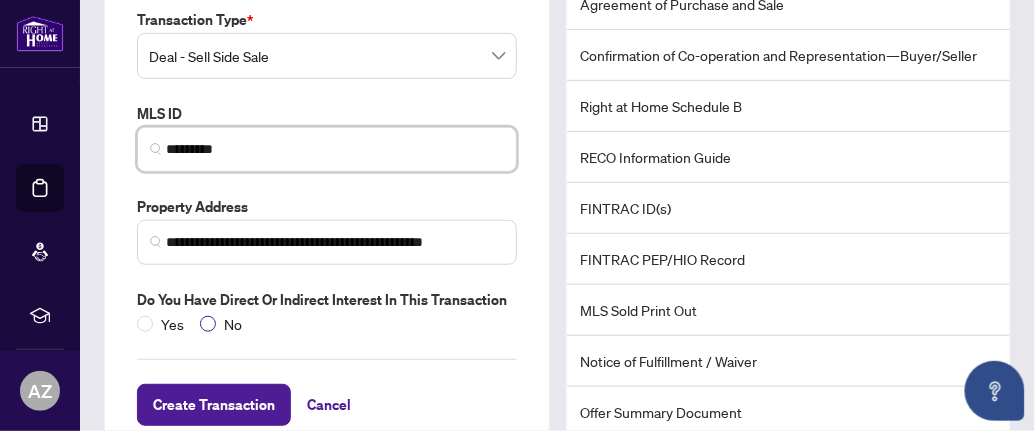 type on "*********" 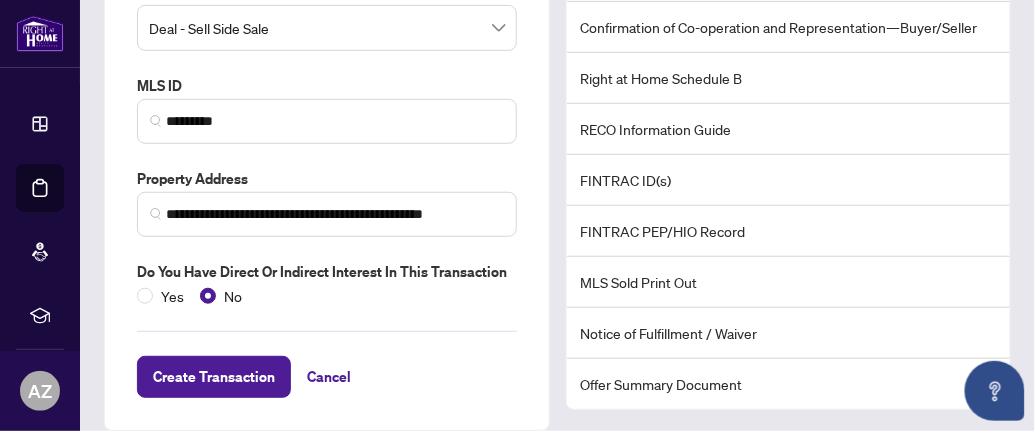 scroll, scrollTop: 247, scrollLeft: 0, axis: vertical 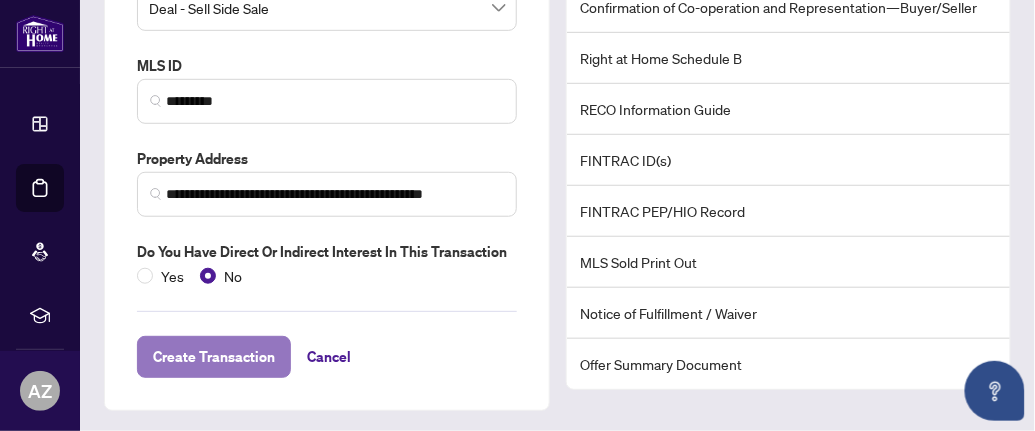 click on "Create Transaction" at bounding box center (214, 357) 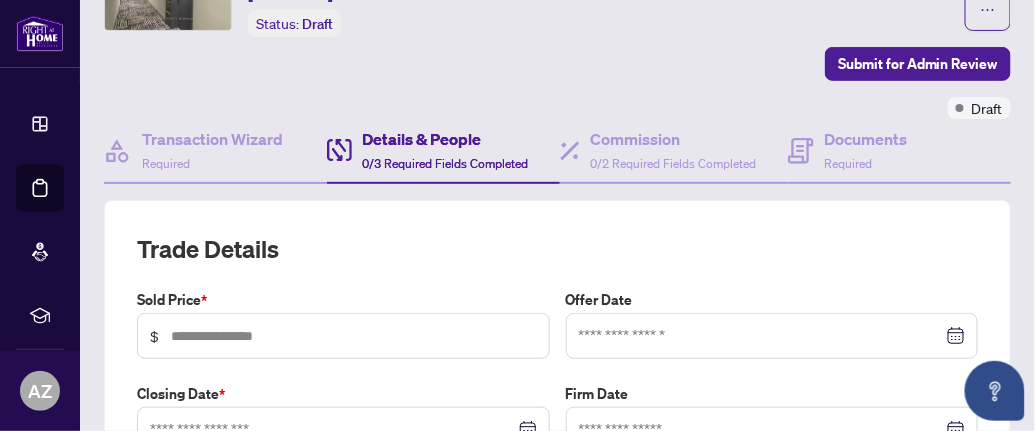 scroll, scrollTop: 199, scrollLeft: 0, axis: vertical 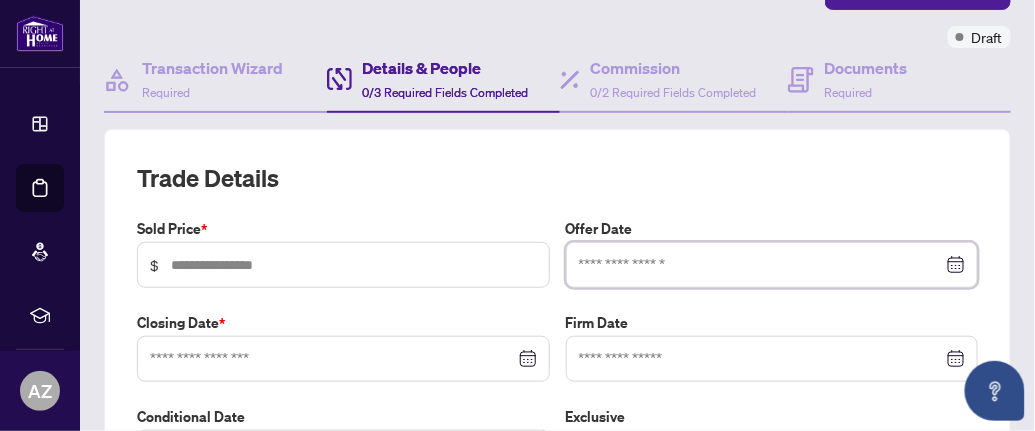 click at bounding box center (761, 265) 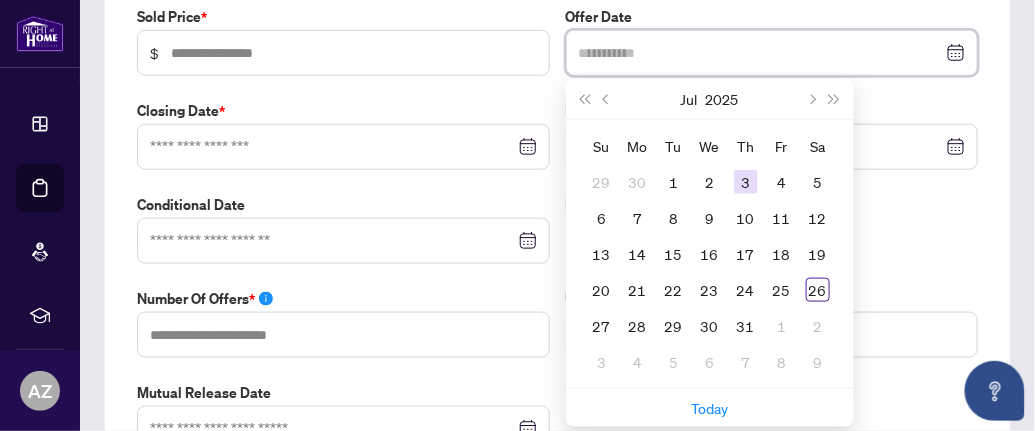 type on "**********" 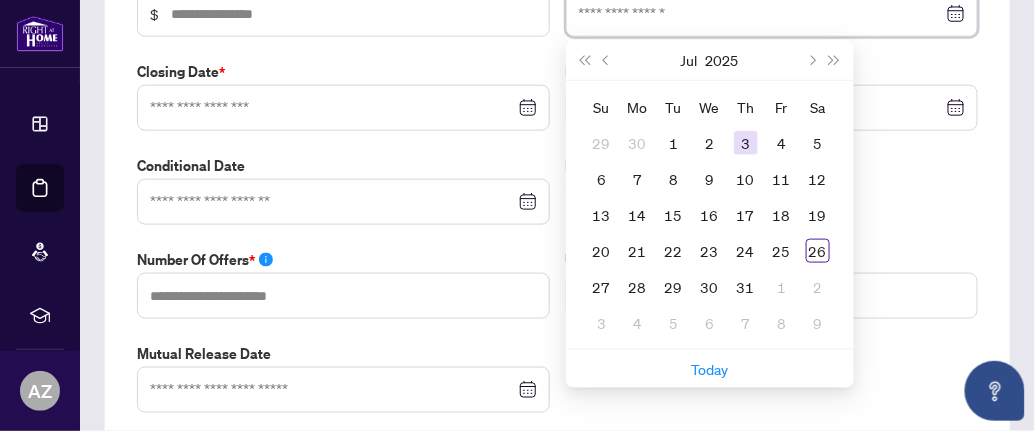 scroll, scrollTop: 499, scrollLeft: 0, axis: vertical 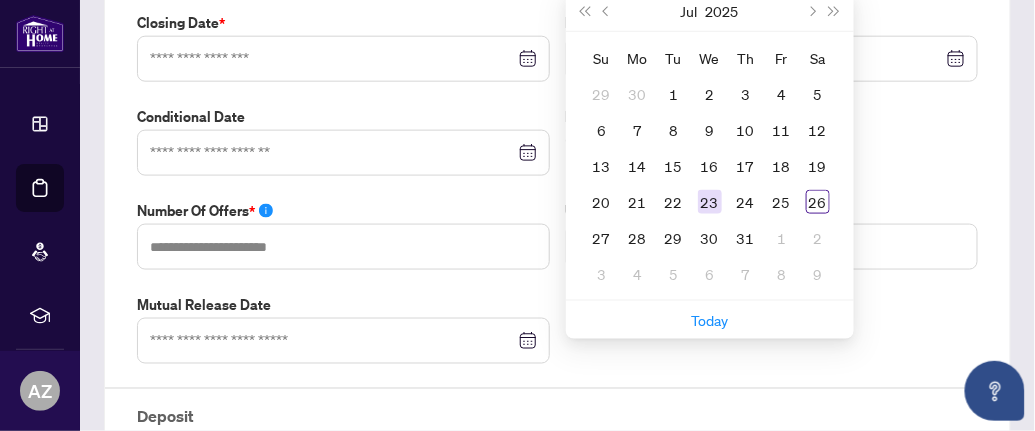 type on "**********" 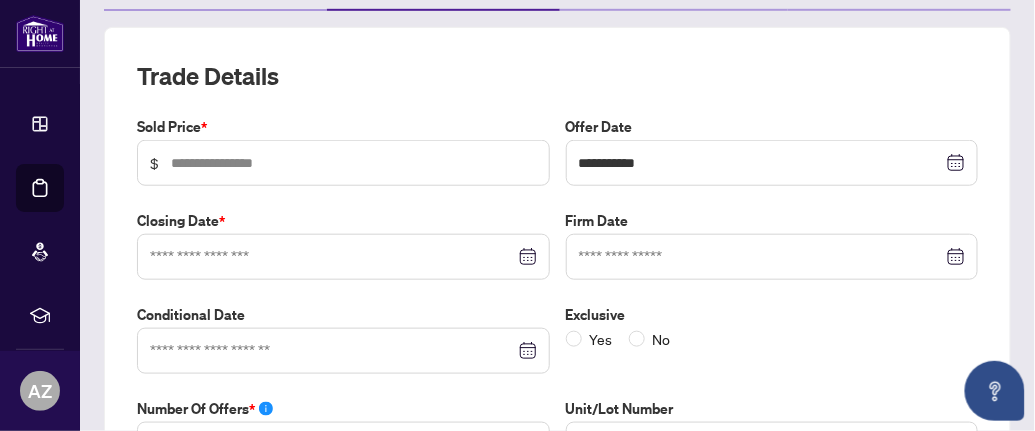 scroll, scrollTop: 300, scrollLeft: 0, axis: vertical 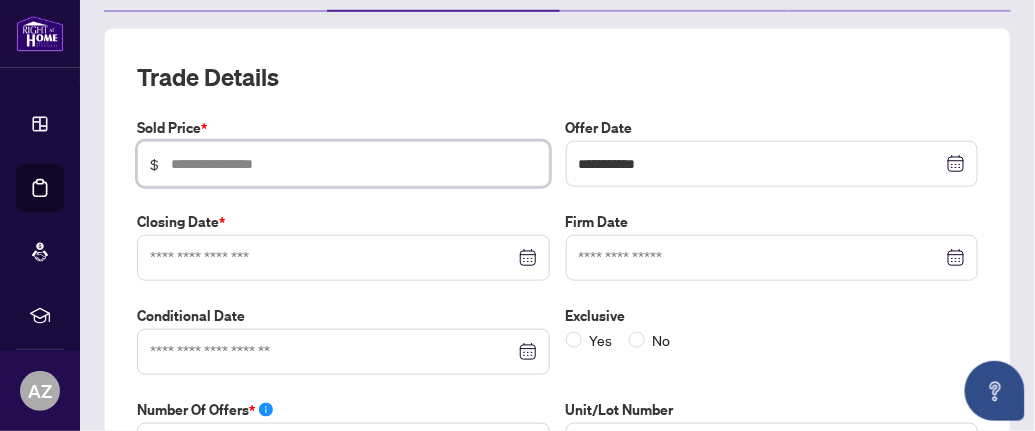 click at bounding box center [354, 164] 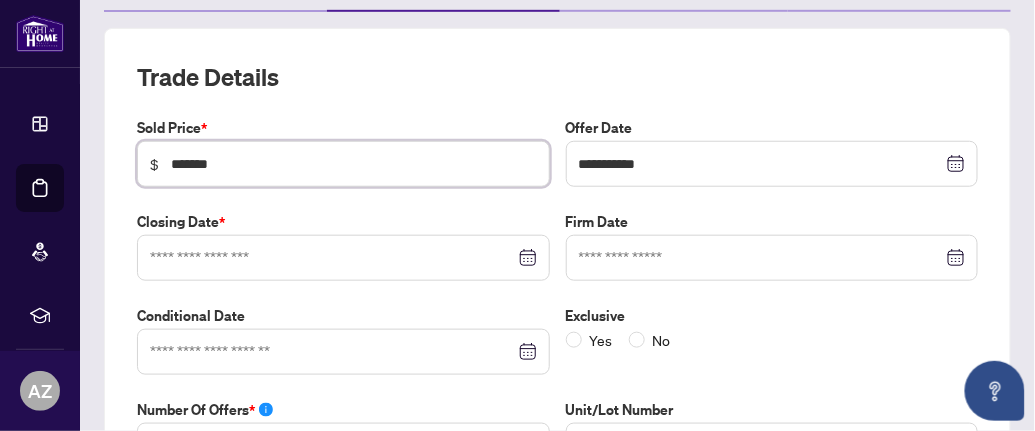 type on "*******" 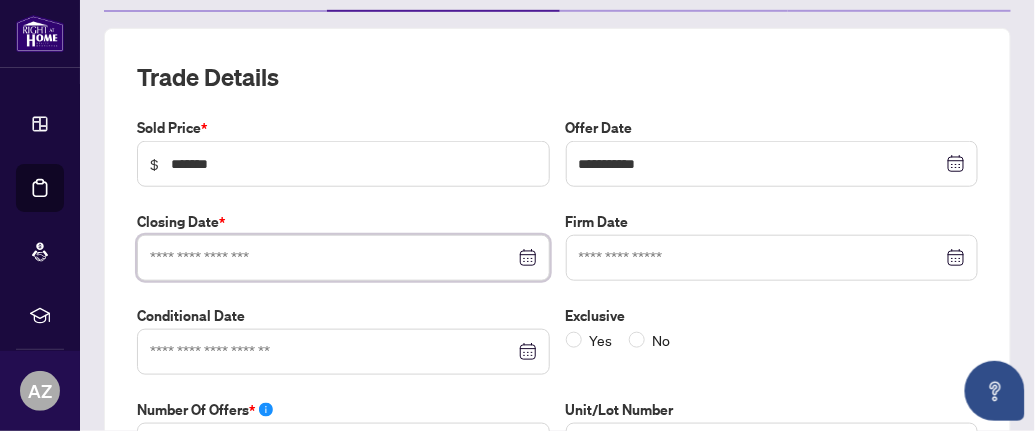 click at bounding box center [332, 258] 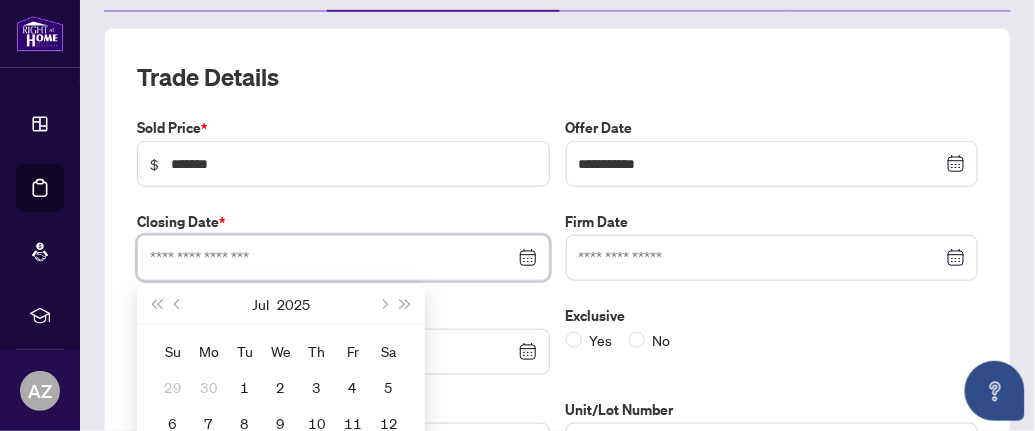 click at bounding box center [343, 258] 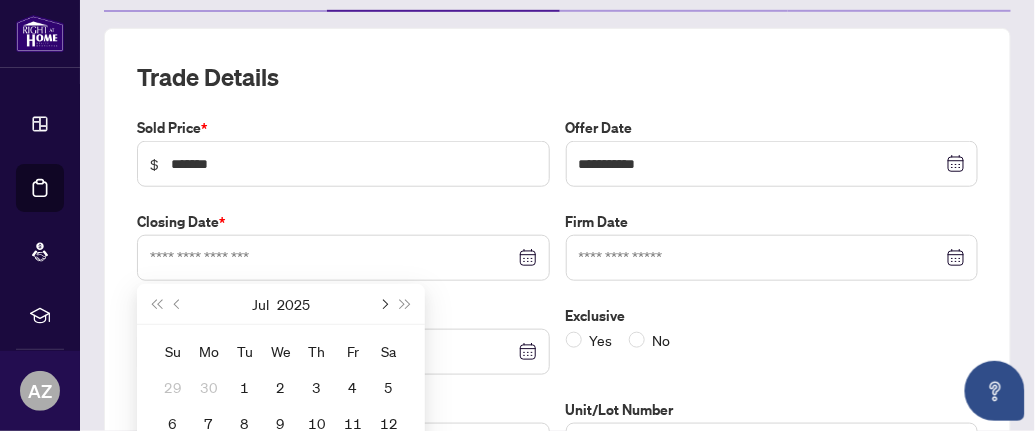 click at bounding box center (383, 304) 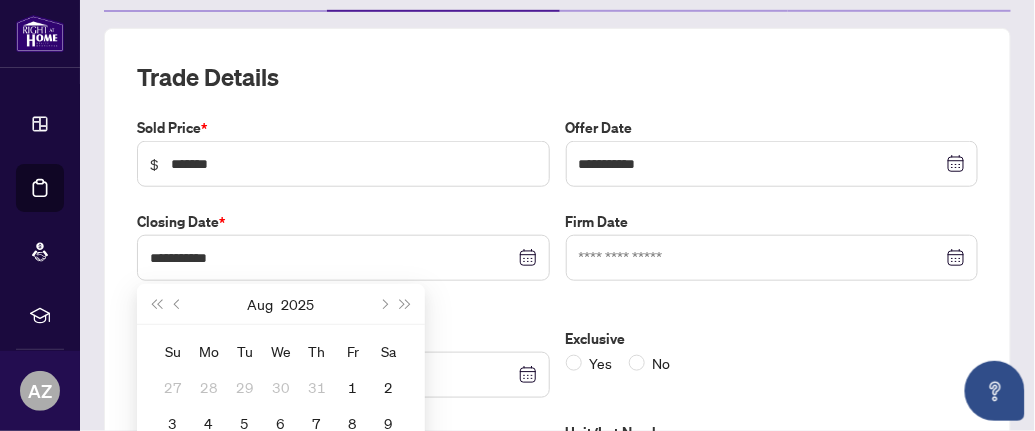 scroll, scrollTop: 499, scrollLeft: 0, axis: vertical 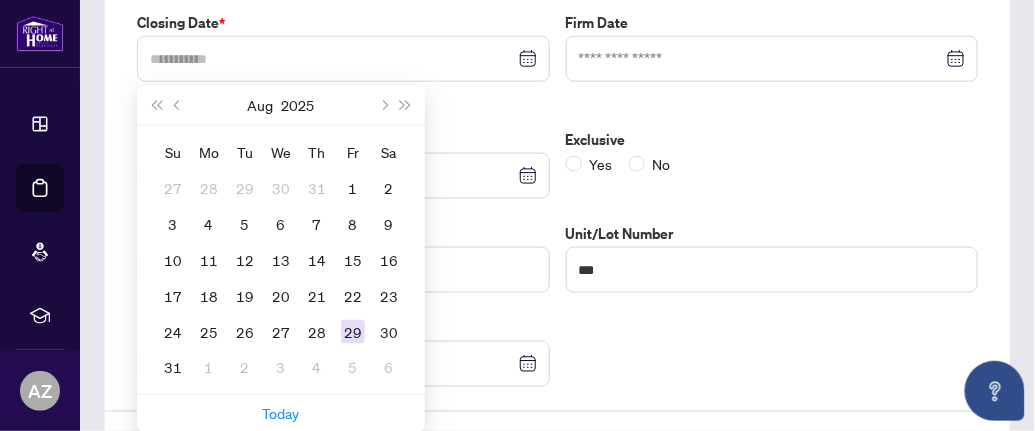 type on "**********" 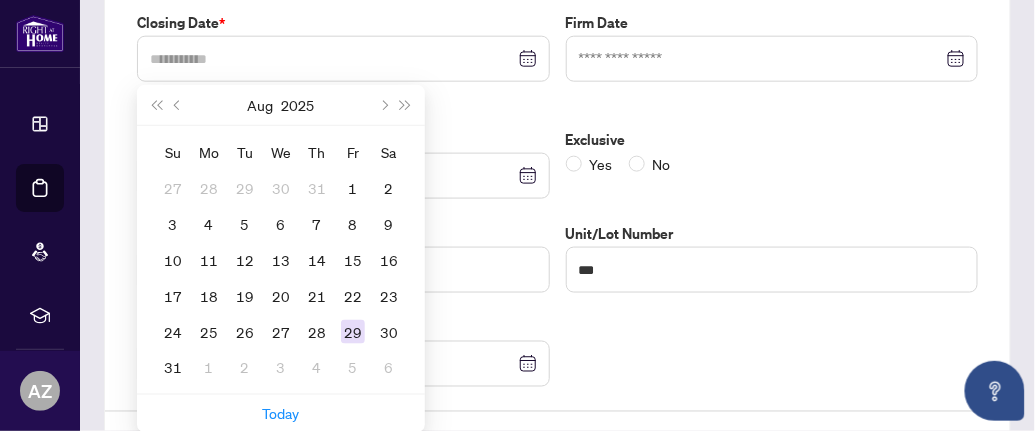 type on "**********" 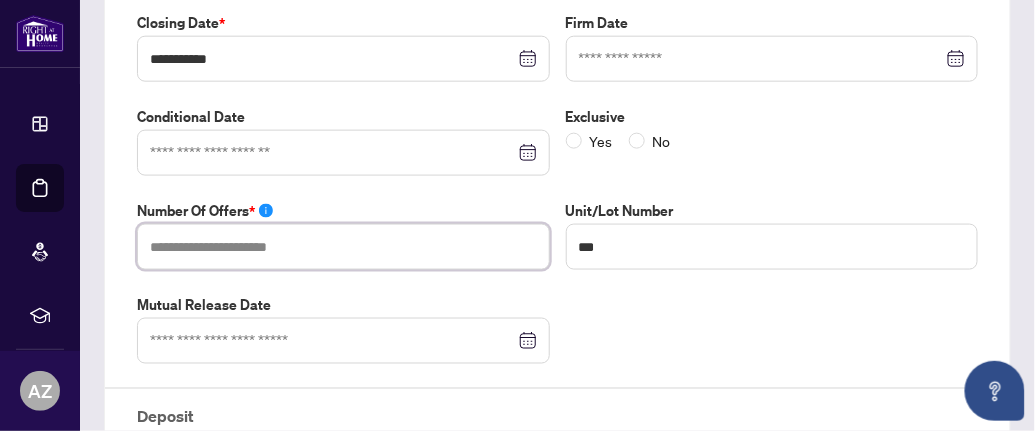 click at bounding box center [343, 247] 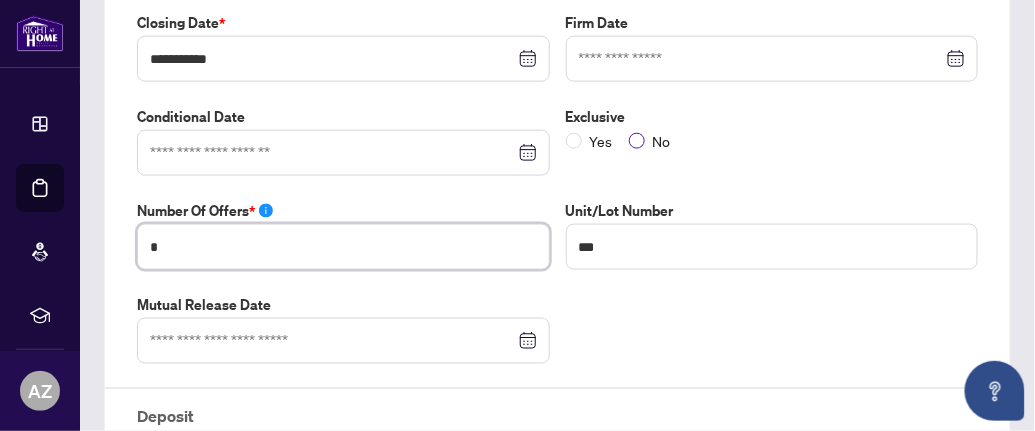 type on "*" 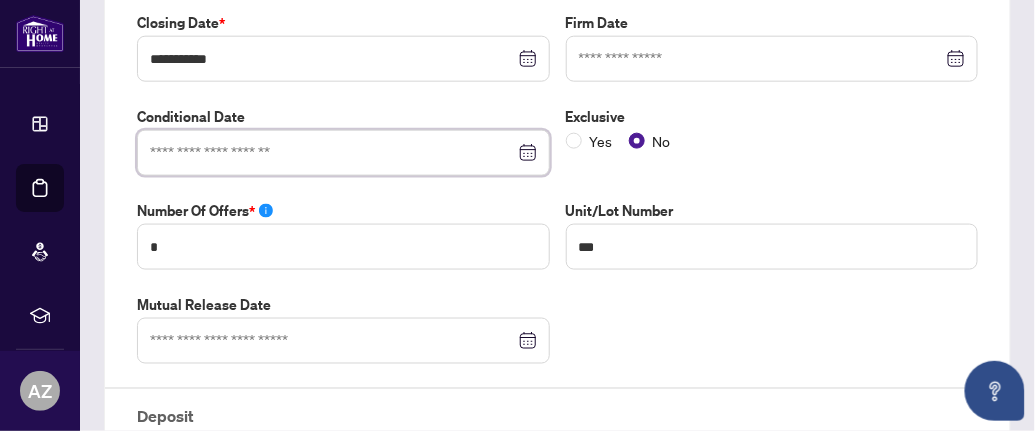 click at bounding box center (332, 153) 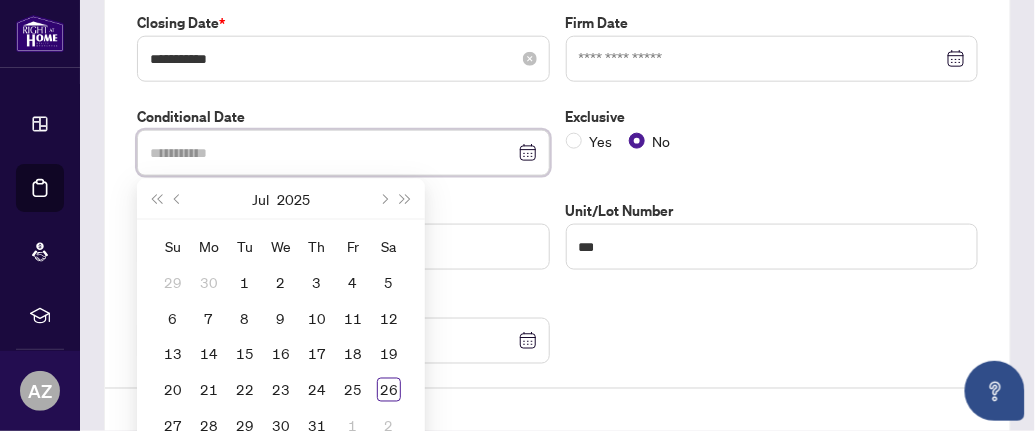 type on "**********" 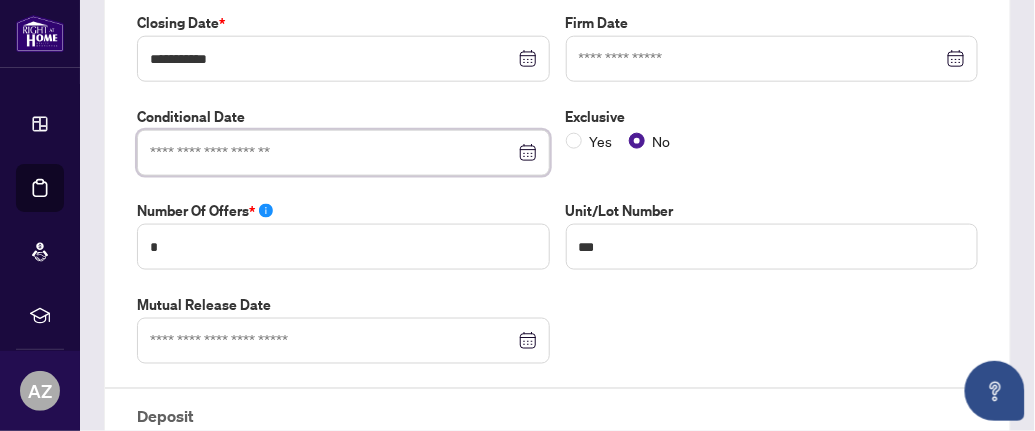 click at bounding box center [343, 153] 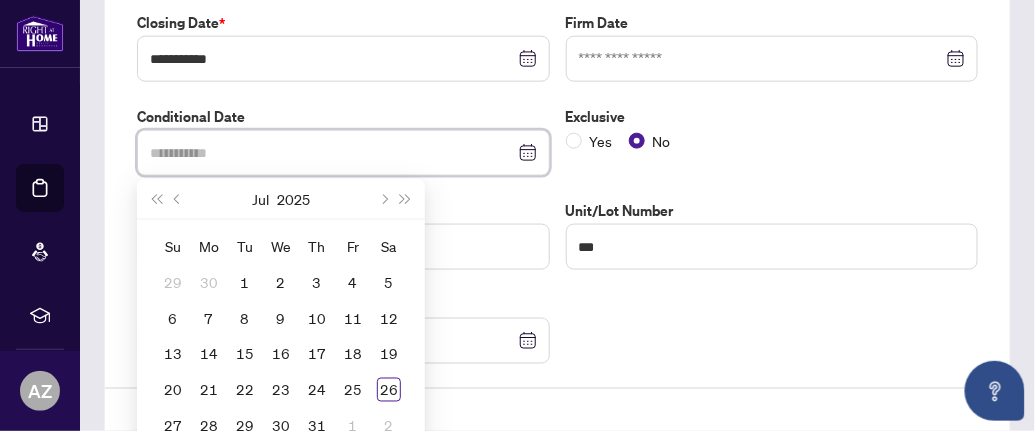 type on "**********" 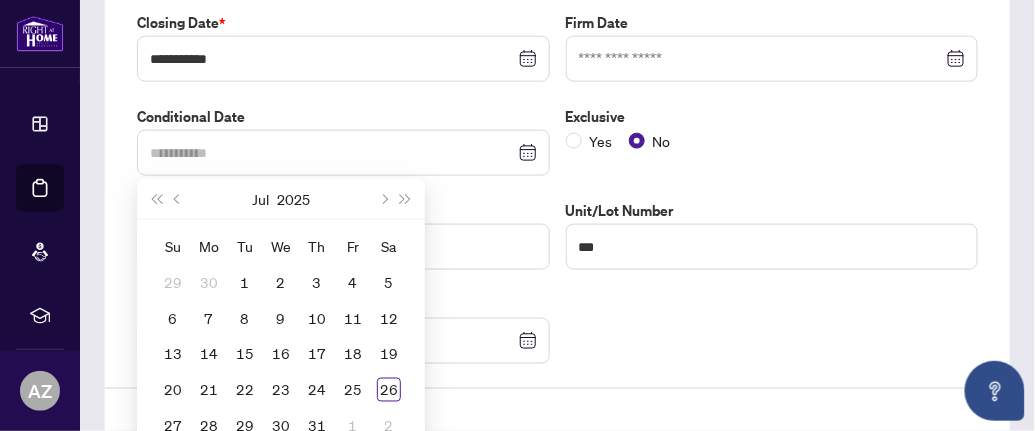 click on "5" at bounding box center (245, 462) 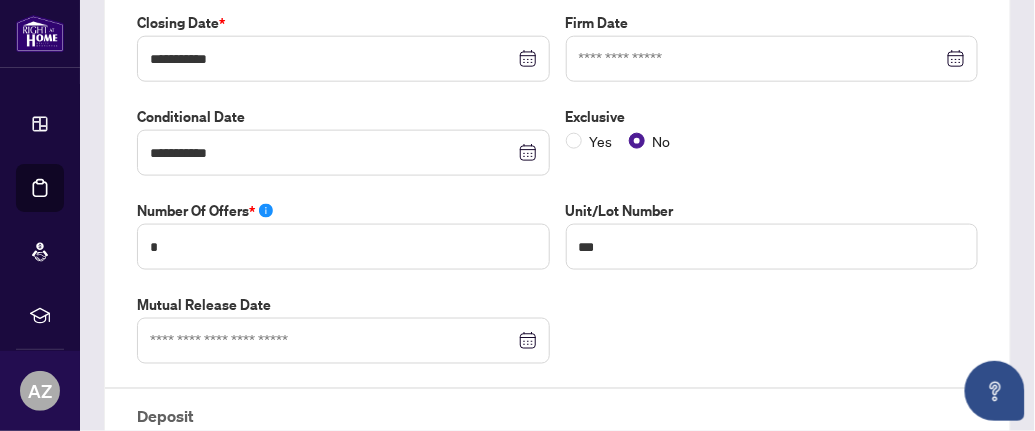 scroll, scrollTop: 700, scrollLeft: 0, axis: vertical 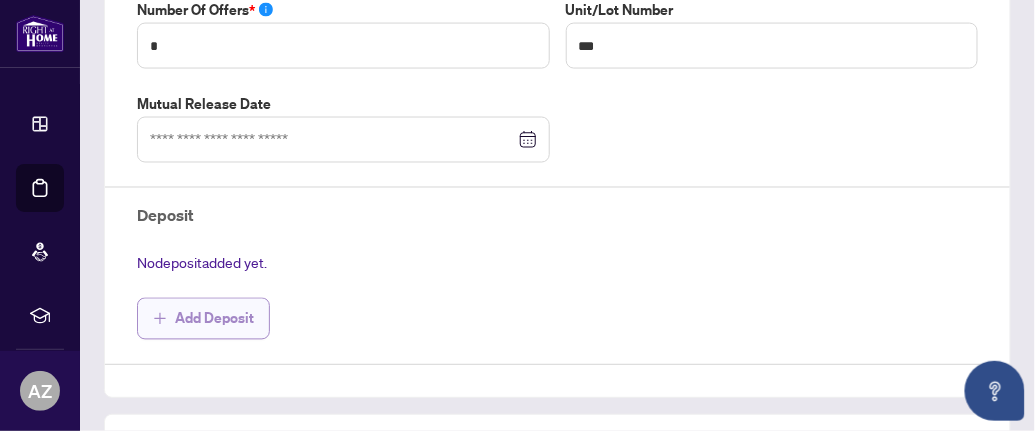 click on "Add Deposit" at bounding box center (214, 319) 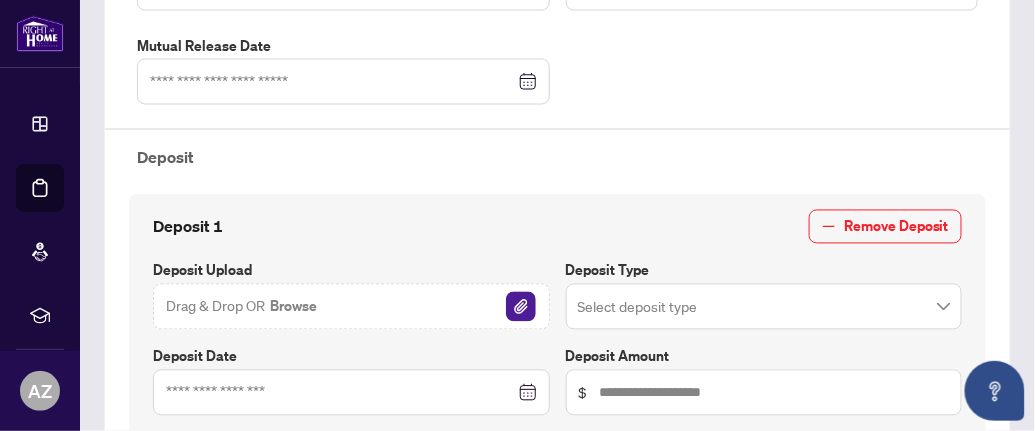 scroll, scrollTop: 799, scrollLeft: 0, axis: vertical 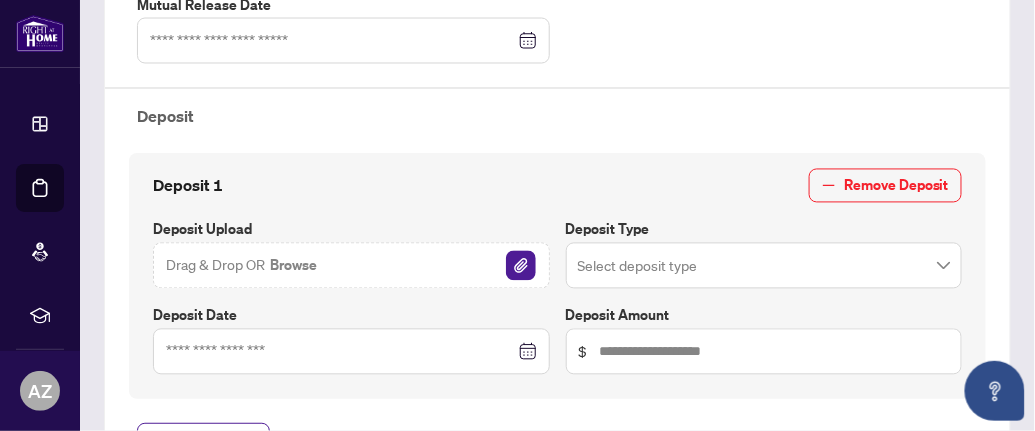 click at bounding box center (351, 352) 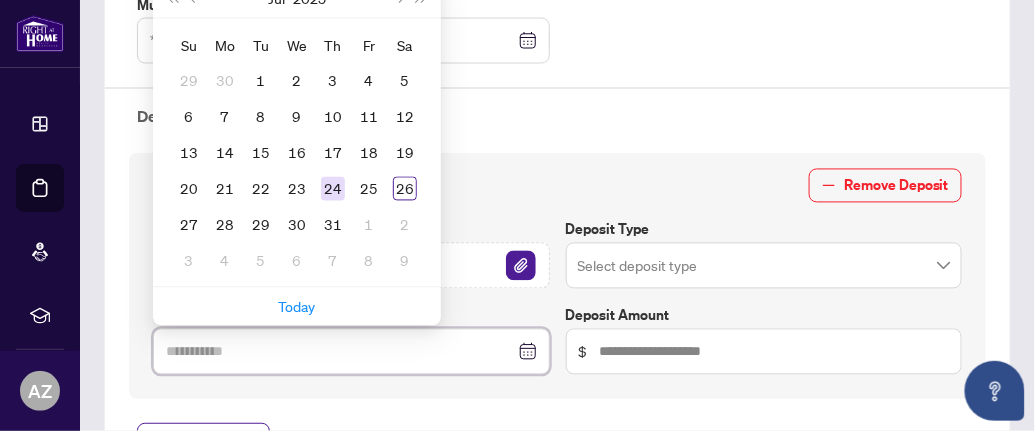 type on "**********" 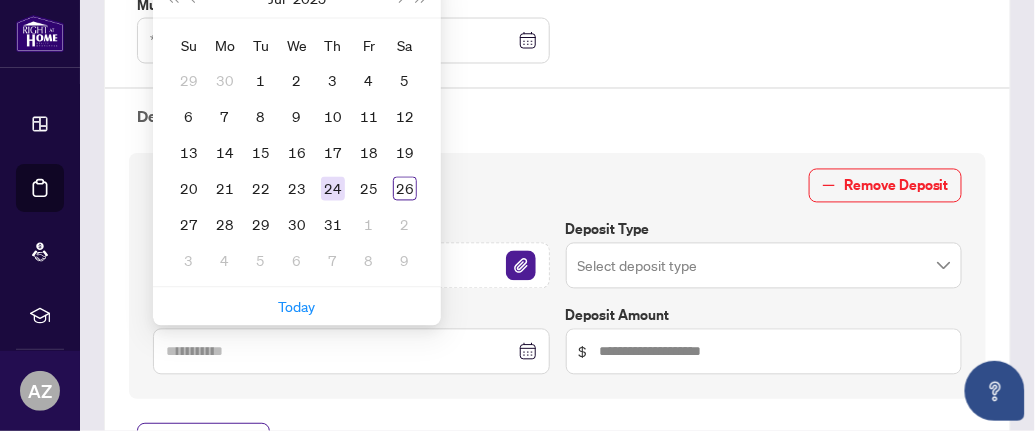 click on "24" at bounding box center [333, 189] 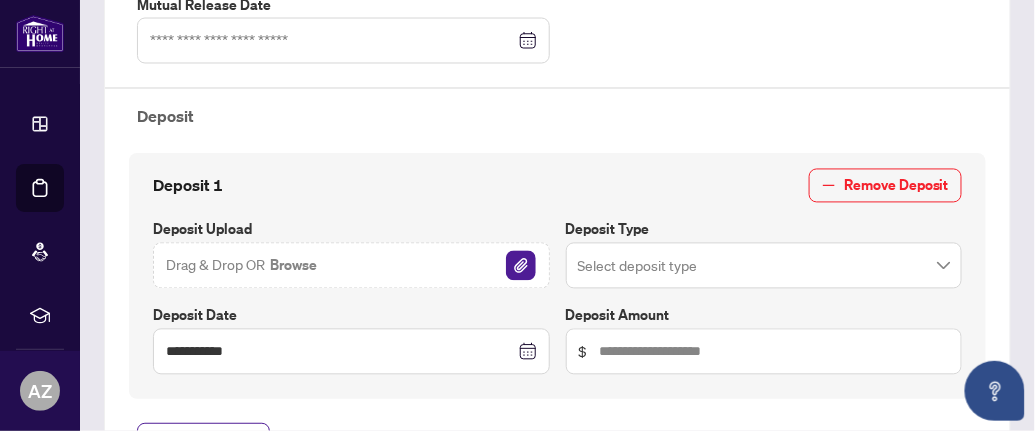 click at bounding box center (764, 266) 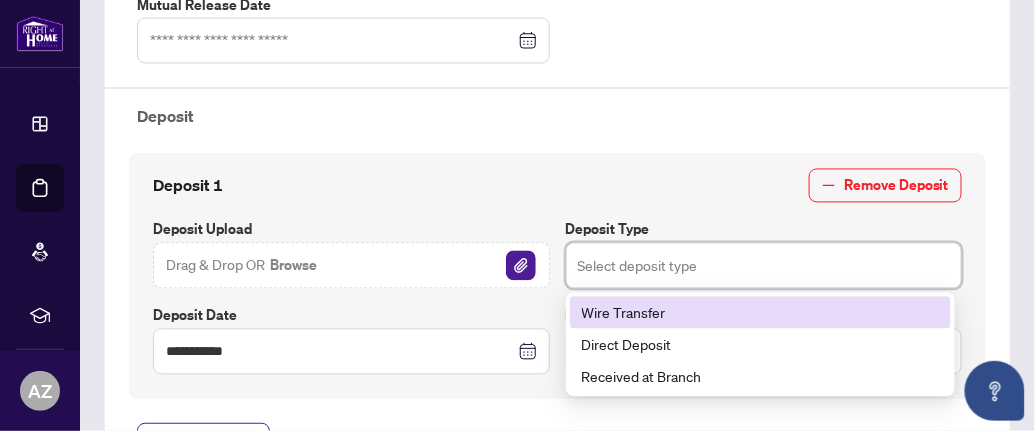 click on "Wire Transfer" at bounding box center [760, 313] 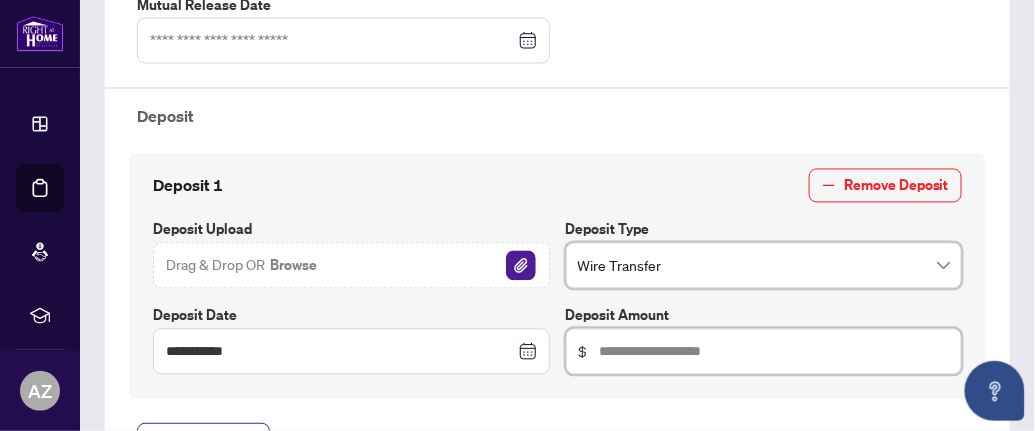 click at bounding box center [775, 352] 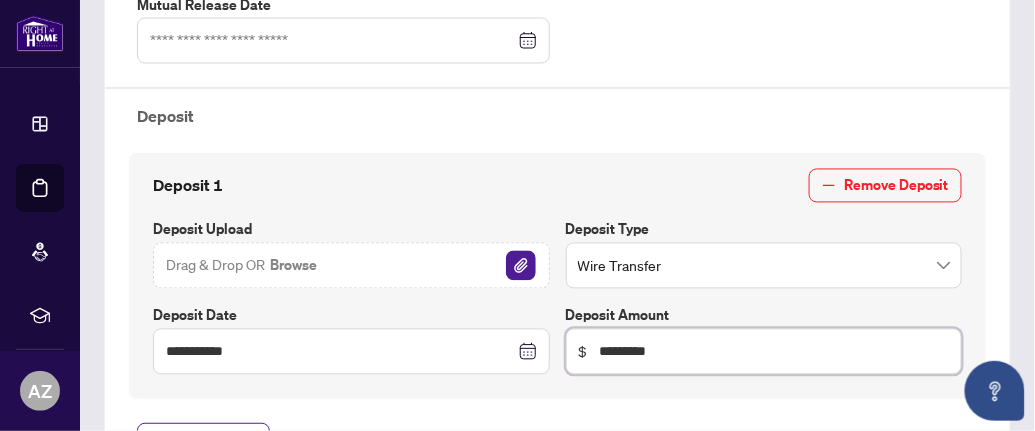 scroll, scrollTop: 899, scrollLeft: 0, axis: vertical 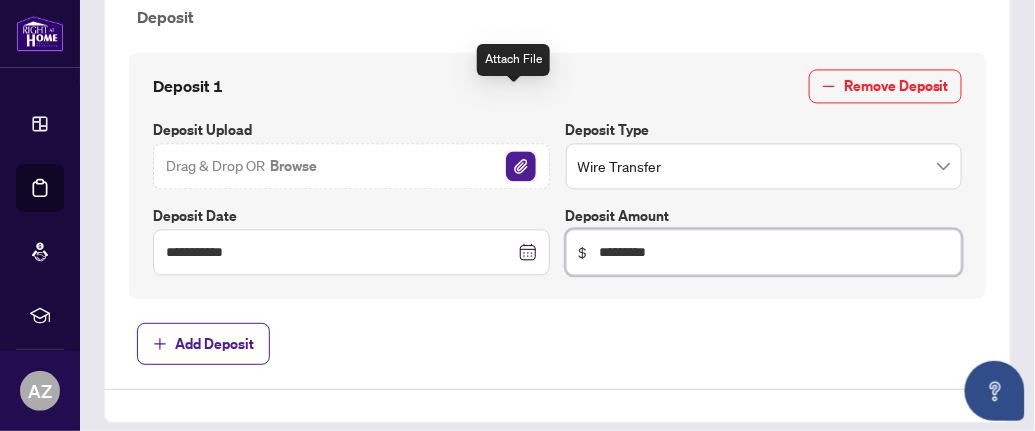 type on "*********" 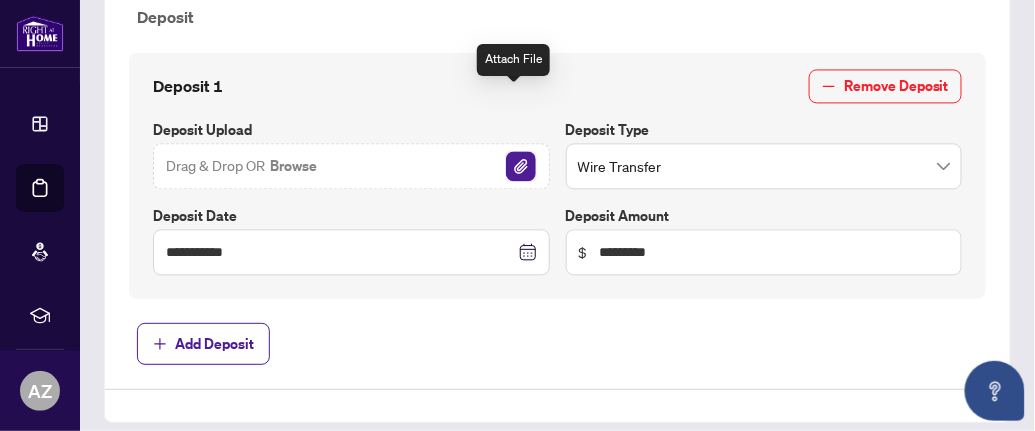 click at bounding box center [521, 166] 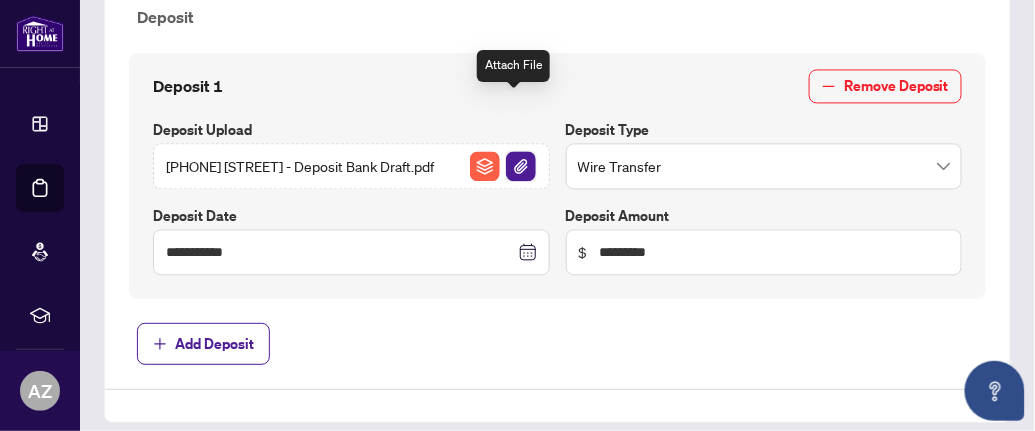 click at bounding box center (521, 166) 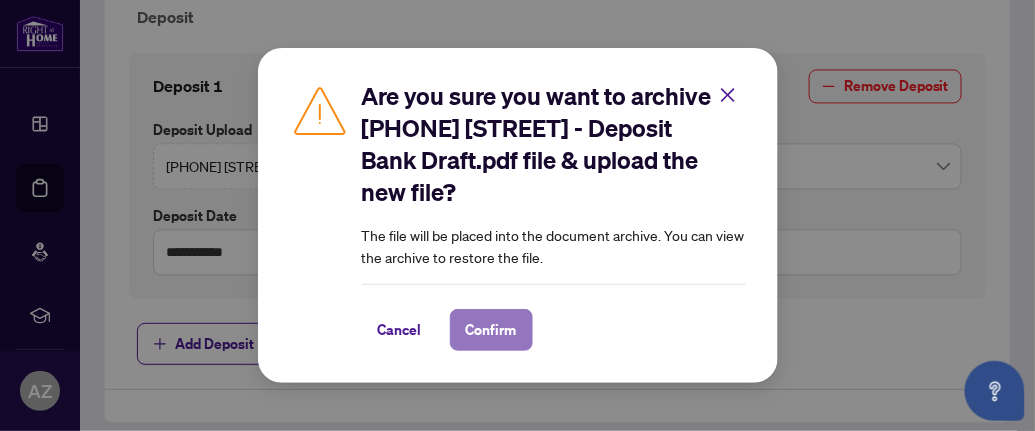 click on "Confirm" at bounding box center (491, 330) 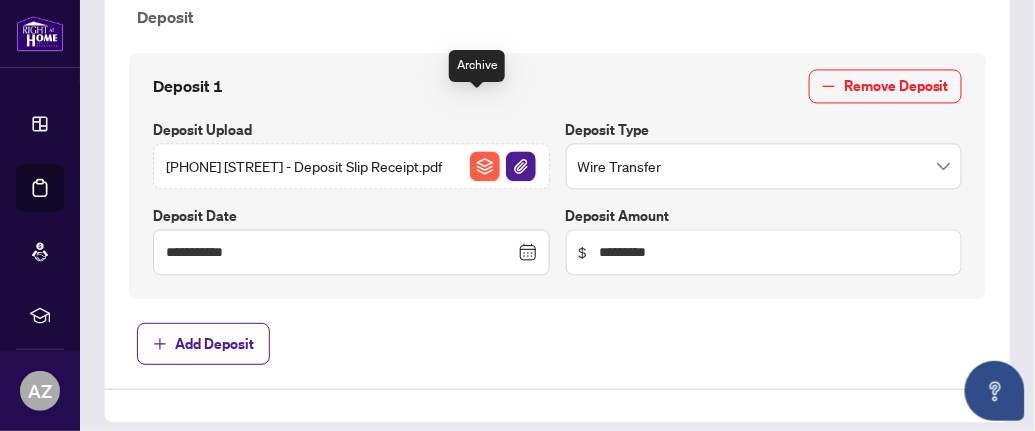 click at bounding box center (485, 166) 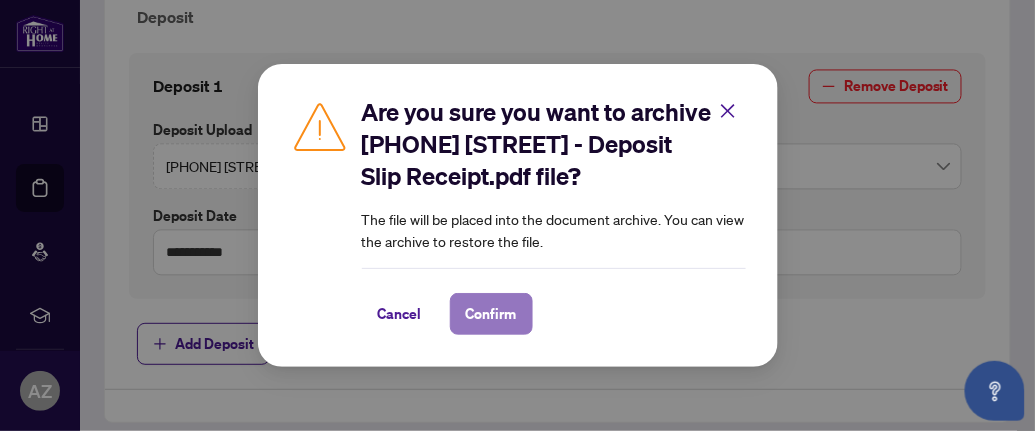 click on "Confirm" at bounding box center [491, 314] 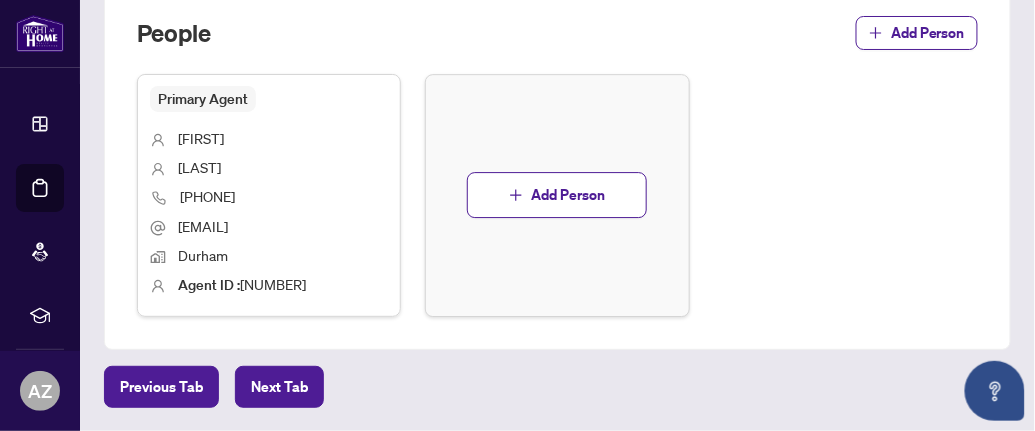 scroll, scrollTop: 1360, scrollLeft: 0, axis: vertical 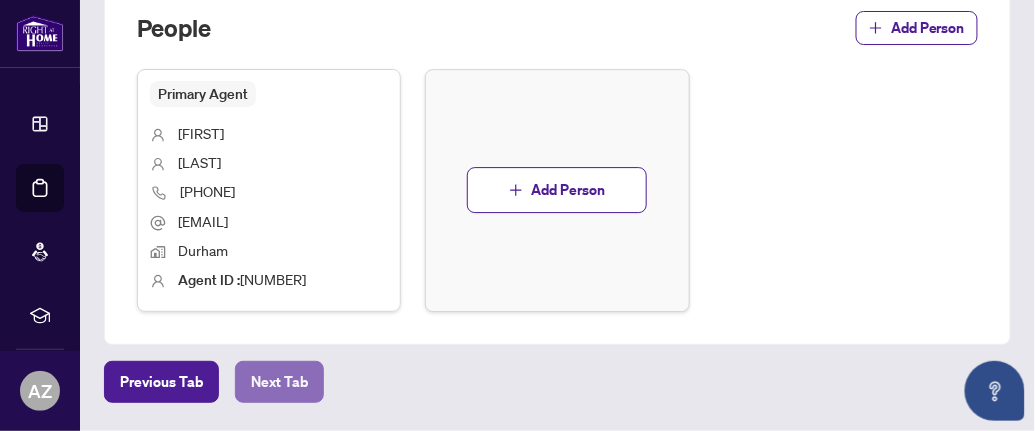 click on "Next Tab" at bounding box center [279, 382] 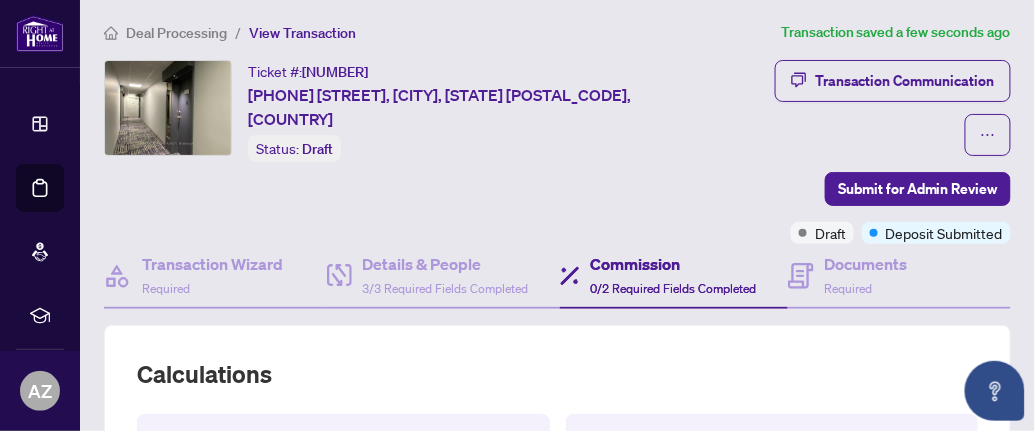 scroll, scrollTop: 0, scrollLeft: 0, axis: both 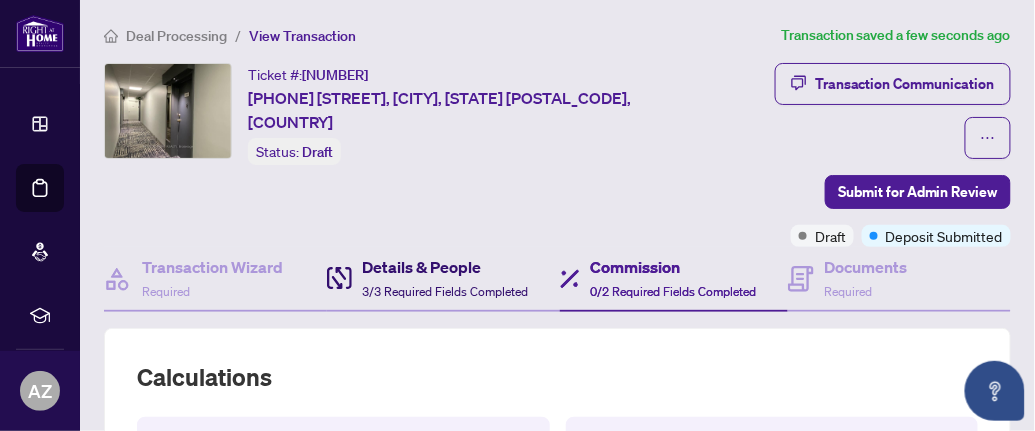 click on "Details & People" at bounding box center (445, 267) 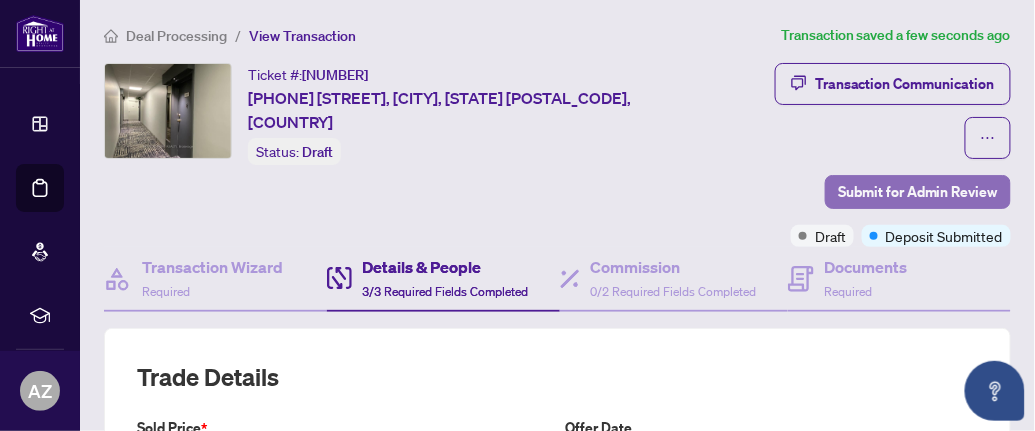 click on "Submit for Admin Review" at bounding box center (918, 192) 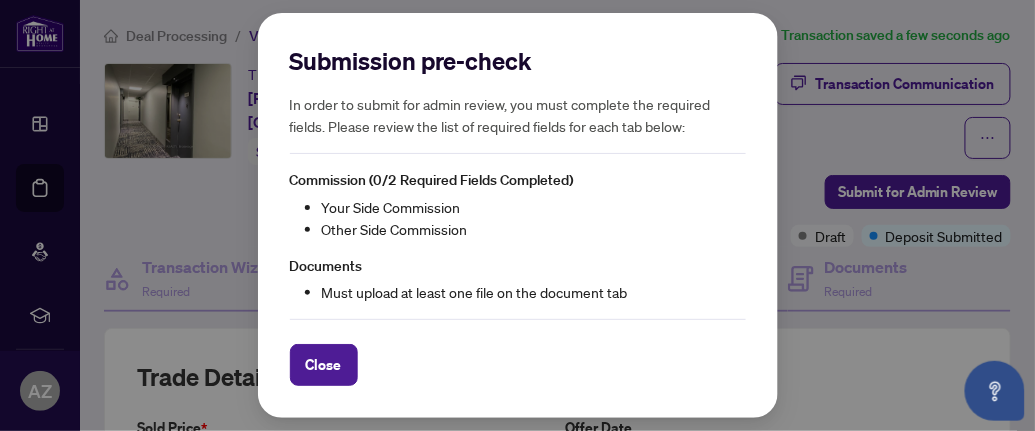 click on "Submission pre-check In order to submit for admin review, you must complete the required fields. Please review the list of required fields for each tab below:   Commission (0/2 Required Fields Completed) Your Side Commission Other Side Commission Documents Must upload at least one file on the document tab Close Cancel OK" at bounding box center [517, 215] 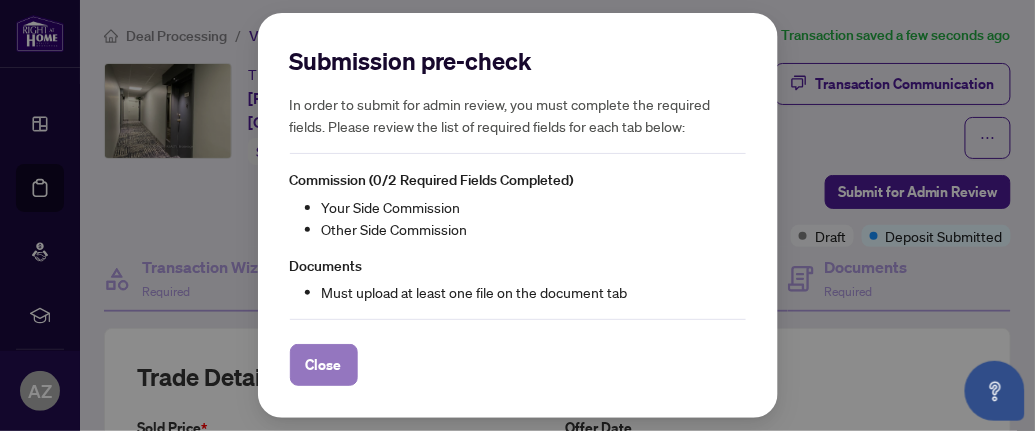click on "Close" at bounding box center (324, 365) 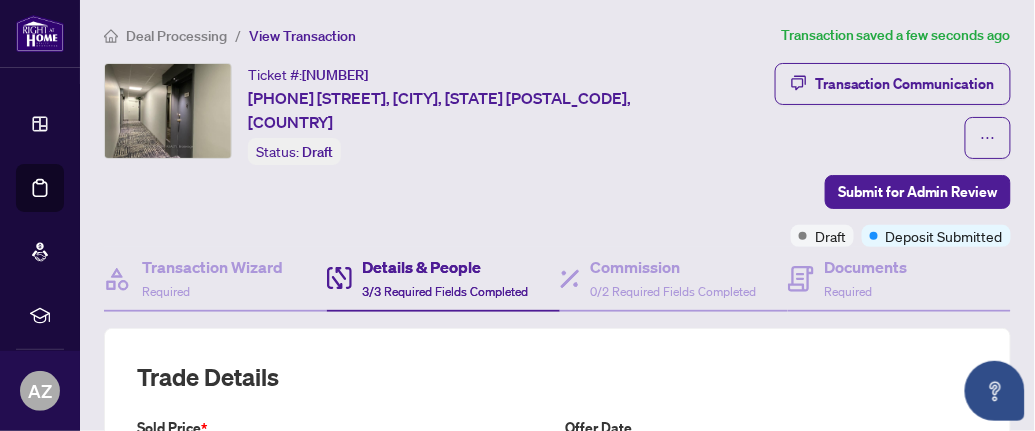 click on "Details & People" at bounding box center (445, 267) 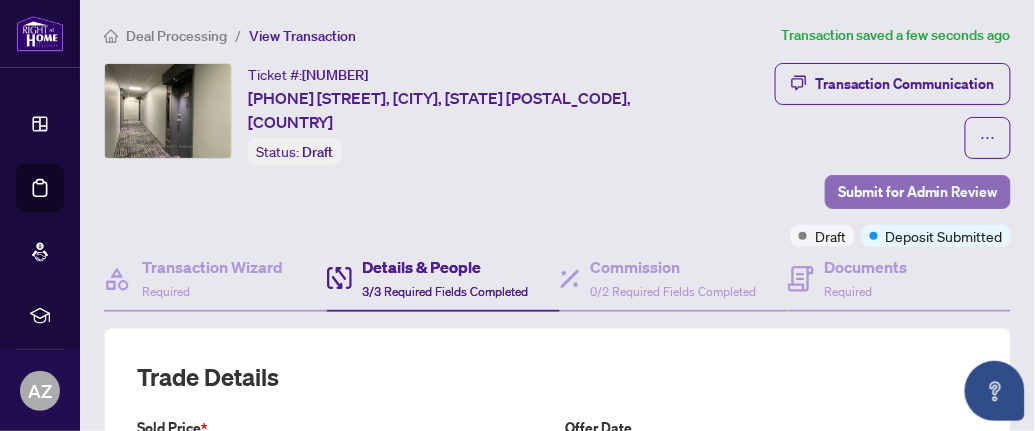 click on "Submit for Admin Review" at bounding box center [918, 192] 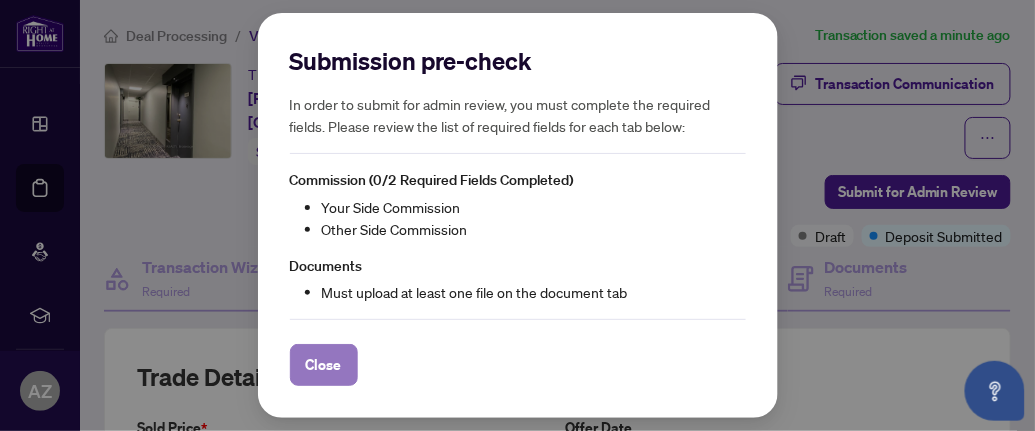 click on "Close" at bounding box center [324, 365] 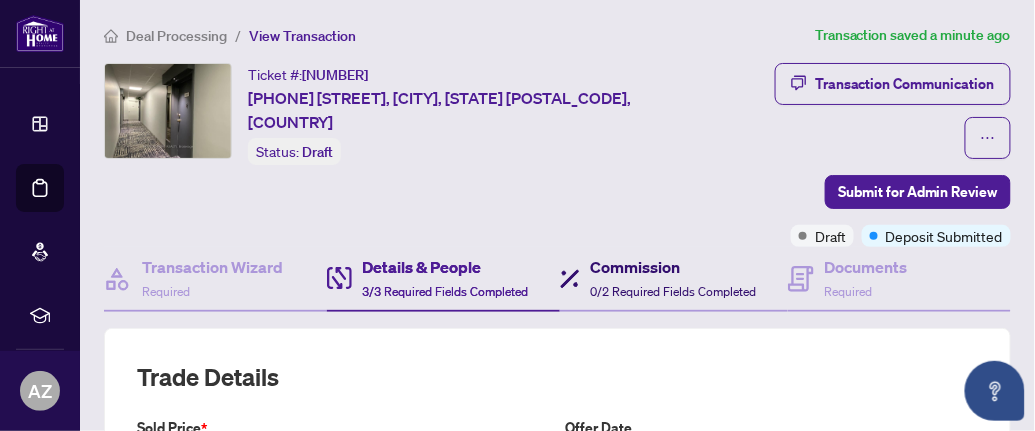click on "Commission" at bounding box center (673, 267) 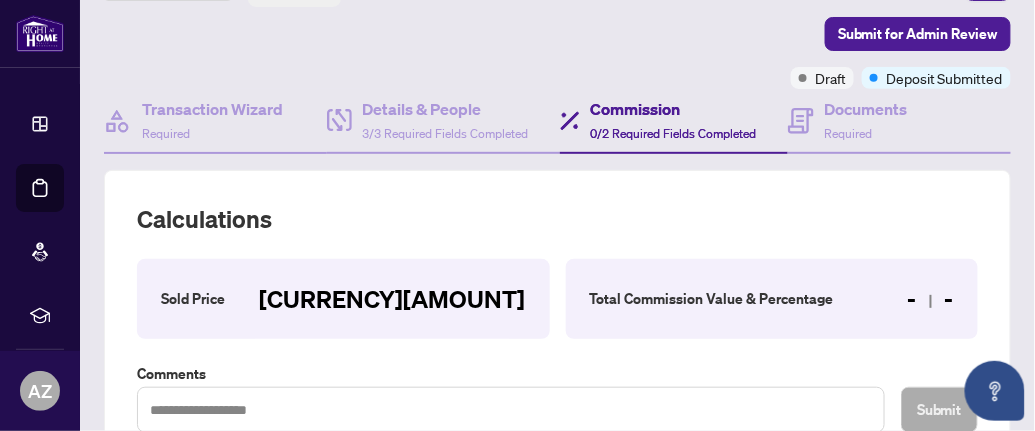 scroll, scrollTop: 300, scrollLeft: 0, axis: vertical 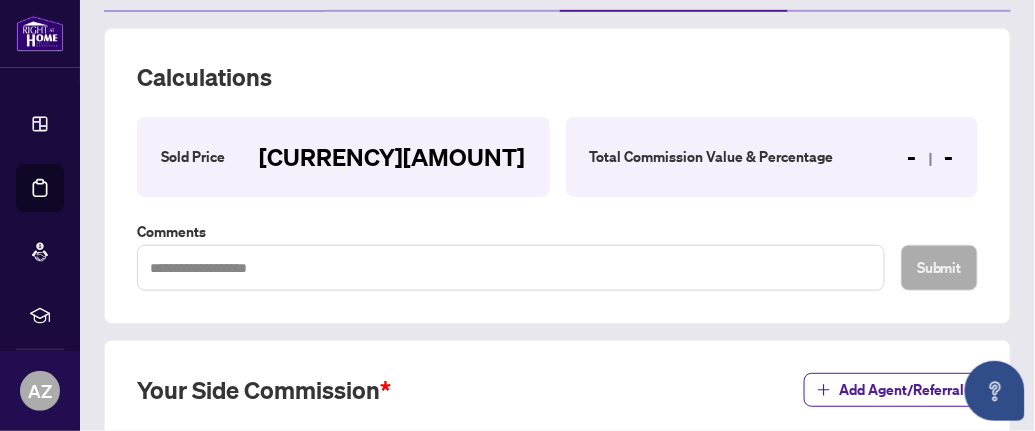 click on "-     -" at bounding box center [931, 157] 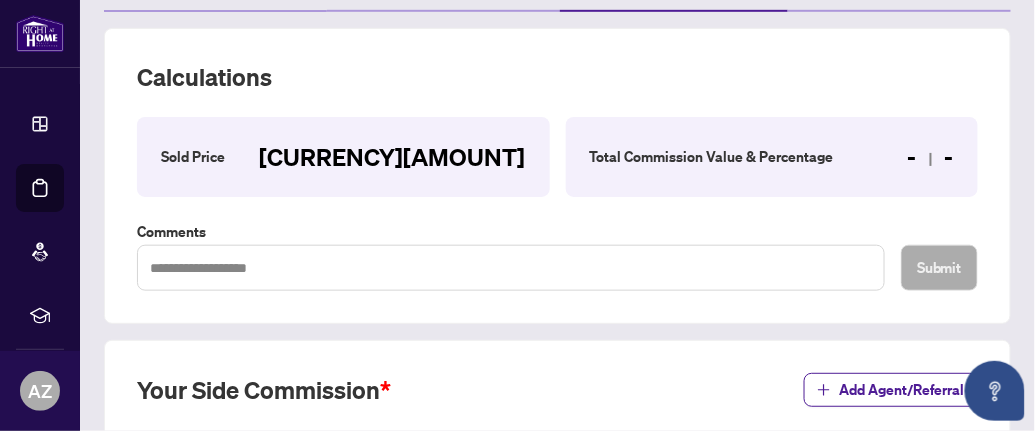 click on "-     -" at bounding box center (931, 157) 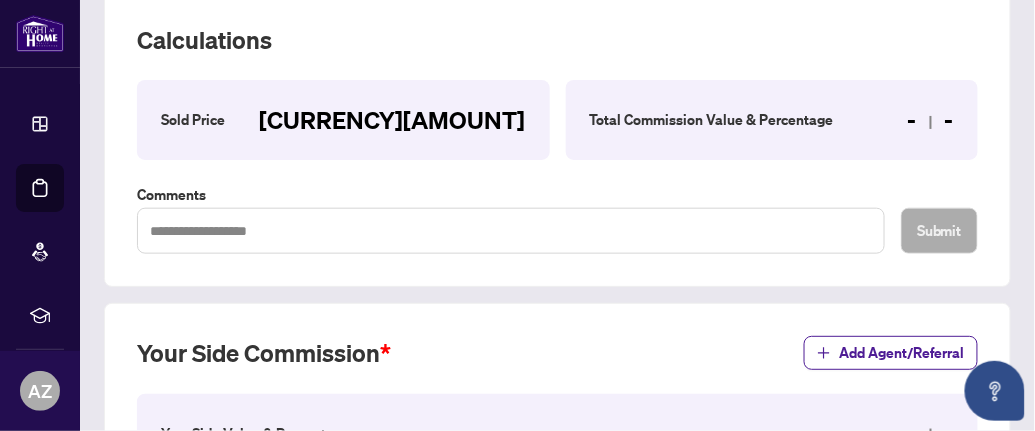 scroll, scrollTop: 399, scrollLeft: 0, axis: vertical 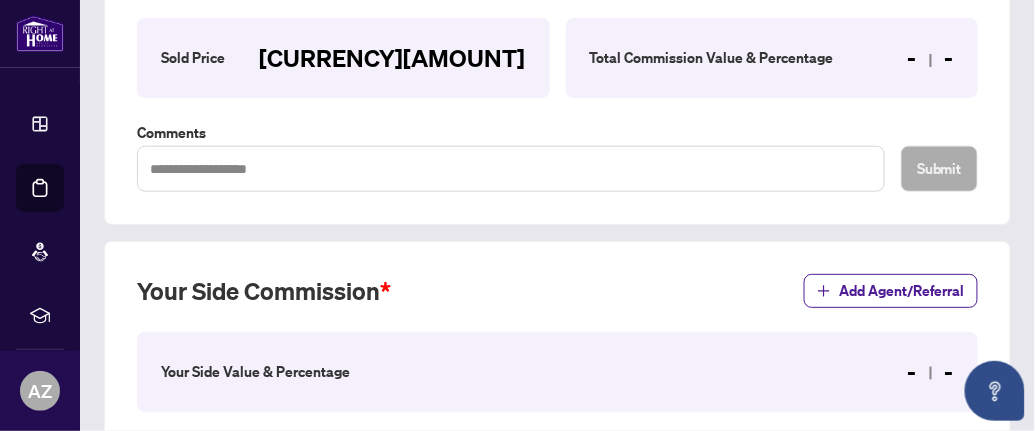 click on "-     -" at bounding box center (931, 372) 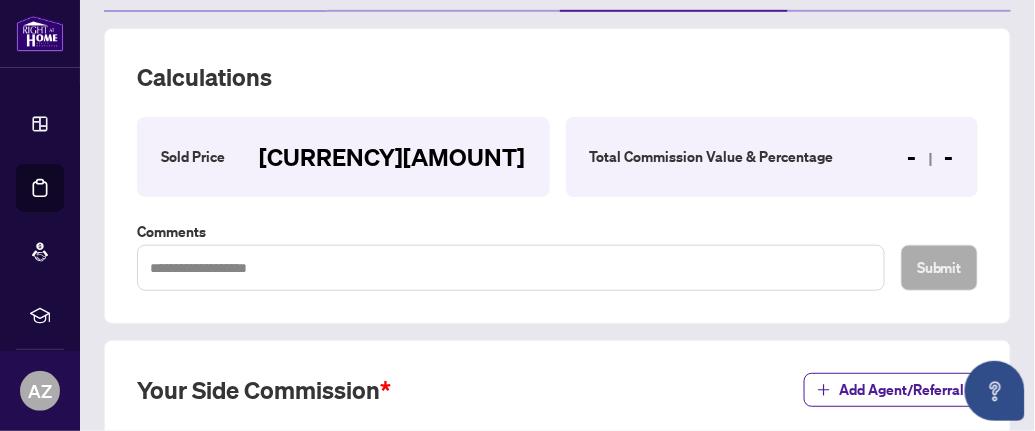scroll, scrollTop: 300, scrollLeft: 0, axis: vertical 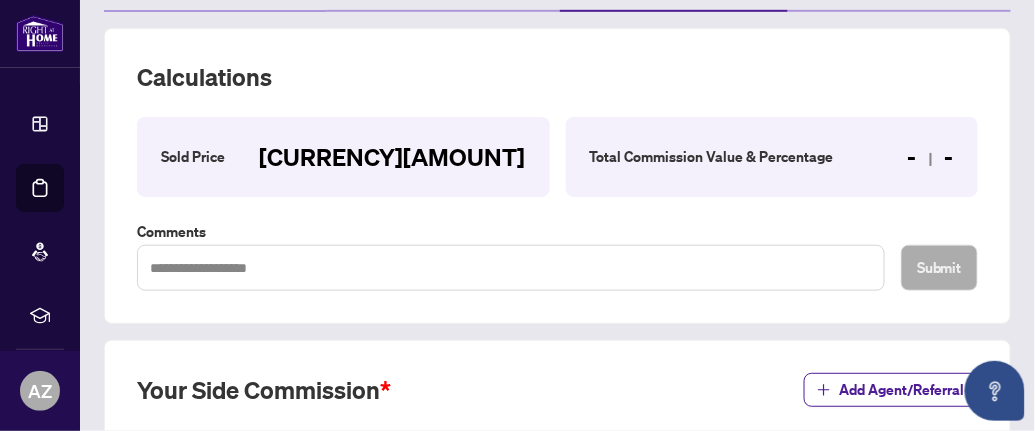 click on "-     -" at bounding box center [931, 157] 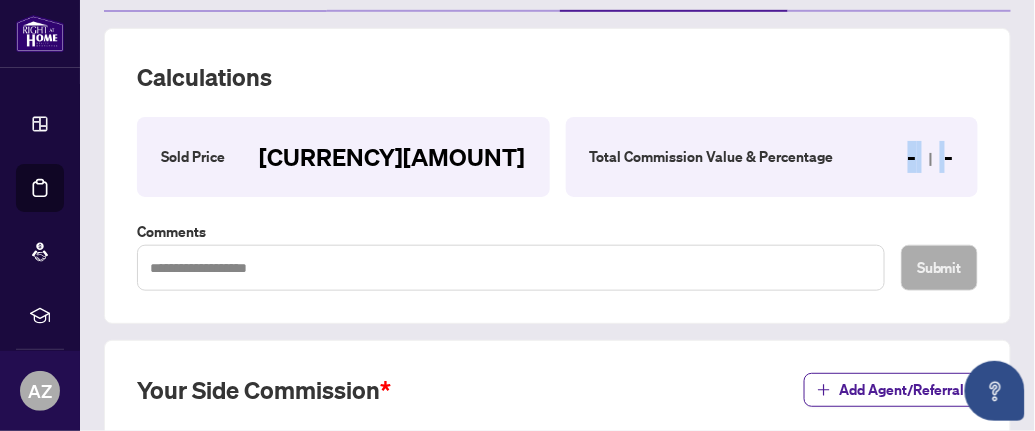 click on "-     -" at bounding box center (931, 157) 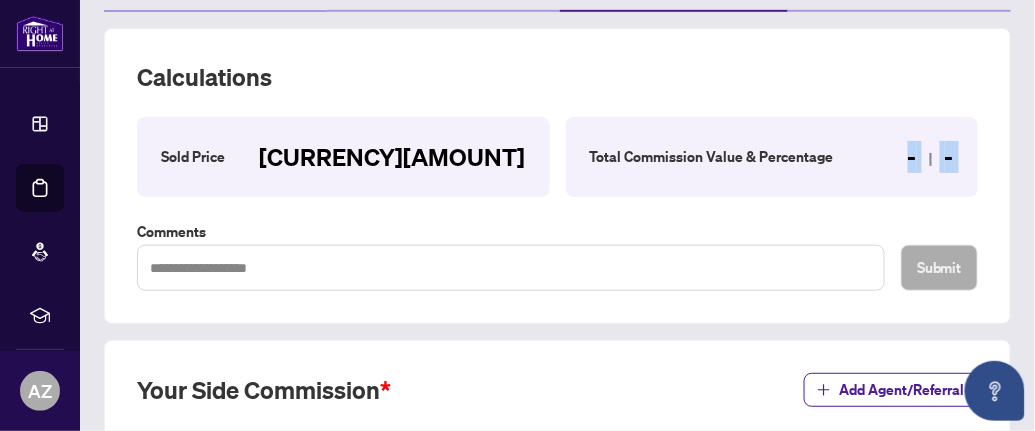 click on "-     -" at bounding box center (931, 157) 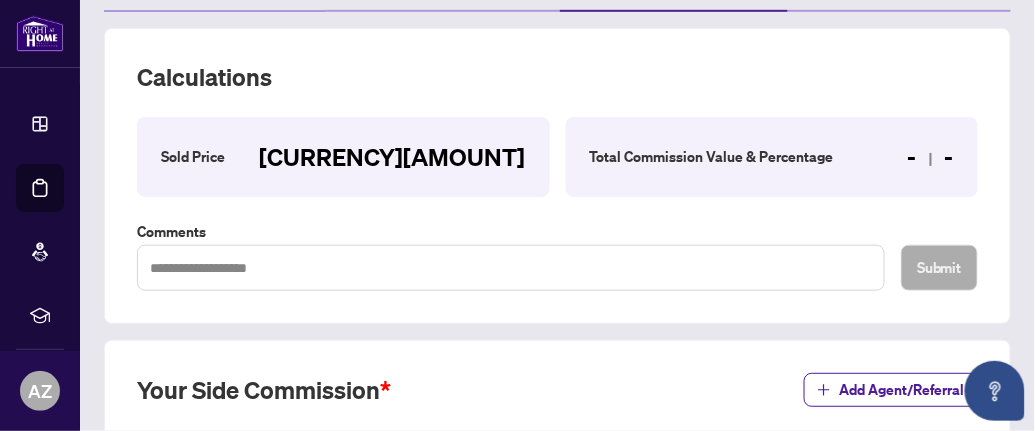 click on "-     -" at bounding box center [931, 157] 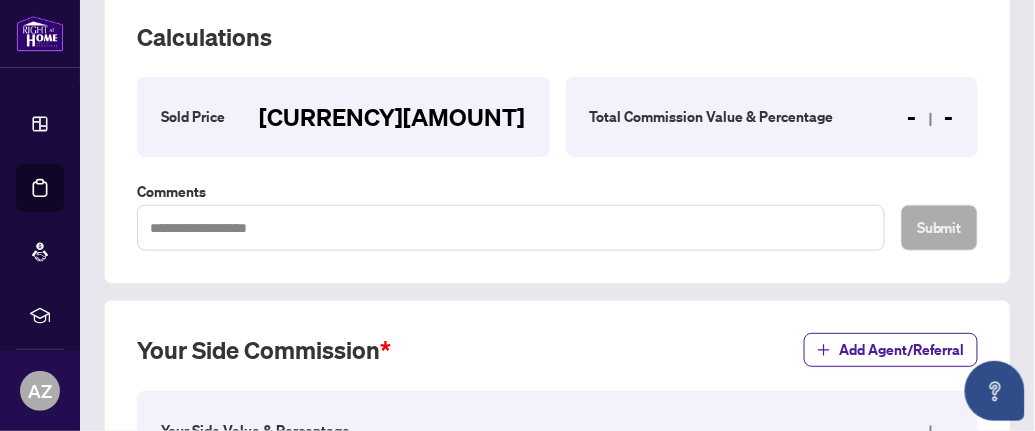 scroll, scrollTop: 0, scrollLeft: 0, axis: both 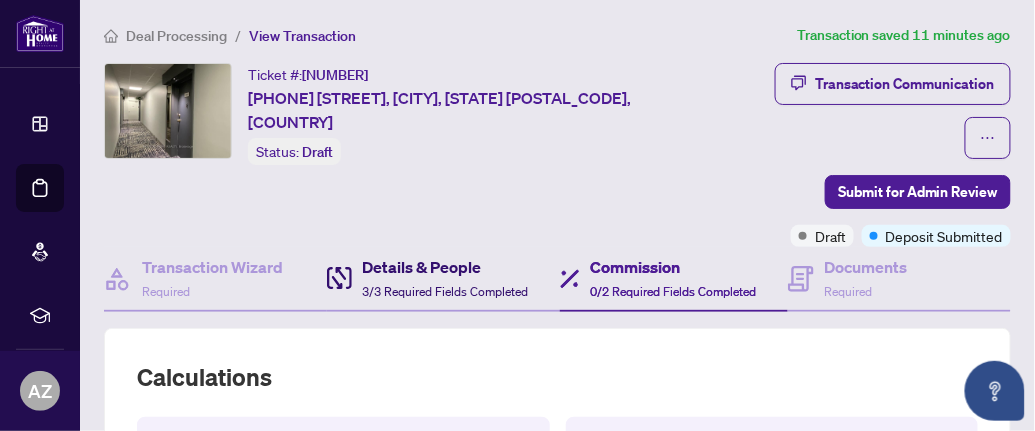 click on "Details & People" at bounding box center [445, 267] 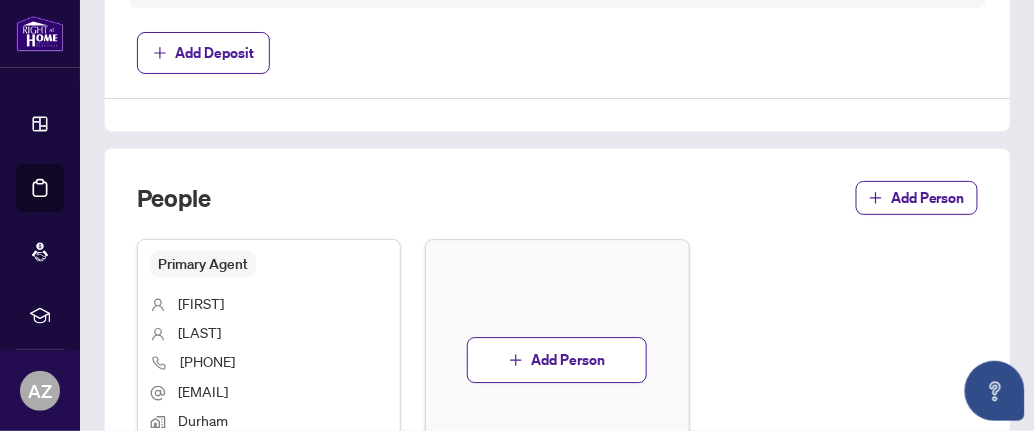 scroll, scrollTop: 1260, scrollLeft: 0, axis: vertical 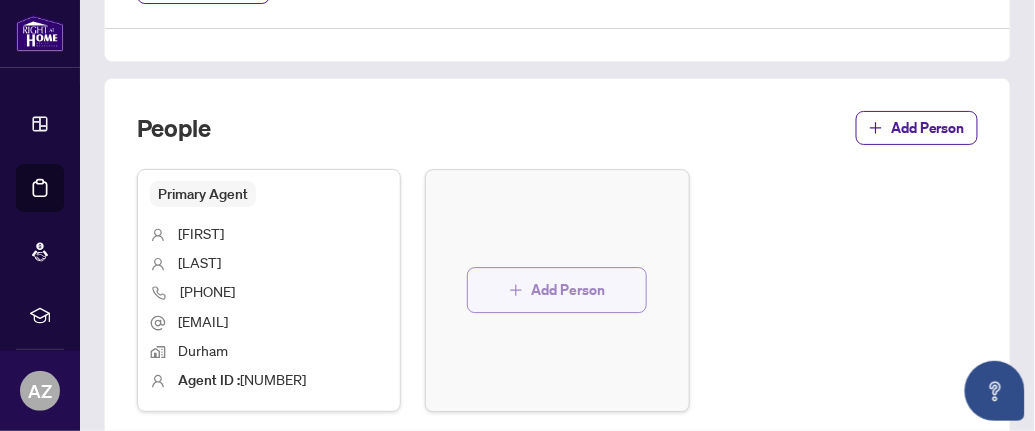 click on "Add Person" at bounding box center [568, 290] 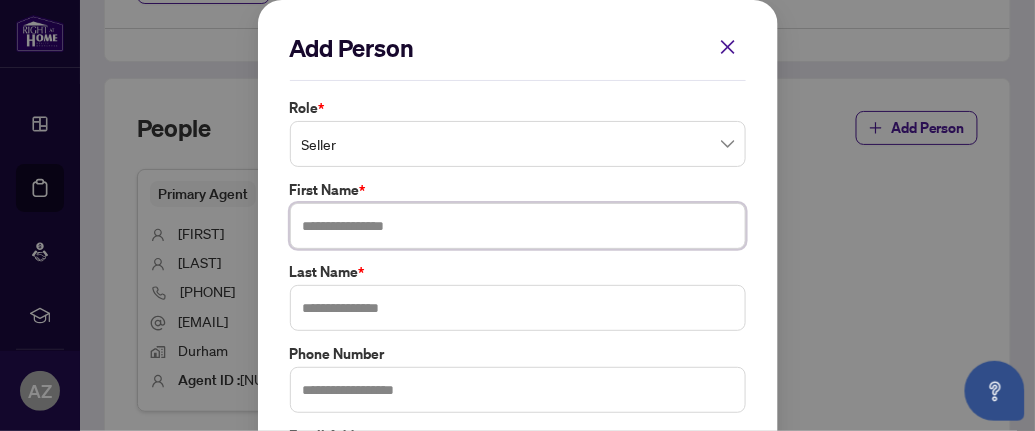 click at bounding box center (518, 226) 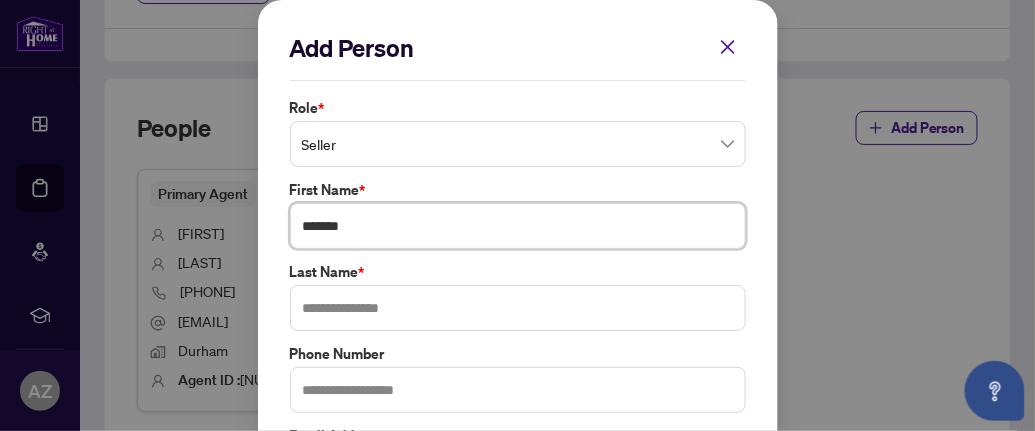 type on "******" 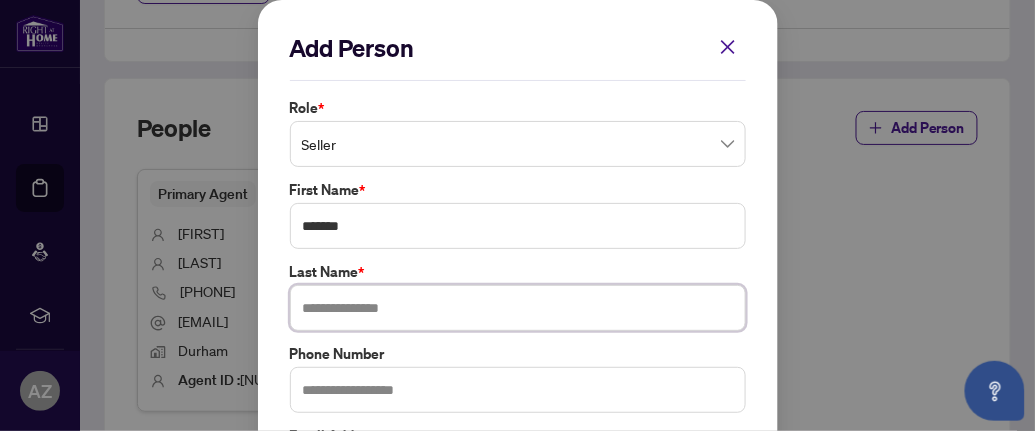click at bounding box center [518, 308] 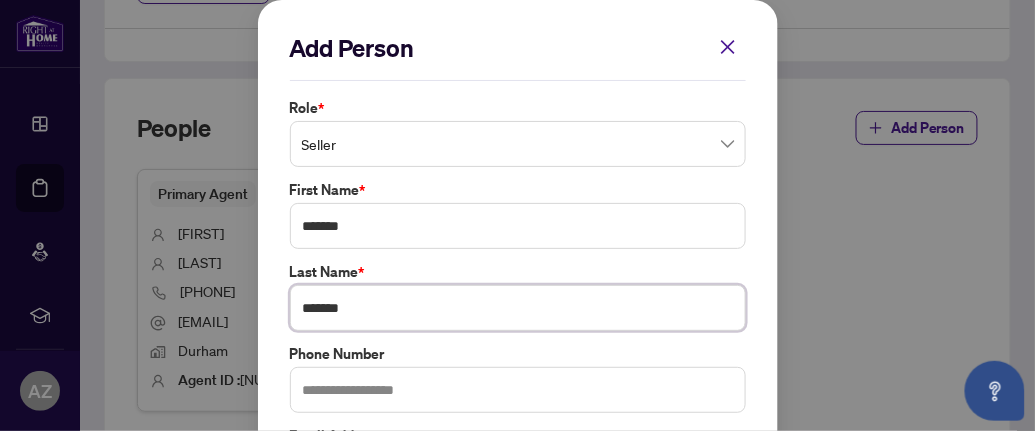 type on "*******" 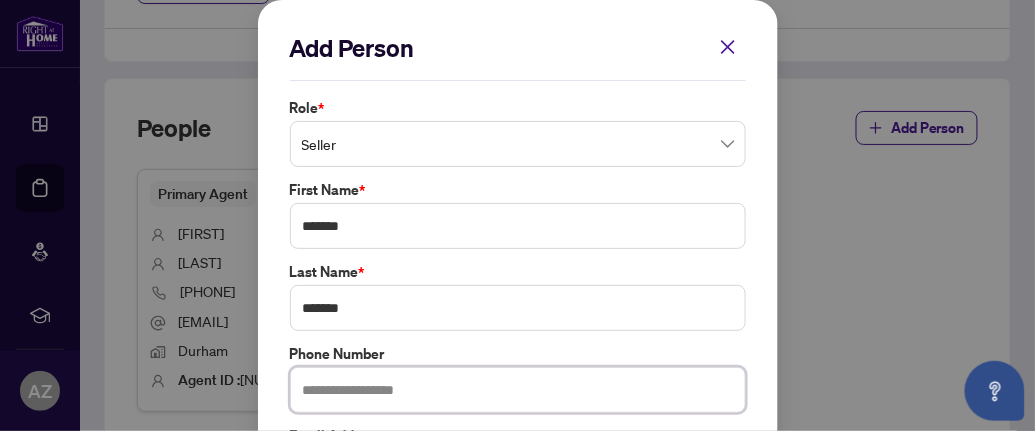 click at bounding box center [518, 390] 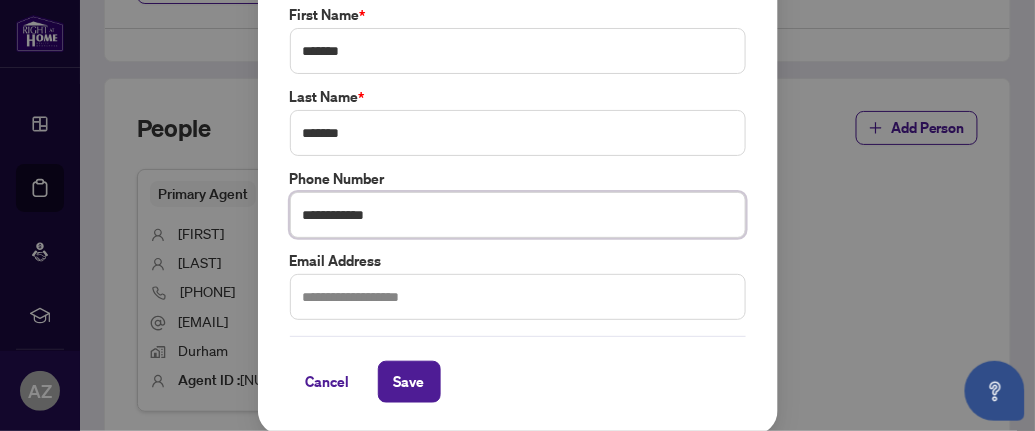 scroll, scrollTop: 175, scrollLeft: 0, axis: vertical 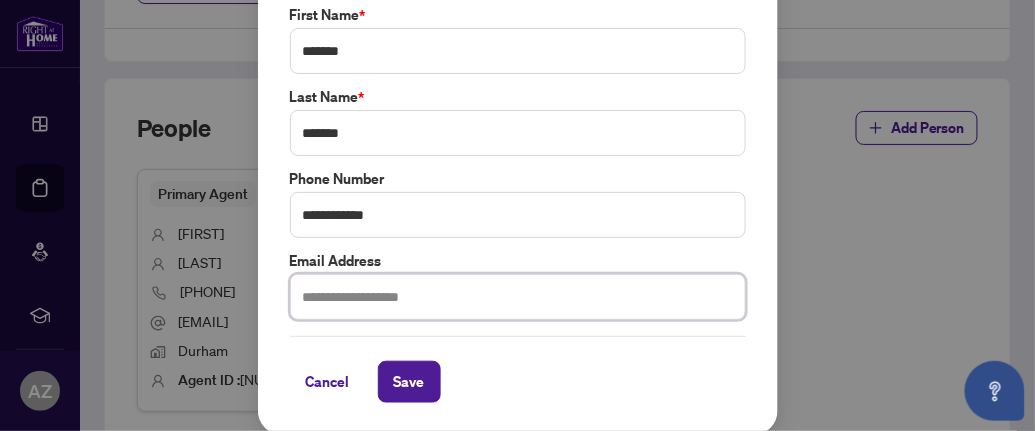 click at bounding box center [518, 297] 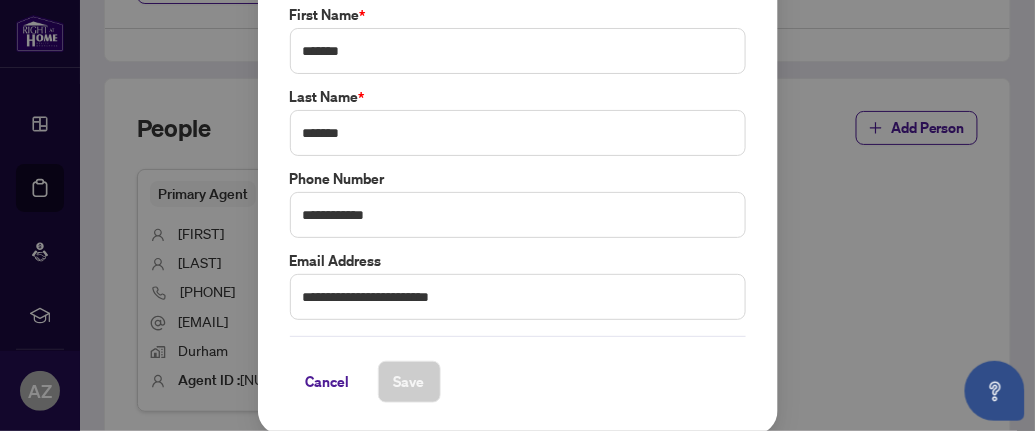 click on "Cancel Save" at bounding box center [518, 369] 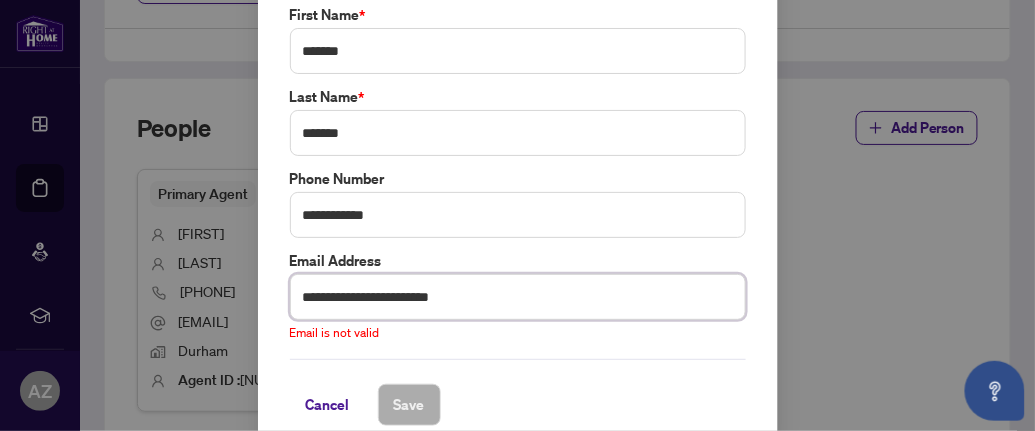 click on "**********" at bounding box center [518, 297] 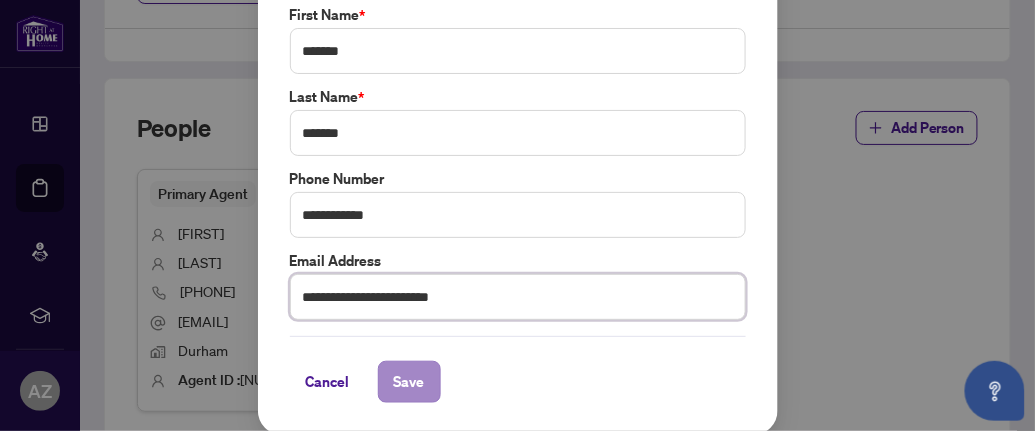type on "**********" 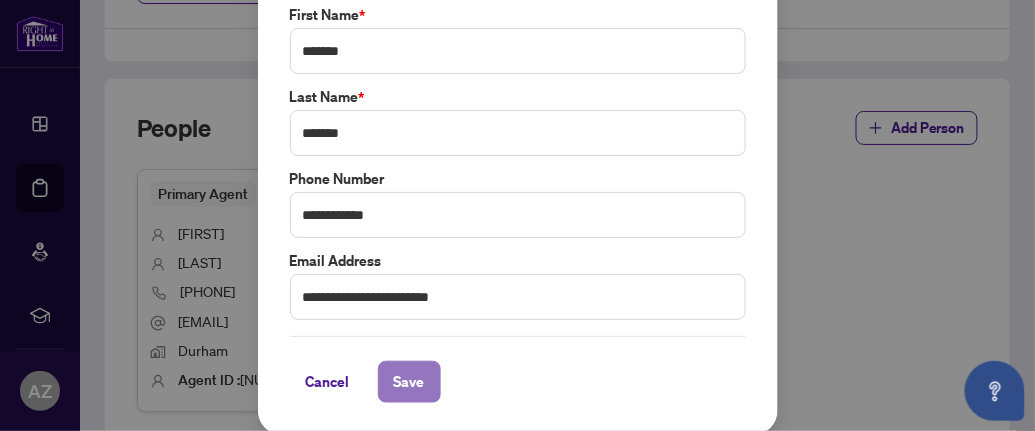 click on "Save" at bounding box center (409, 382) 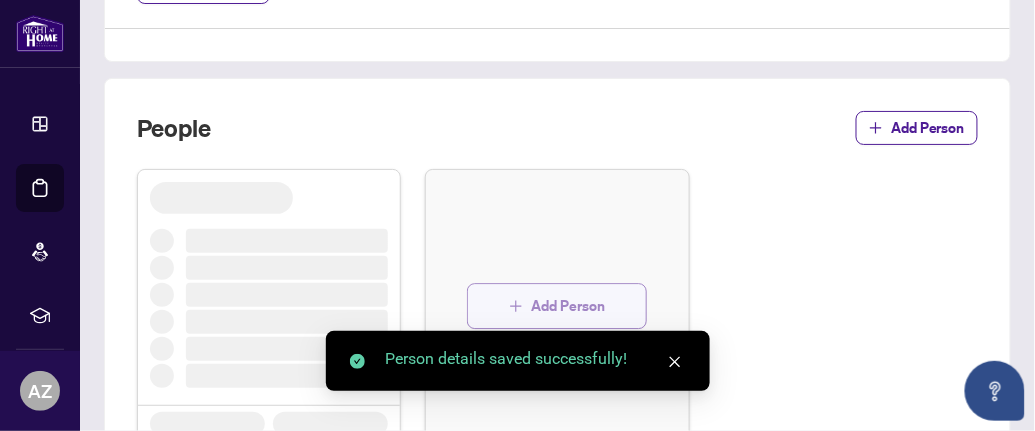 click on "Add Person" at bounding box center [568, 306] 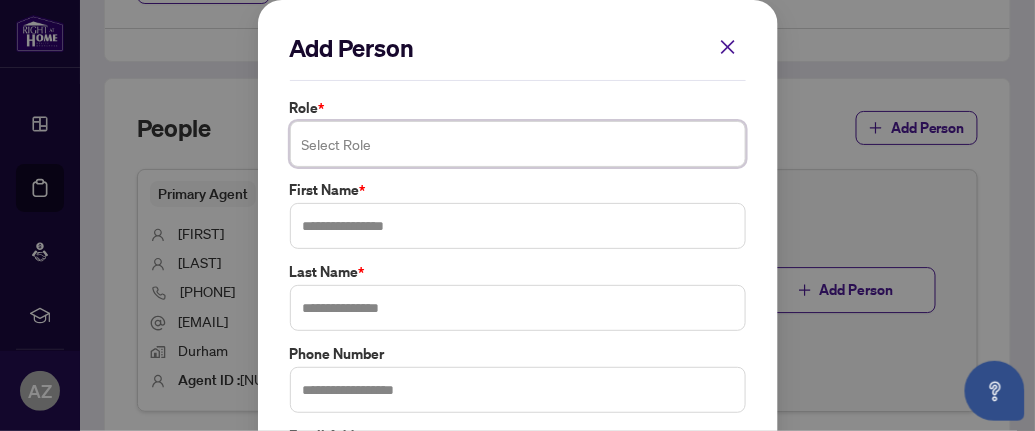 click at bounding box center [518, 144] 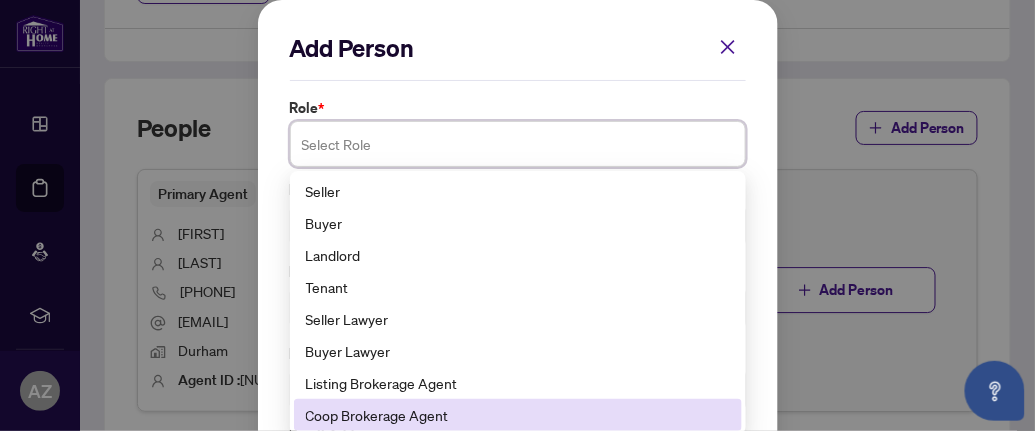 click on "Coop Brokerage Agent" at bounding box center (518, 415) 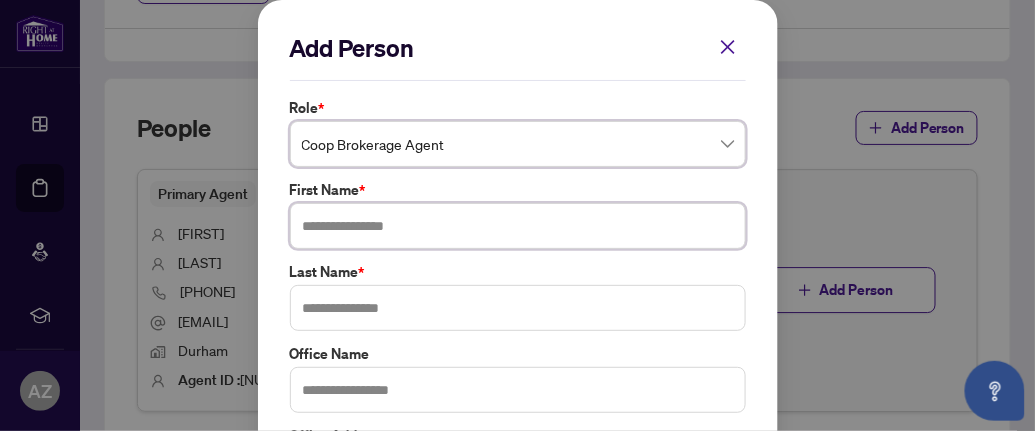 click at bounding box center (518, 226) 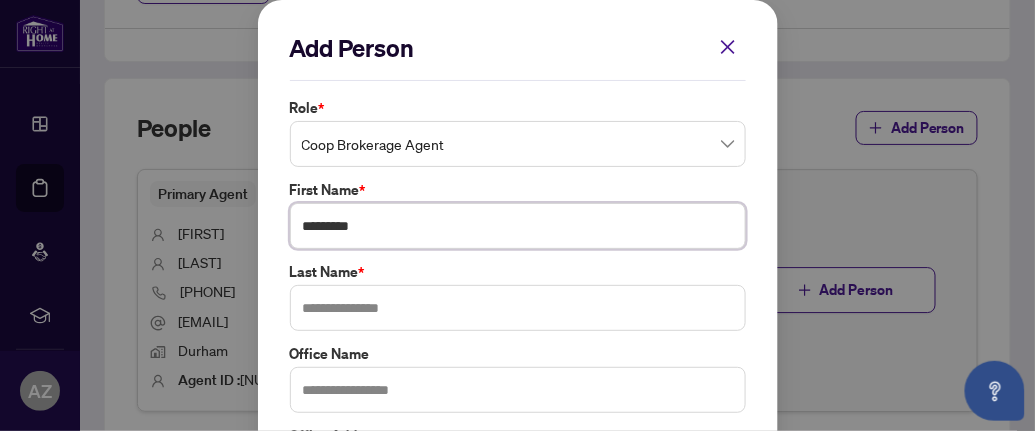 type on "*********" 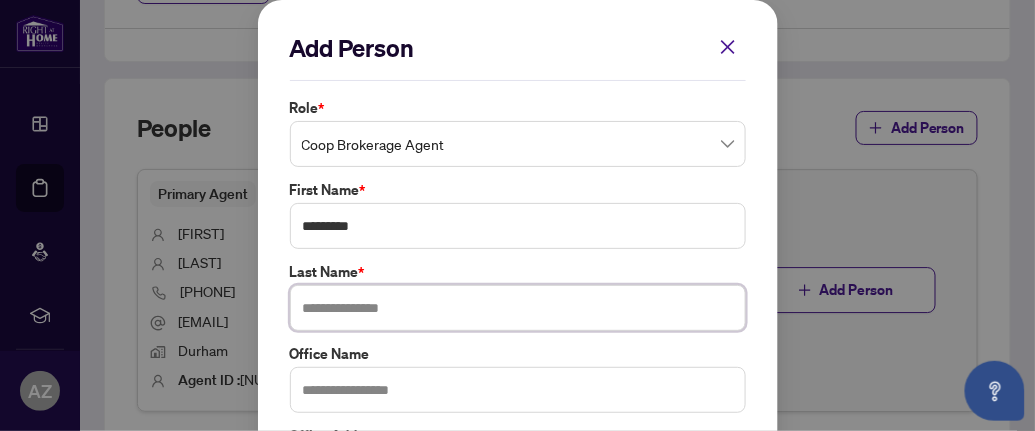 click at bounding box center (518, 308) 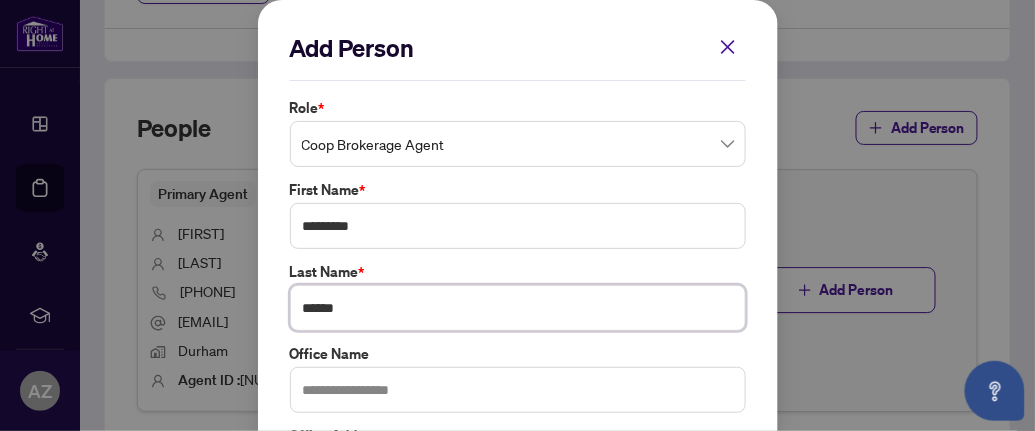 type on "******" 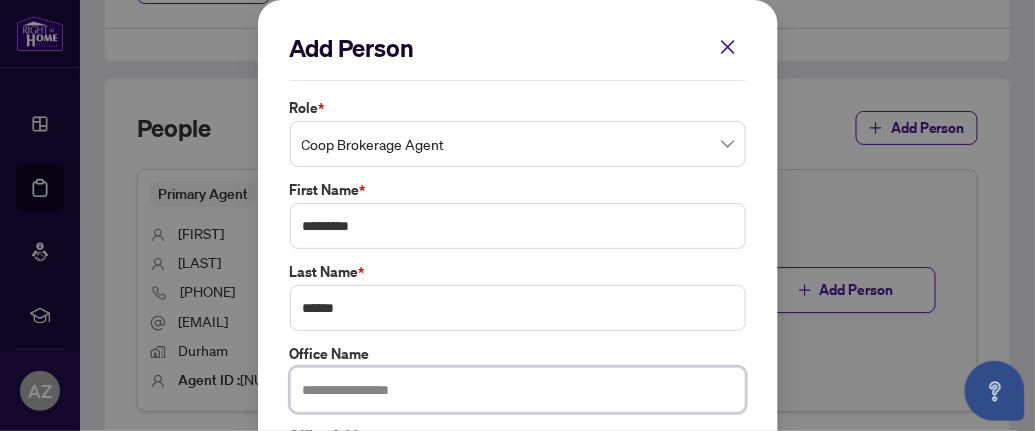 click at bounding box center [518, 390] 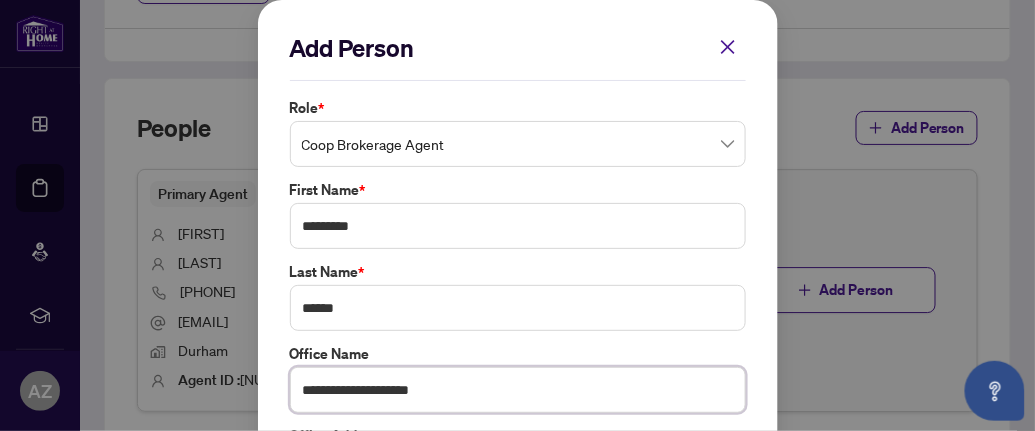 scroll, scrollTop: 199, scrollLeft: 0, axis: vertical 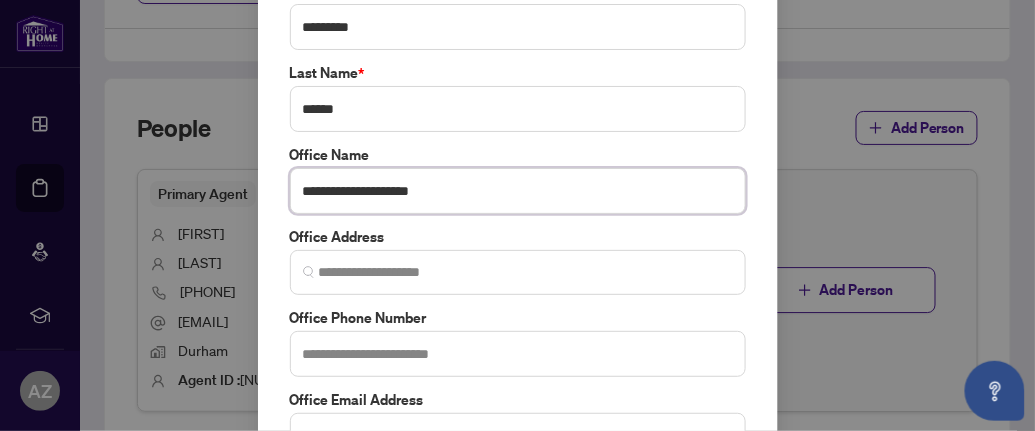 type on "**********" 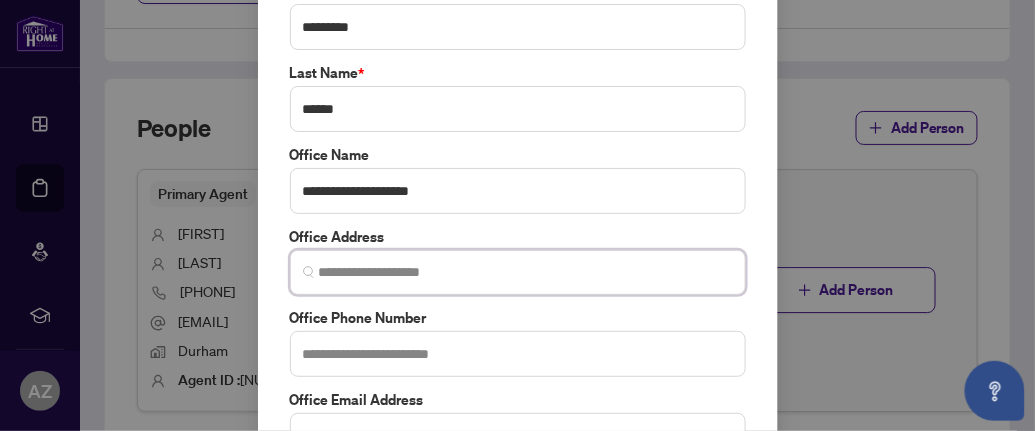 click at bounding box center [526, 272] 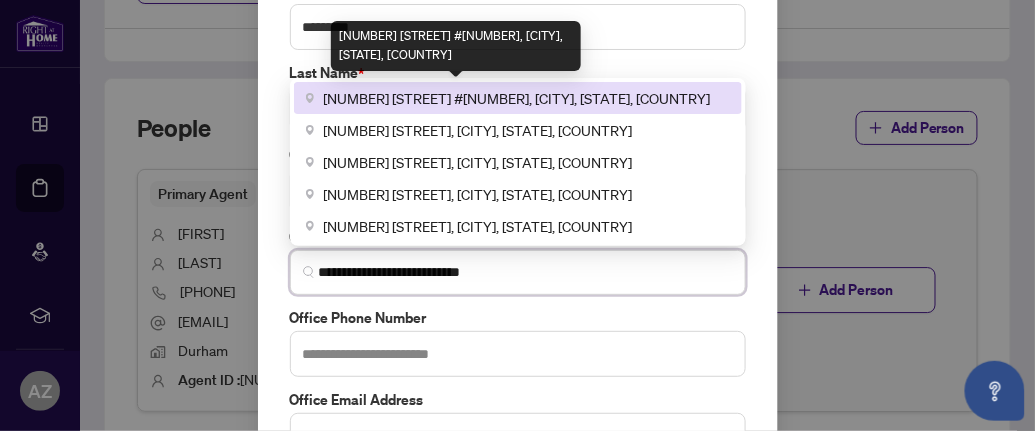 click on "2896 Slough St #1, Mississauga, ON, Canada" at bounding box center (517, 98) 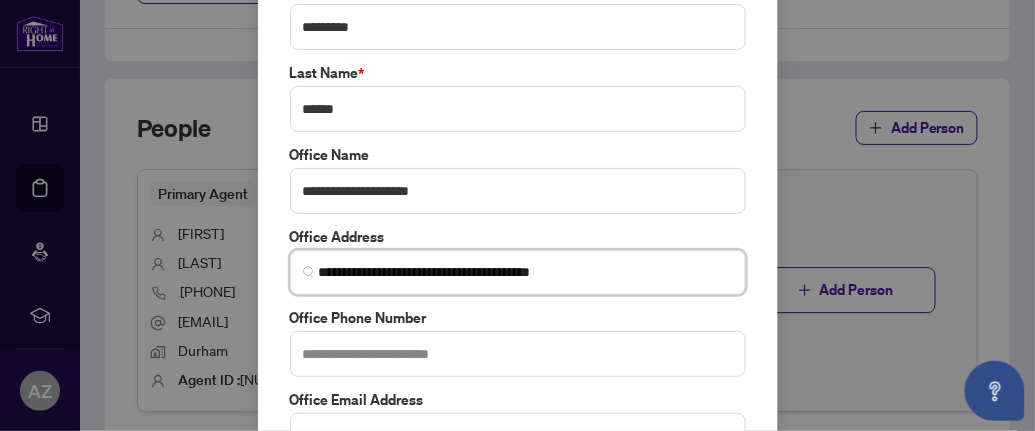 type on "**********" 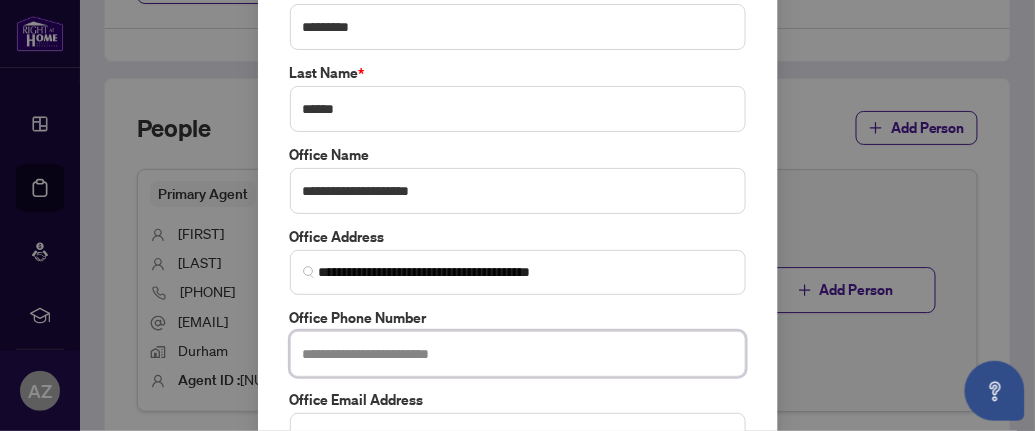 click at bounding box center [518, 354] 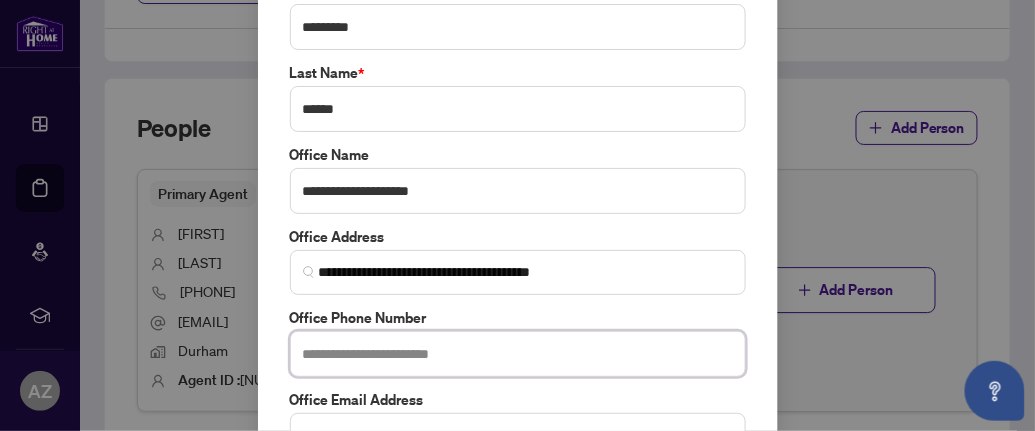 click at bounding box center (518, 354) 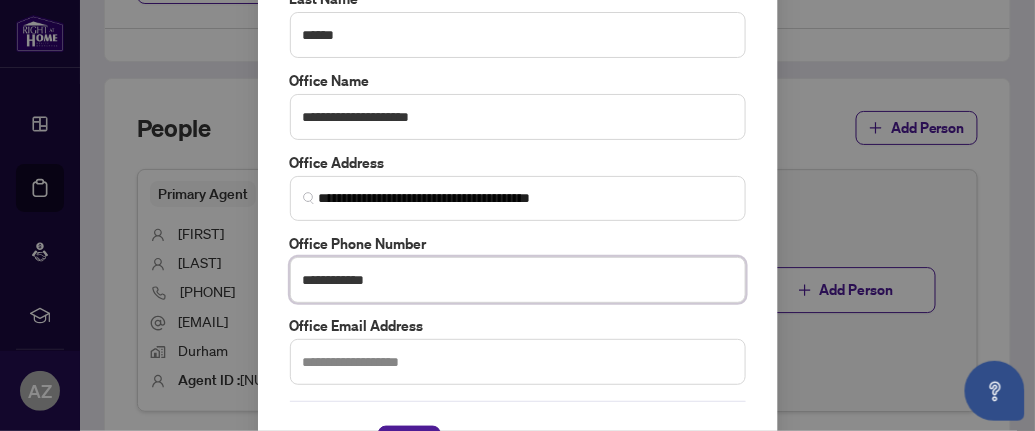 scroll, scrollTop: 337, scrollLeft: 0, axis: vertical 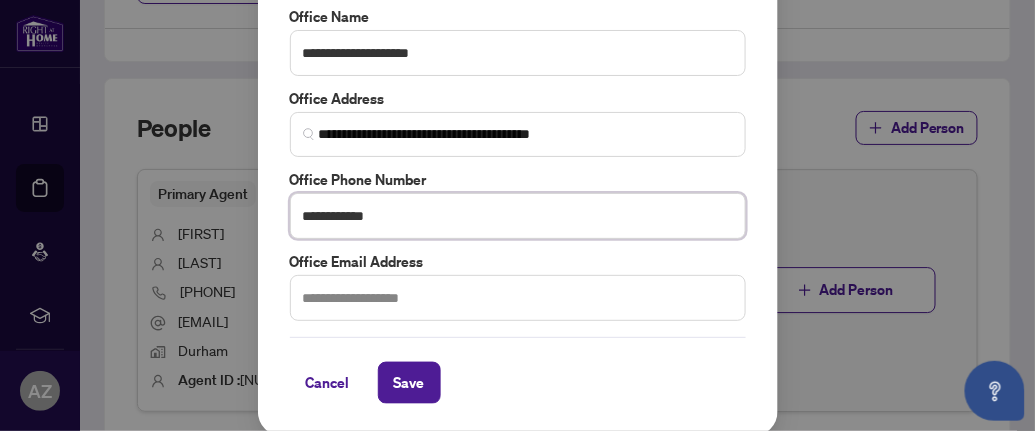 type on "**********" 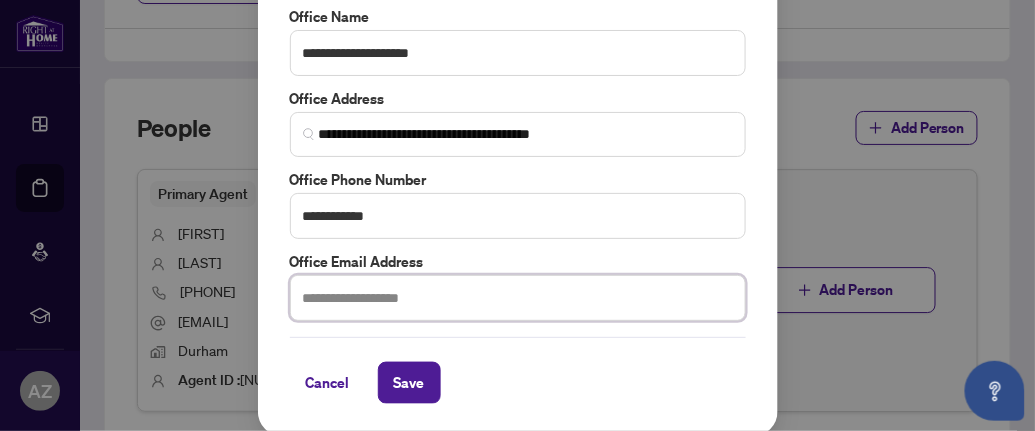 click at bounding box center (518, 298) 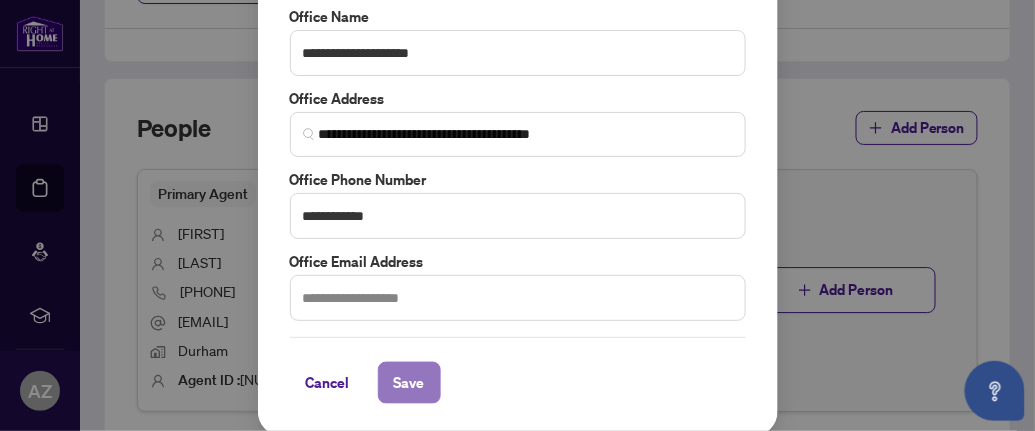 click on "Save" at bounding box center [409, 383] 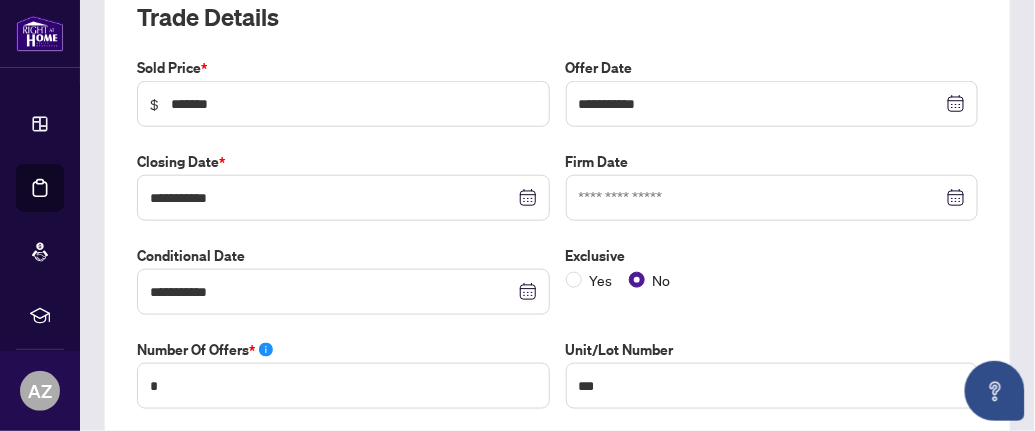 scroll, scrollTop: 0, scrollLeft: 0, axis: both 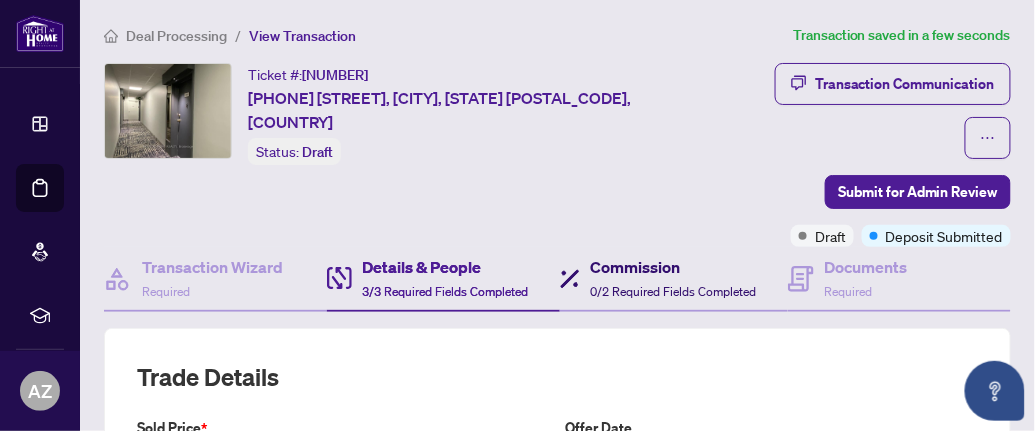 click on "Commission" at bounding box center (673, 267) 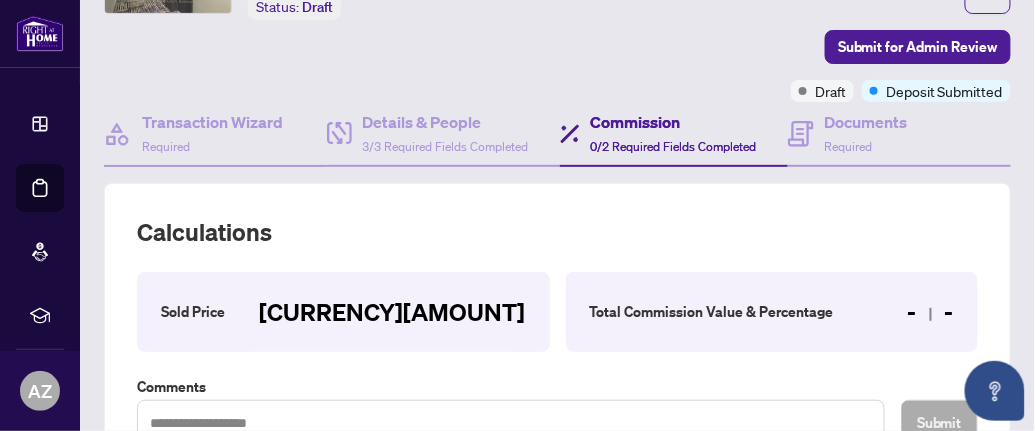 scroll, scrollTop: 300, scrollLeft: 0, axis: vertical 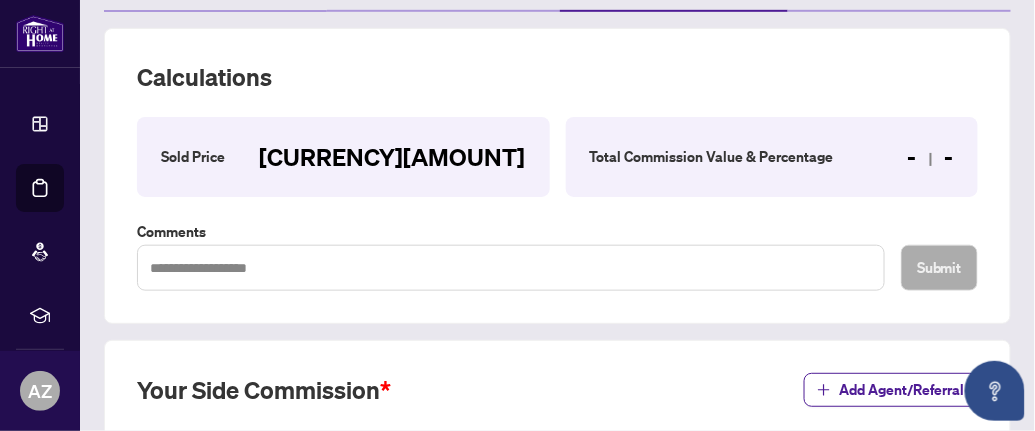 click on "-     -" at bounding box center [931, 157] 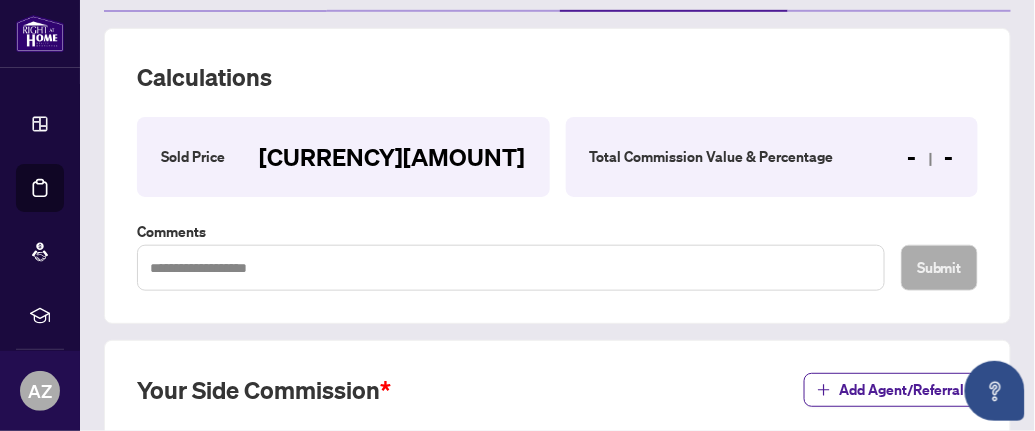 scroll, scrollTop: 499, scrollLeft: 0, axis: vertical 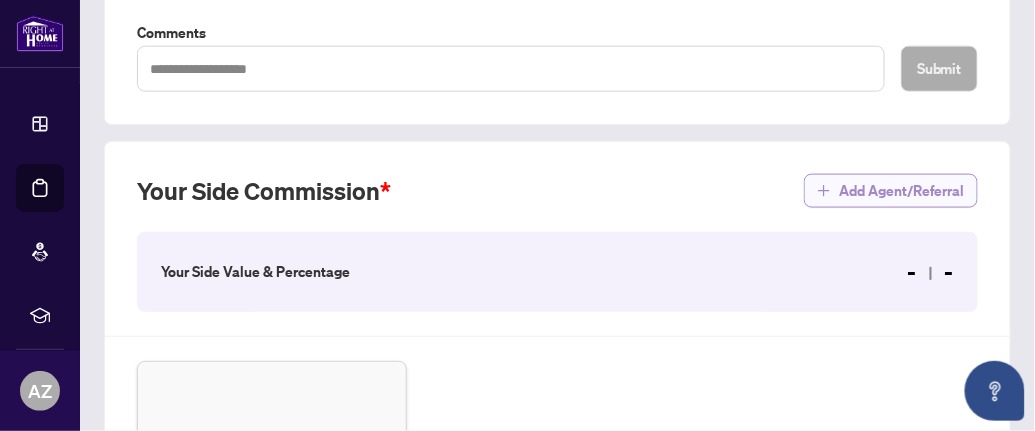 click on "Add Agent/Referral" at bounding box center (902, 191) 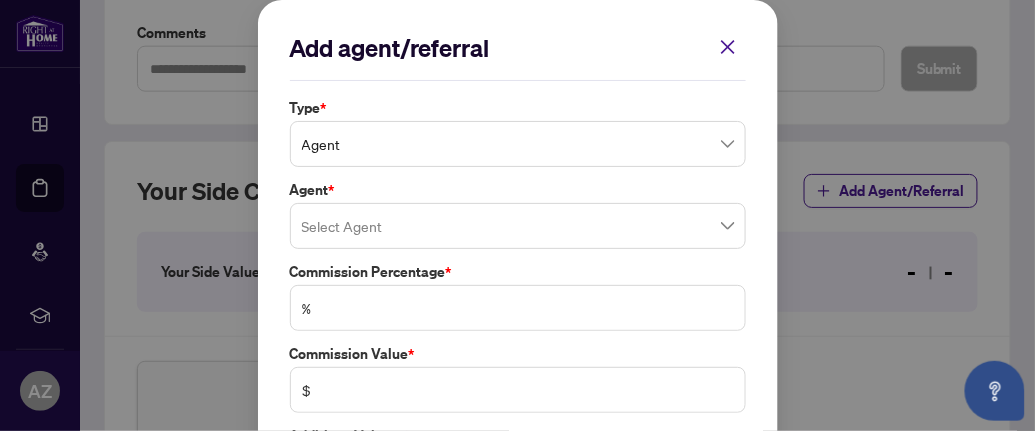 click at bounding box center [518, 226] 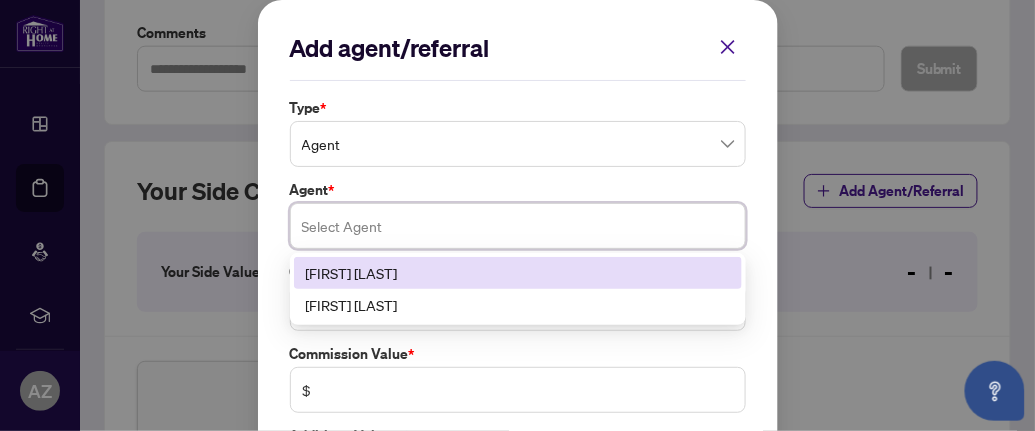 click on "[FIRST] [LAST]" at bounding box center [518, 273] 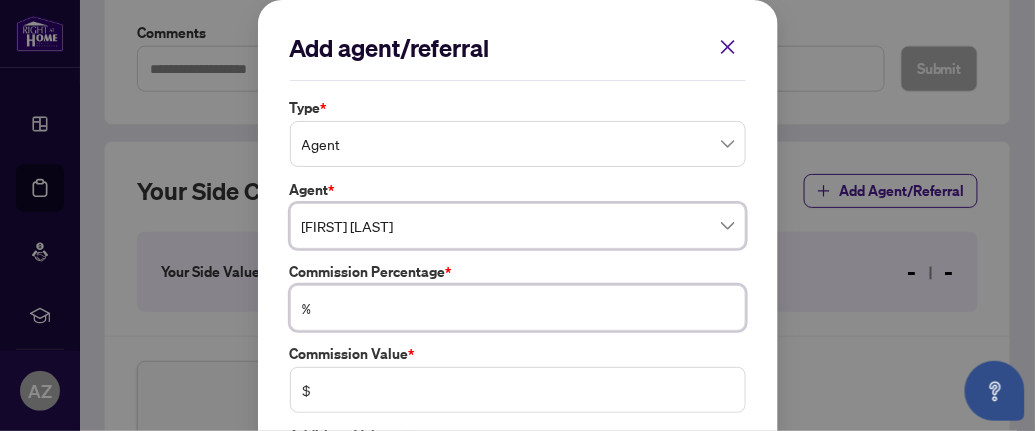 click at bounding box center (528, 308) 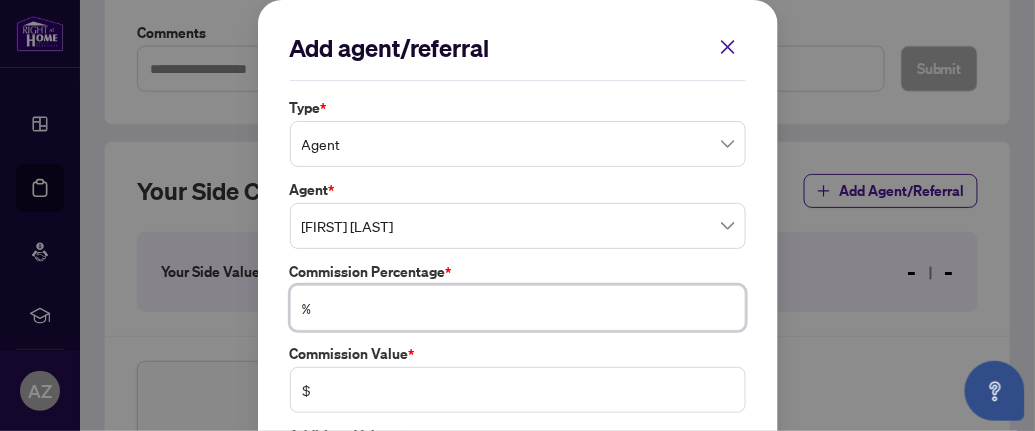 type on "*" 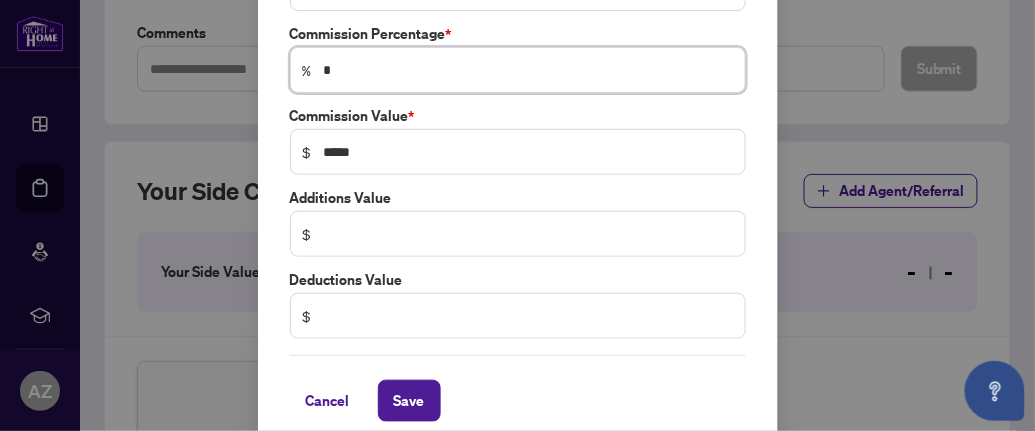 scroll, scrollTop: 257, scrollLeft: 0, axis: vertical 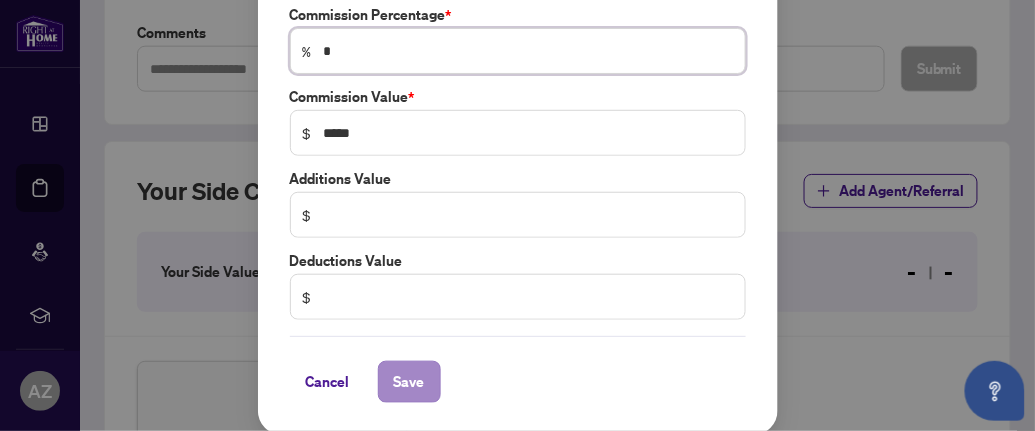 type on "*" 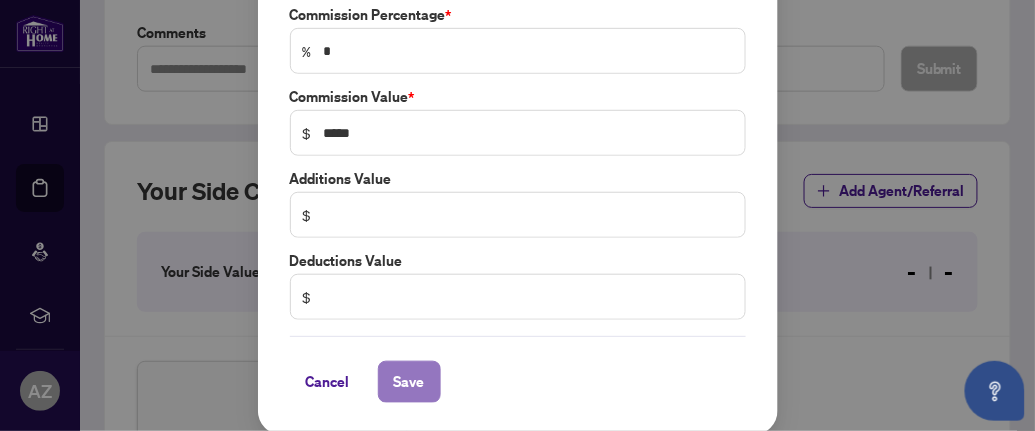click on "Save" at bounding box center (409, 382) 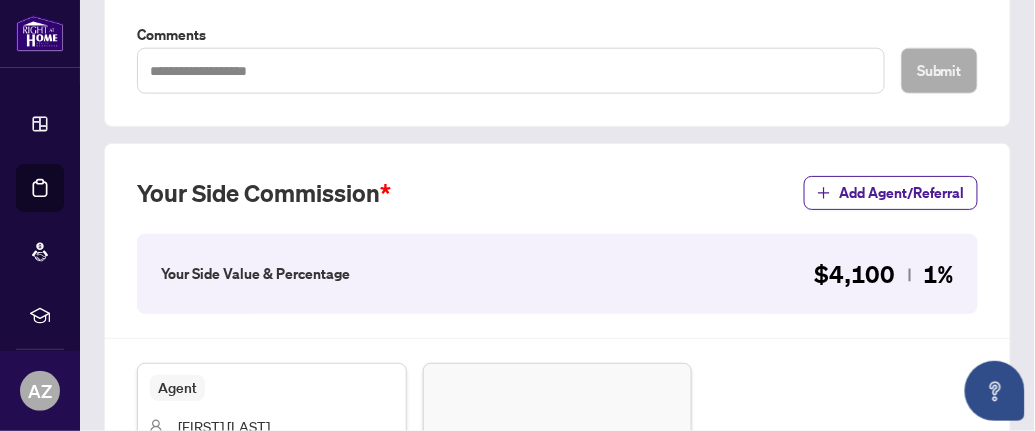 scroll, scrollTop: 511, scrollLeft: 0, axis: vertical 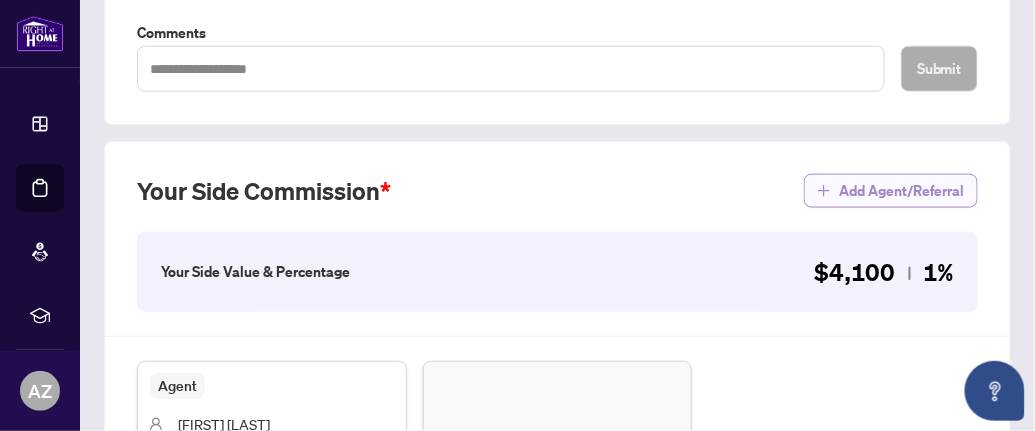 click on "Add Agent/Referral" at bounding box center (902, 191) 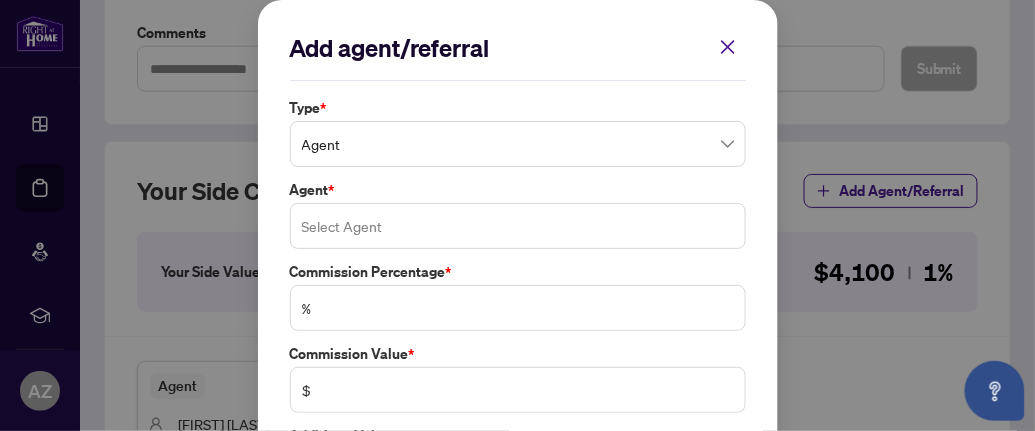 click at bounding box center (518, 226) 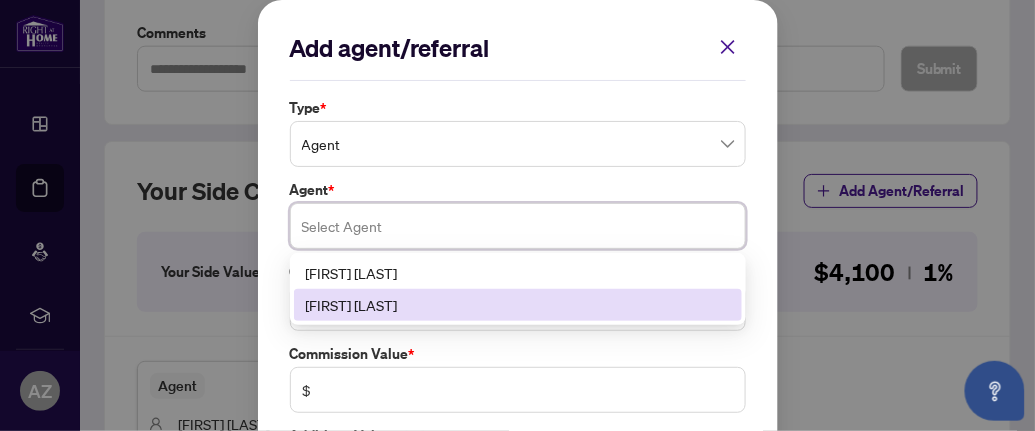 click on "Ramandeep Nandha" at bounding box center [518, 305] 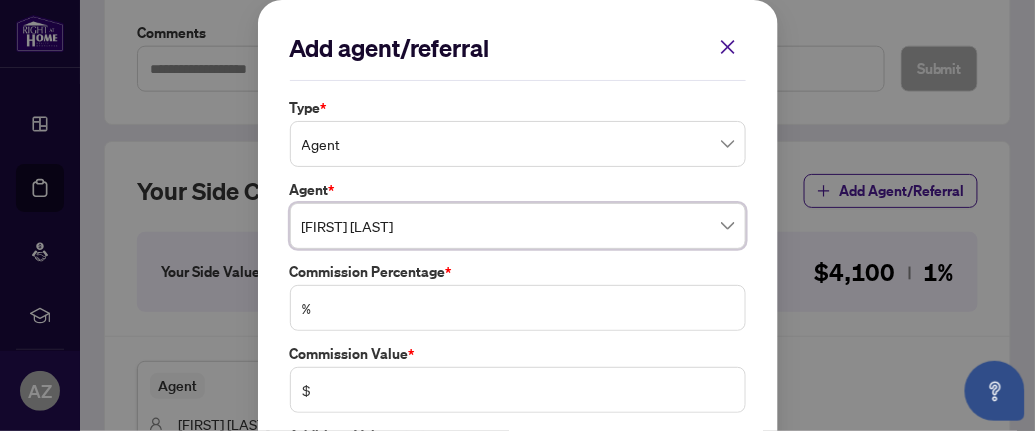 click on "%" at bounding box center (518, 308) 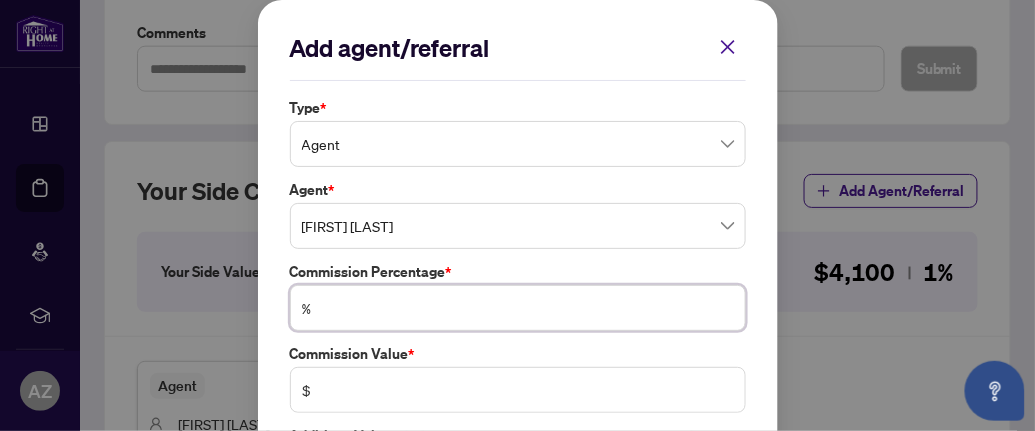 type on "*" 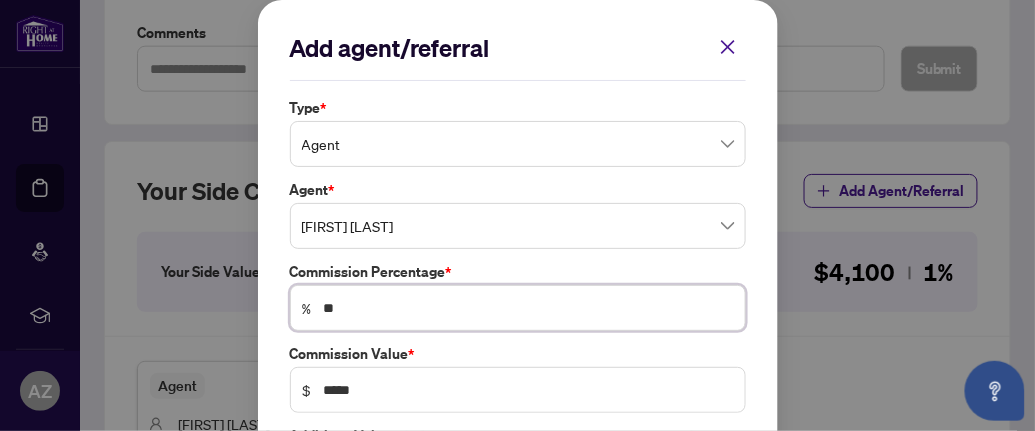 type on "***" 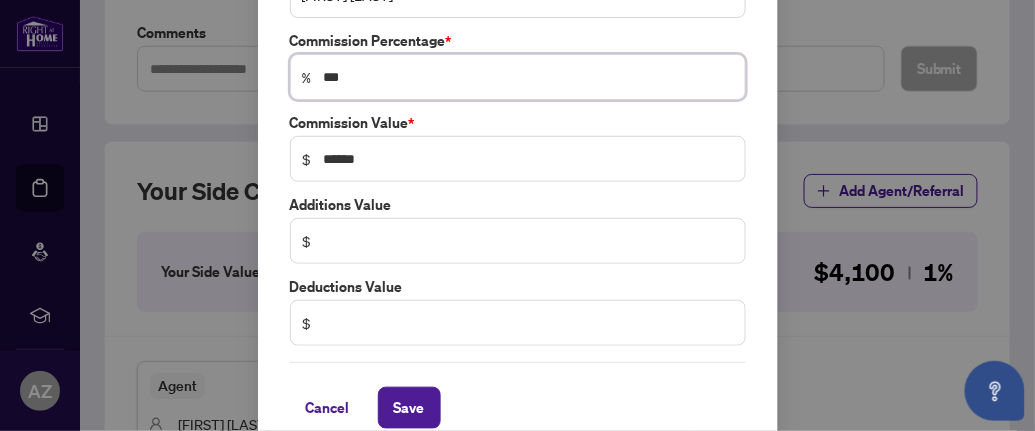 scroll, scrollTop: 257, scrollLeft: 0, axis: vertical 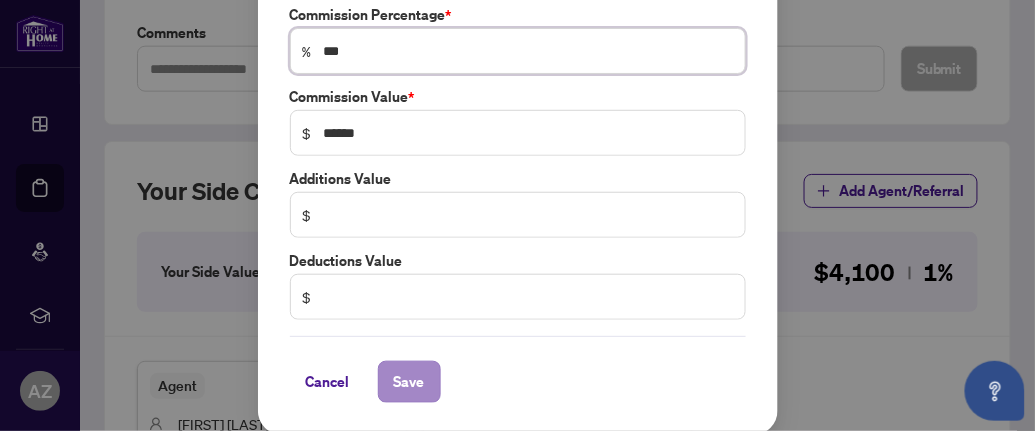 type on "***" 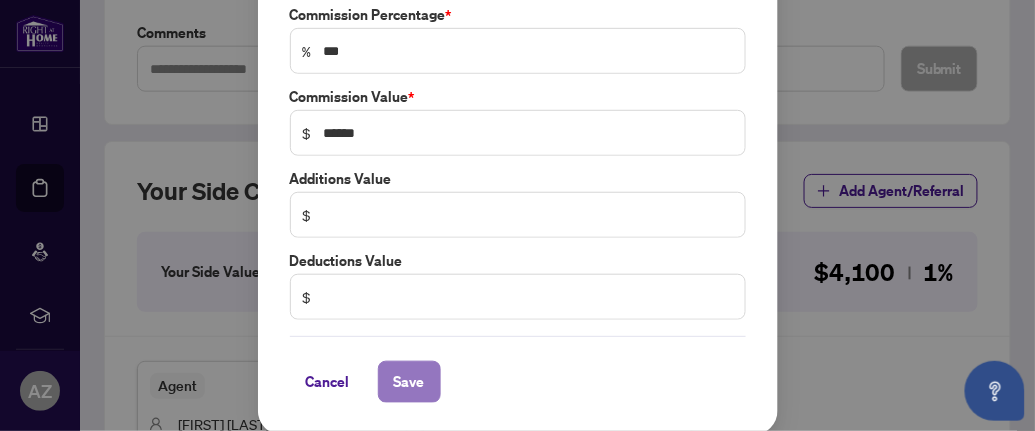 click on "Save" at bounding box center (409, 382) 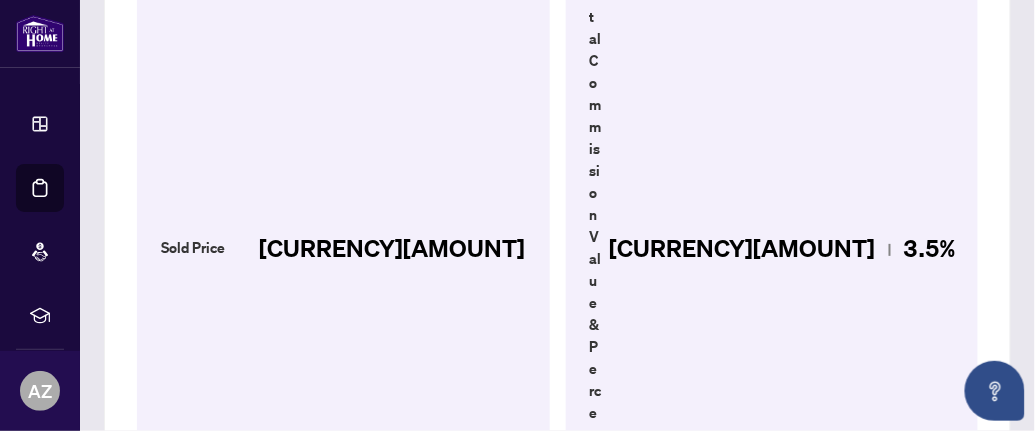 scroll, scrollTop: 511, scrollLeft: 0, axis: vertical 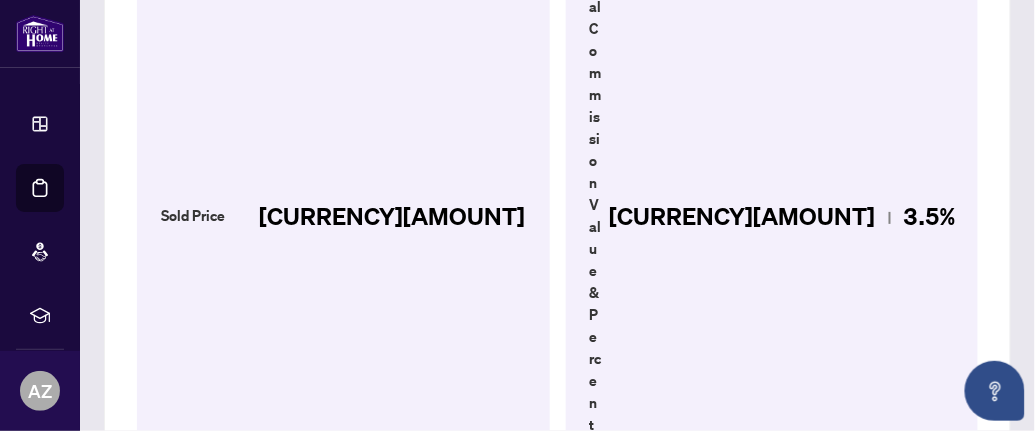click on "Ramandeep Nandha" at bounding box center [558, 951] 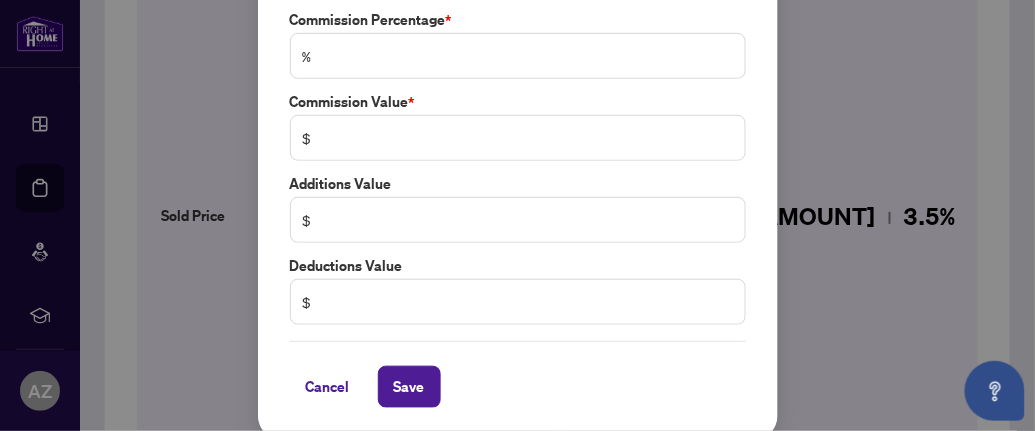 scroll, scrollTop: 257, scrollLeft: 0, axis: vertical 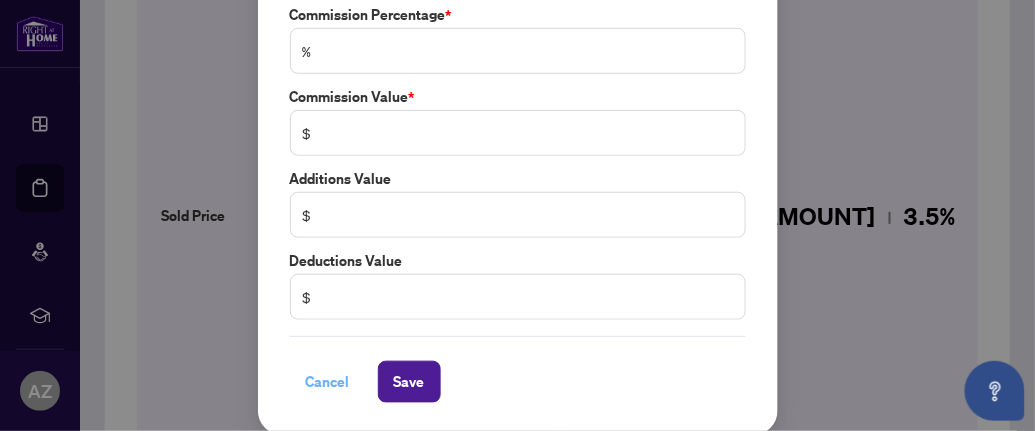 click on "Cancel" at bounding box center [328, 382] 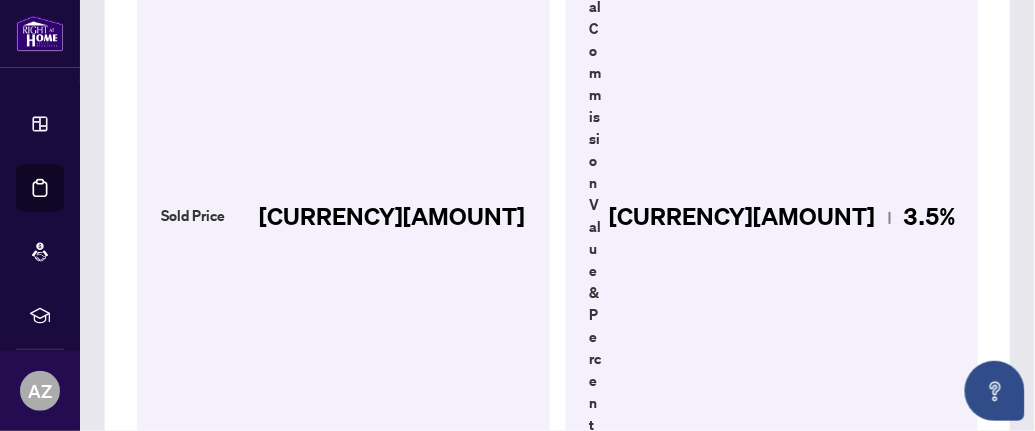 click on "Agent" at bounding box center [463, 913] 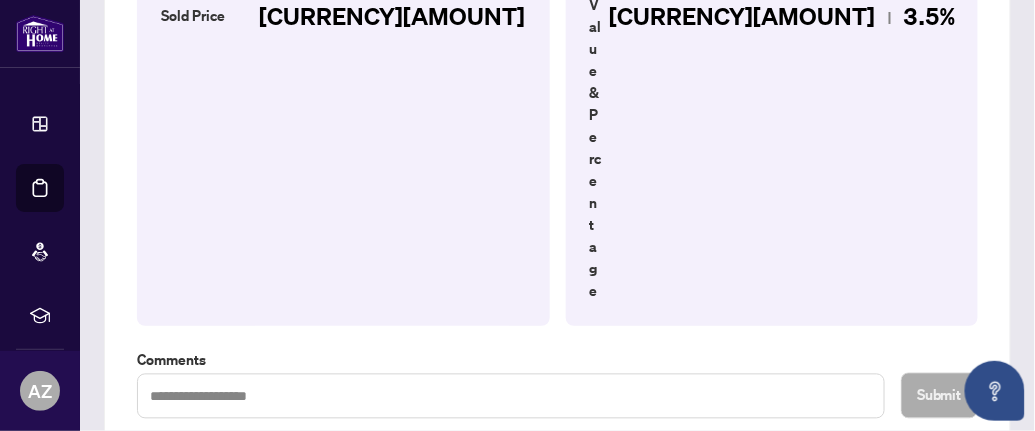 click on "Delete" at bounding box center (656, 938) 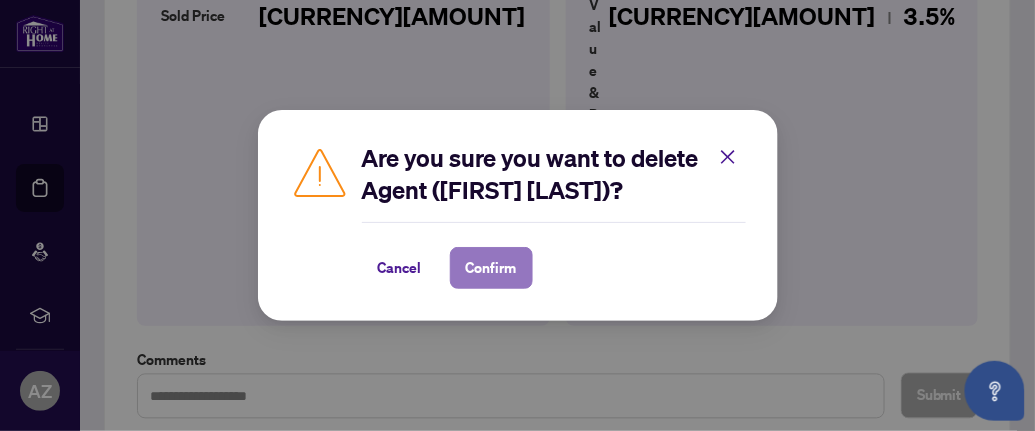 click on "Confirm" at bounding box center [491, 268] 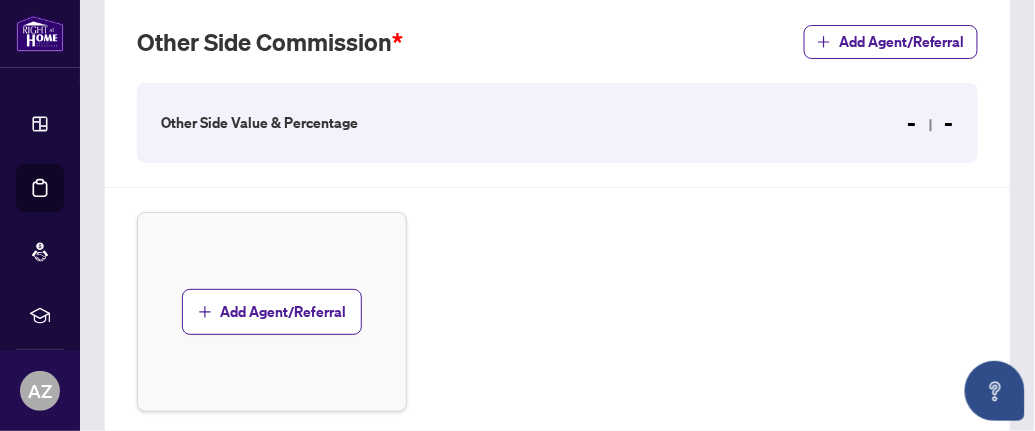 scroll, scrollTop: 1078, scrollLeft: 0, axis: vertical 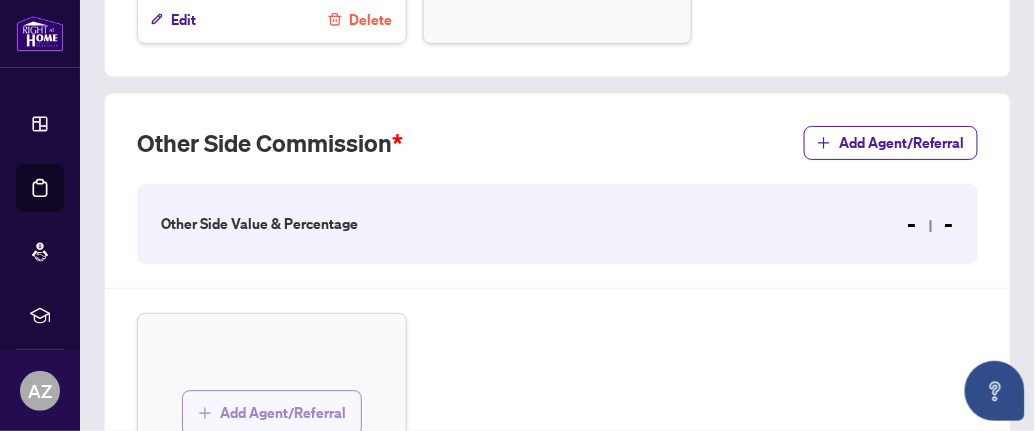 click on "Add Agent/Referral" at bounding box center [283, 413] 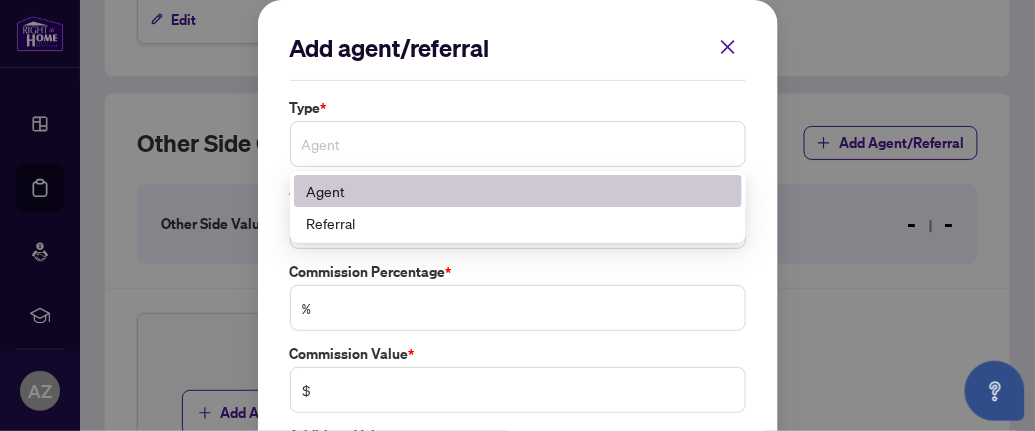 click on "Agent" at bounding box center (518, 144) 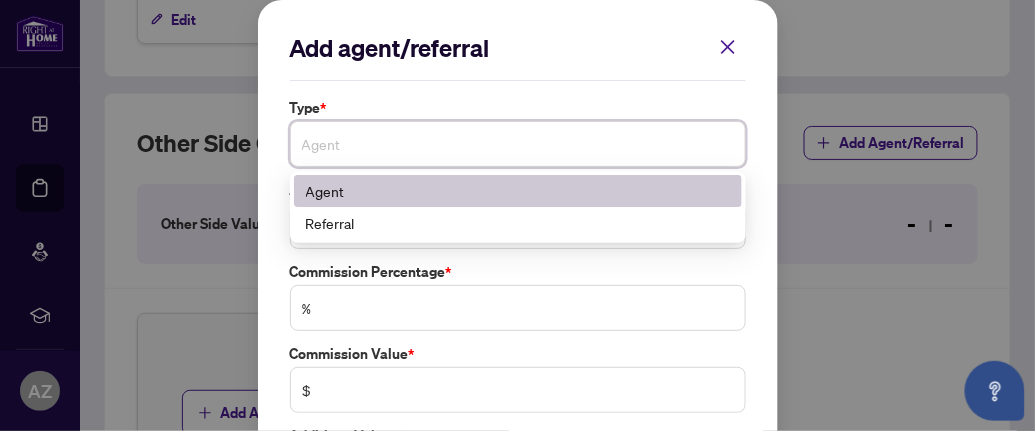 click on "Agent" at bounding box center [518, 191] 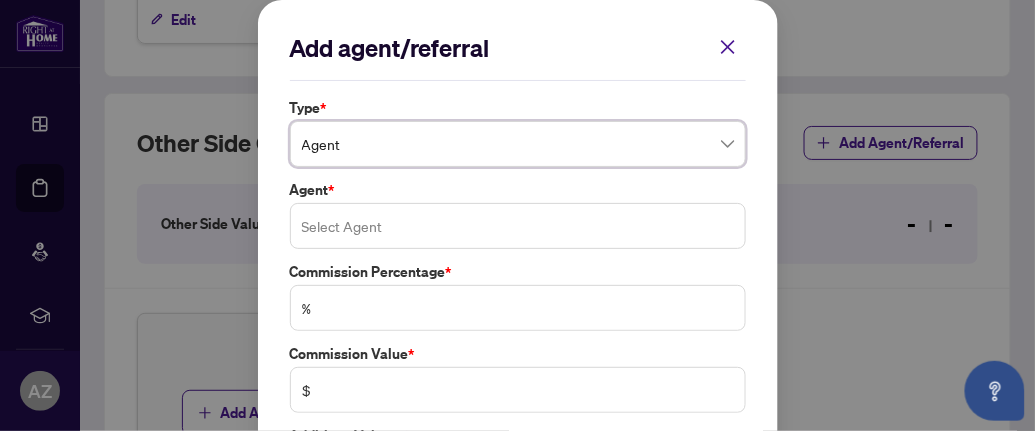 click at bounding box center (518, 226) 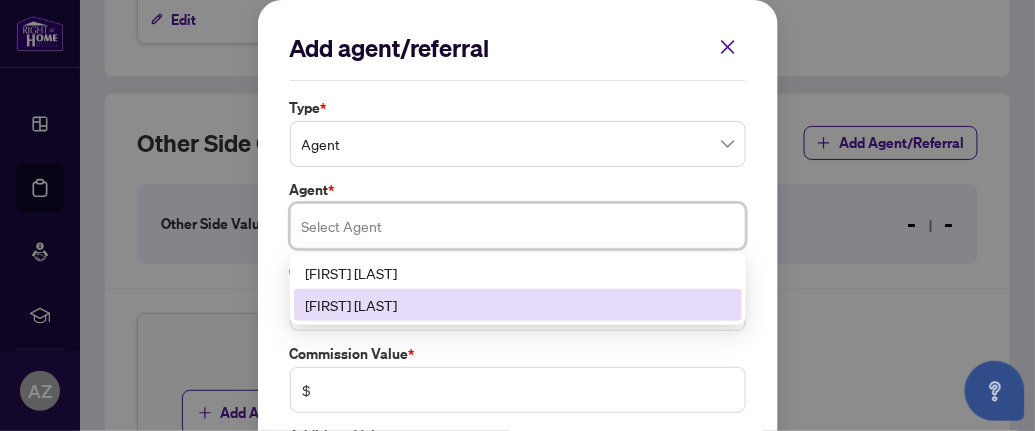click on "Ramandeep Nandha" at bounding box center (518, 305) 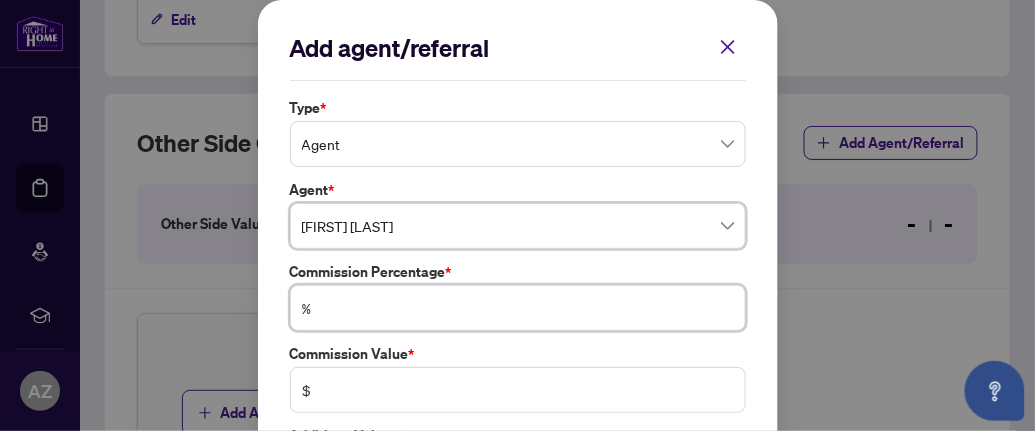 click at bounding box center [528, 308] 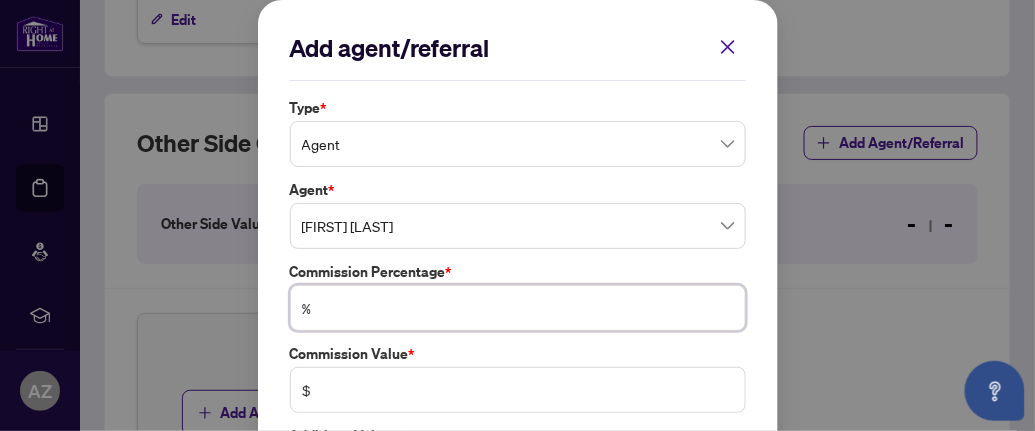 type on "*" 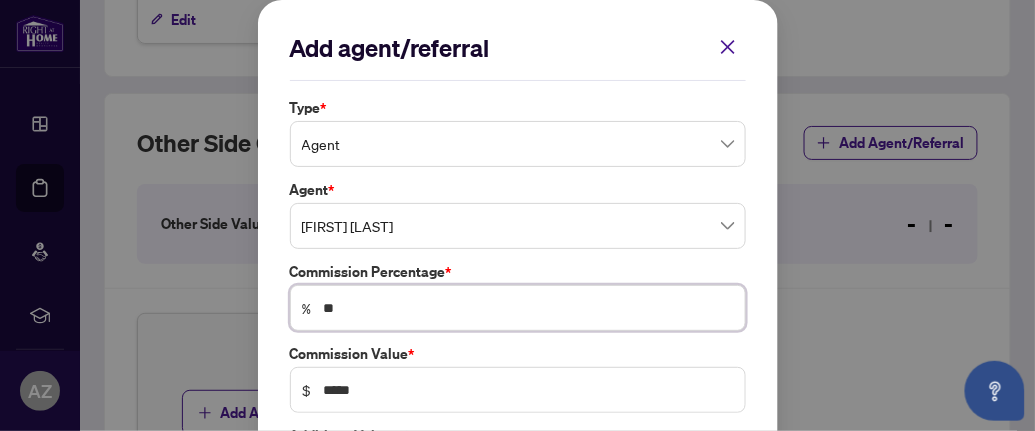 type on "***" 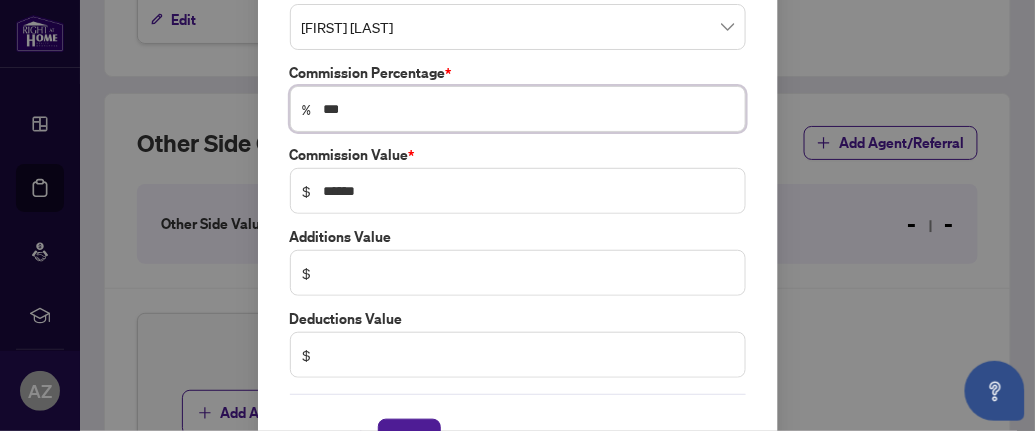 scroll, scrollTop: 257, scrollLeft: 0, axis: vertical 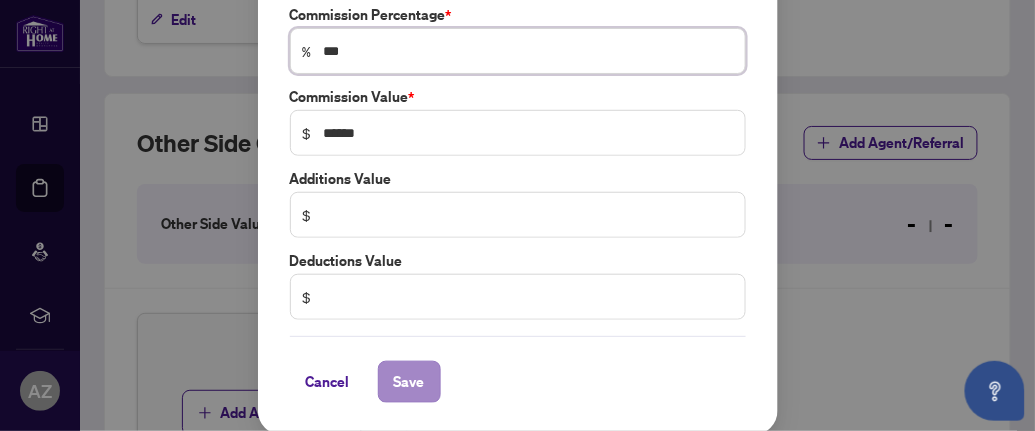 type on "***" 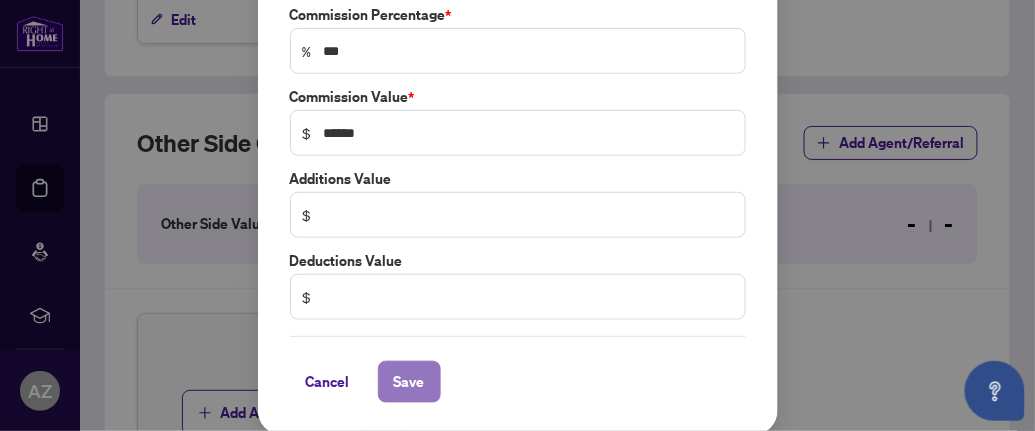 click on "Save" at bounding box center [409, 382] 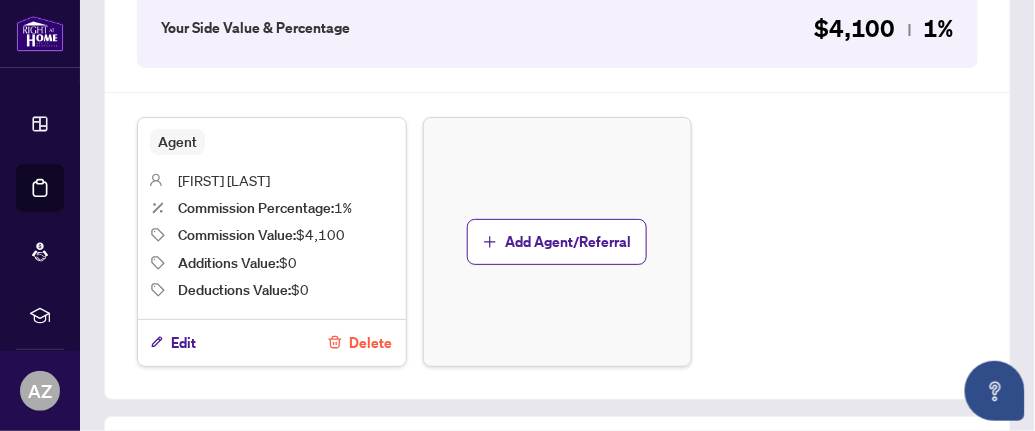 scroll, scrollTop: 1321, scrollLeft: 0, axis: vertical 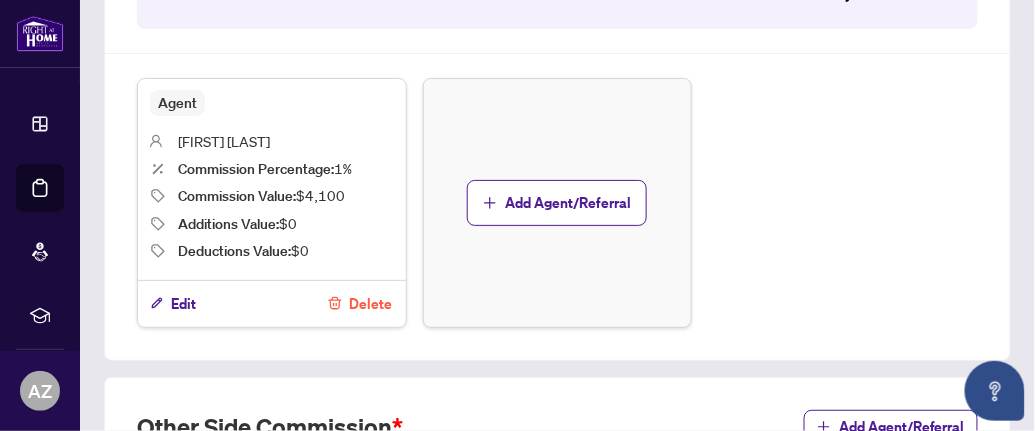 click on "Next Tab" at bounding box center (279, 941) 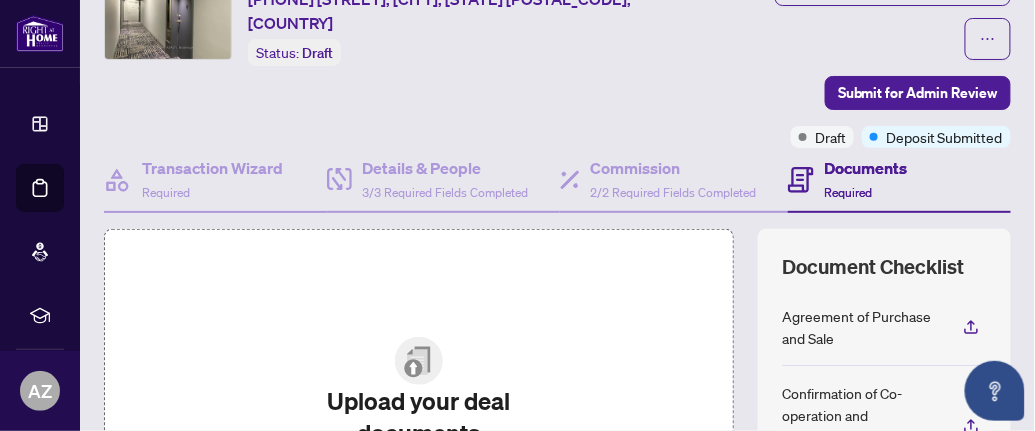 scroll, scrollTop: 199, scrollLeft: 0, axis: vertical 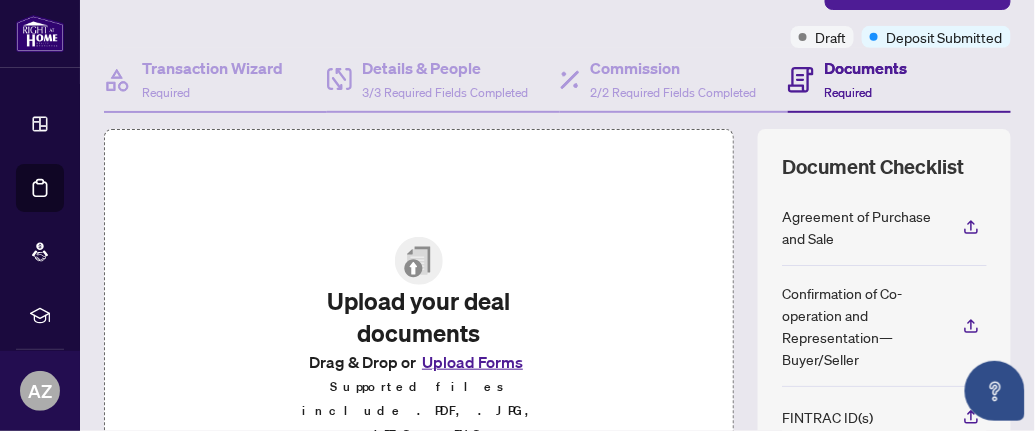 click on "Upload Forms" at bounding box center [472, 362] 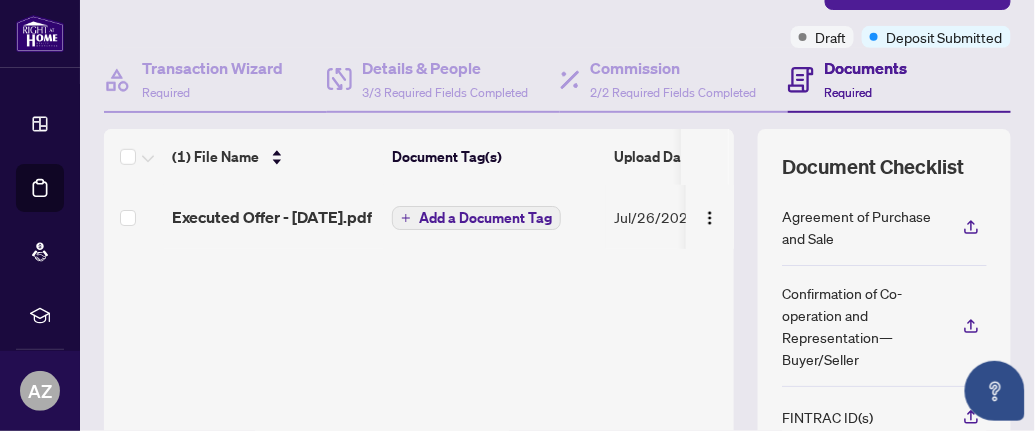click on "Add a Document Tag" at bounding box center [485, 218] 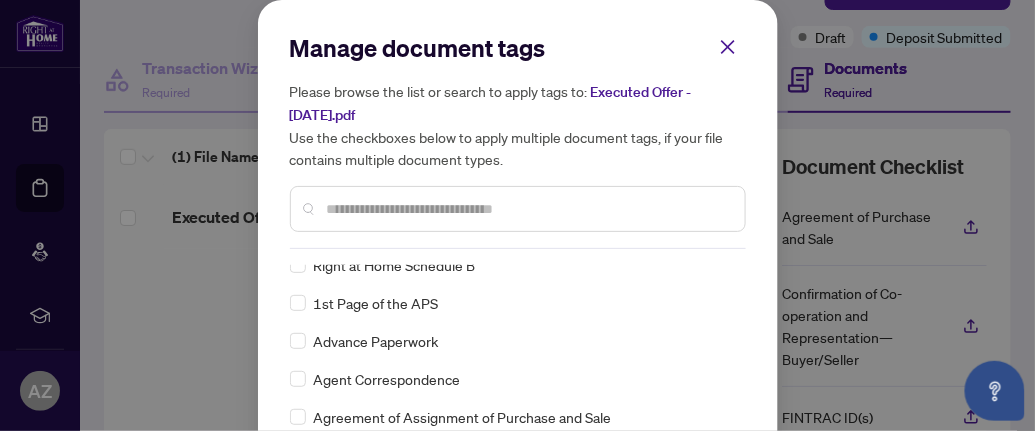 scroll, scrollTop: 300, scrollLeft: 0, axis: vertical 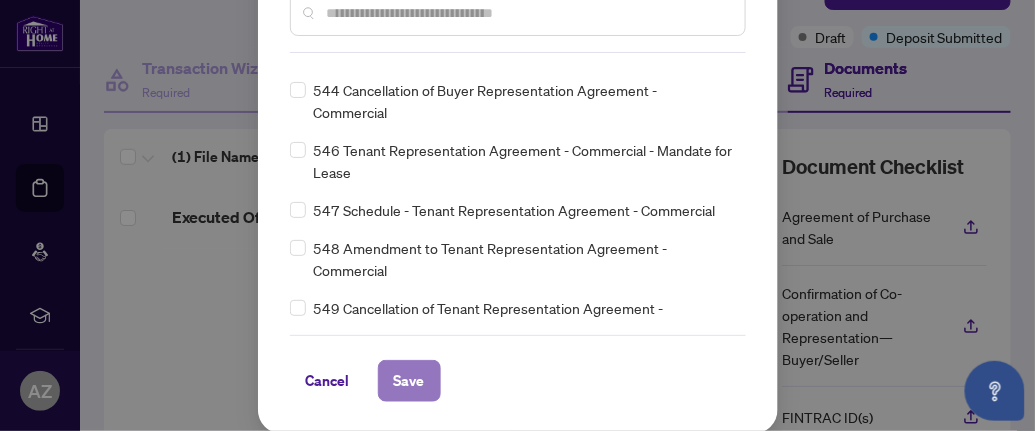 click on "Save" at bounding box center (409, 381) 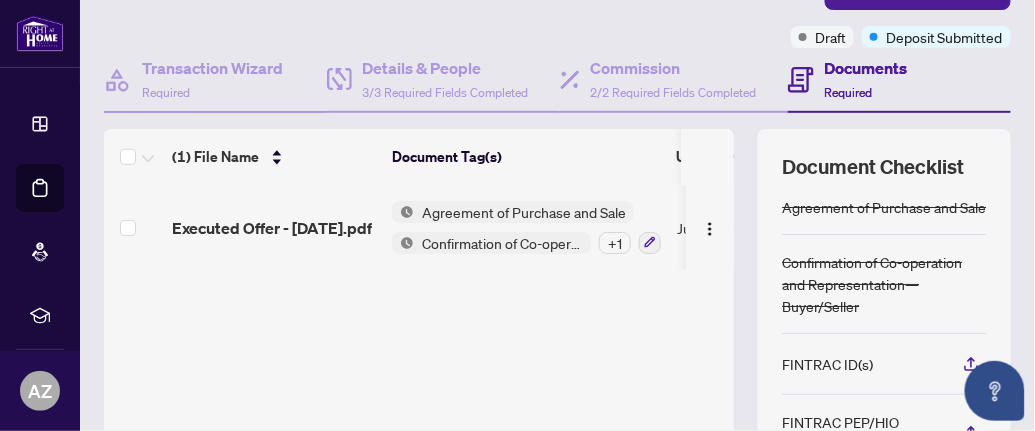scroll, scrollTop: 0, scrollLeft: 0, axis: both 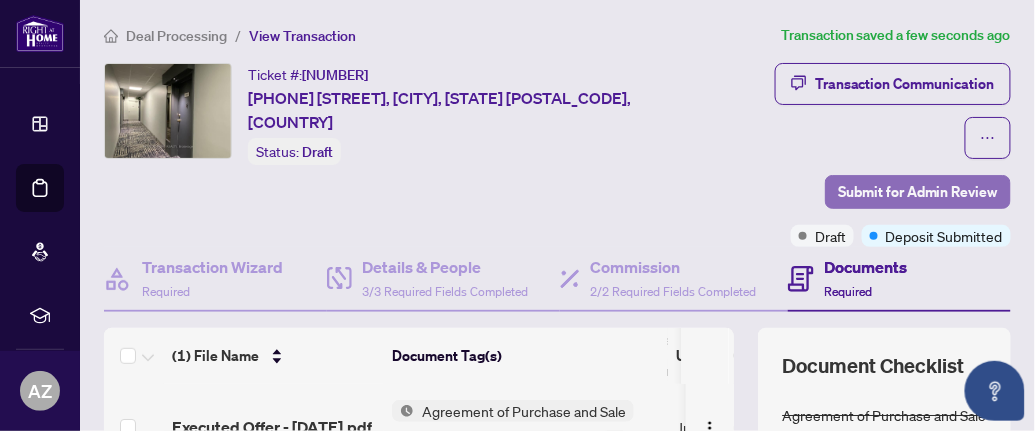 click on "Submit for Admin Review" at bounding box center (918, 192) 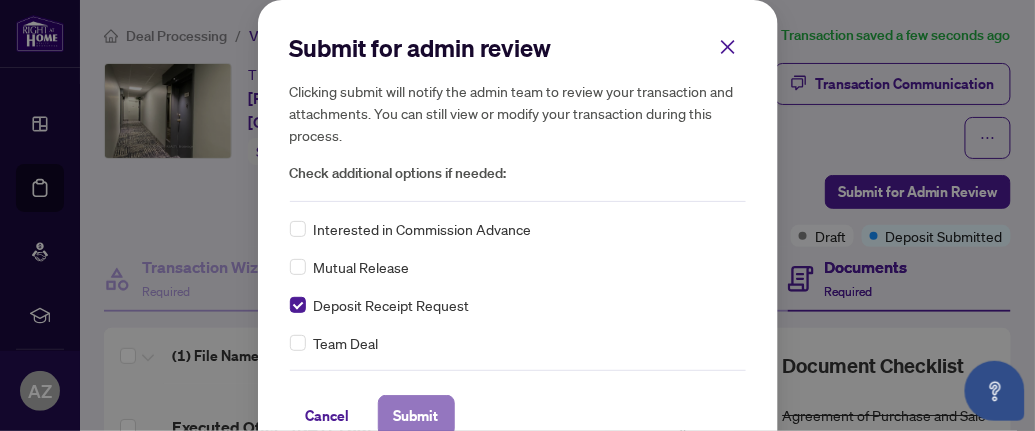 click on "Submit" at bounding box center [416, 416] 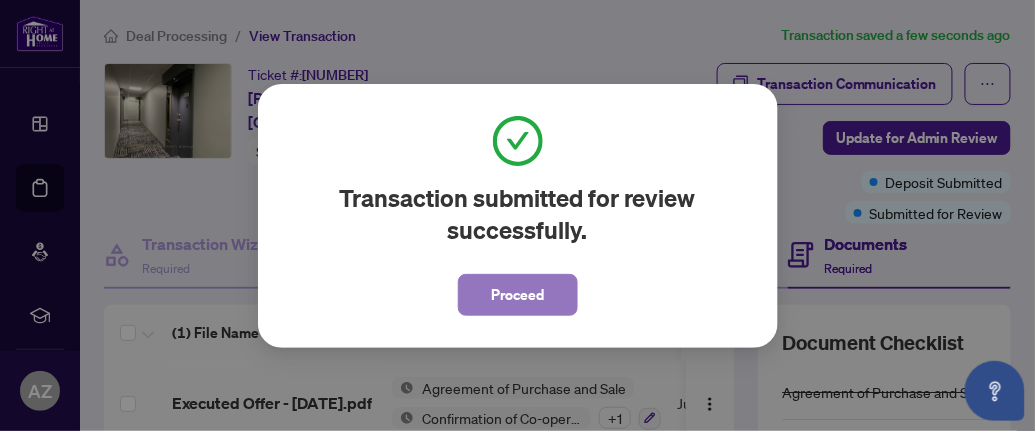 click on "Proceed" at bounding box center [517, 295] 